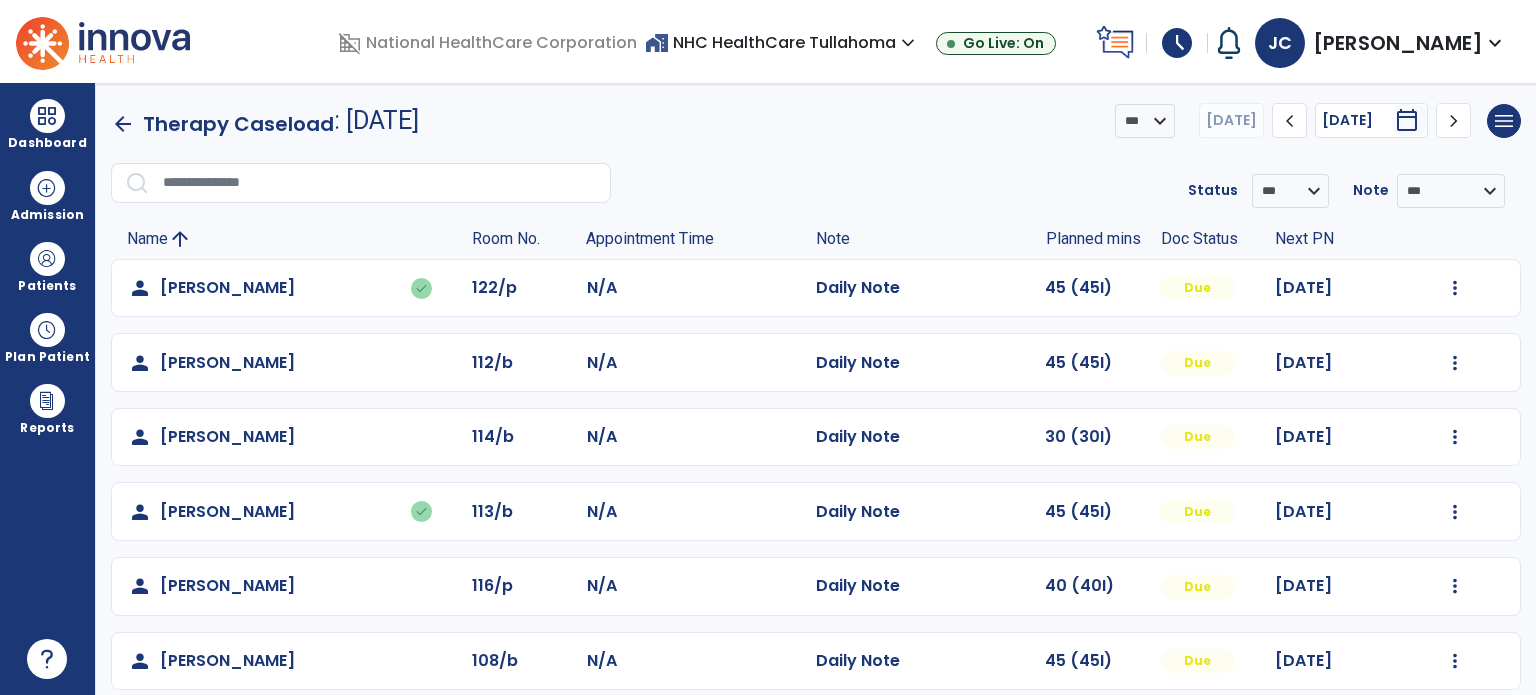 scroll, scrollTop: 0, scrollLeft: 0, axis: both 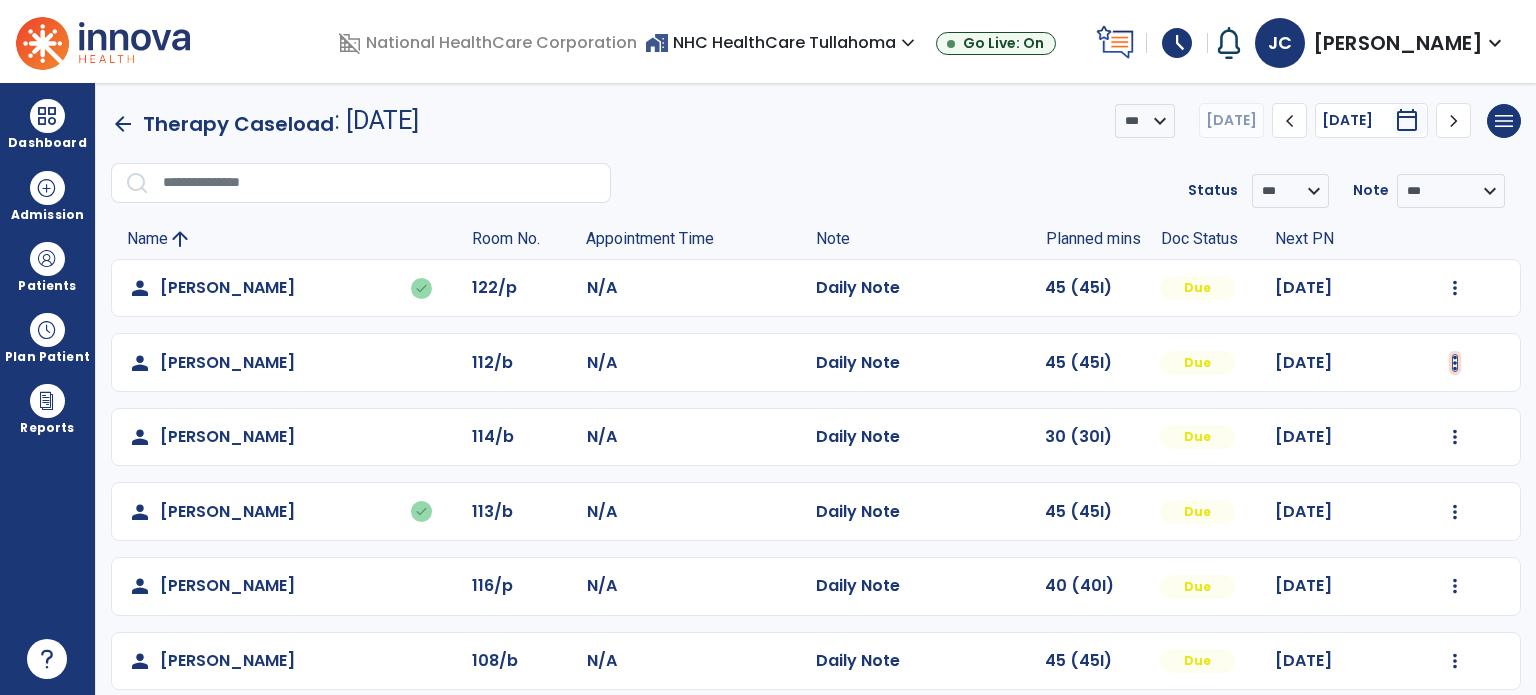 click at bounding box center [1455, 288] 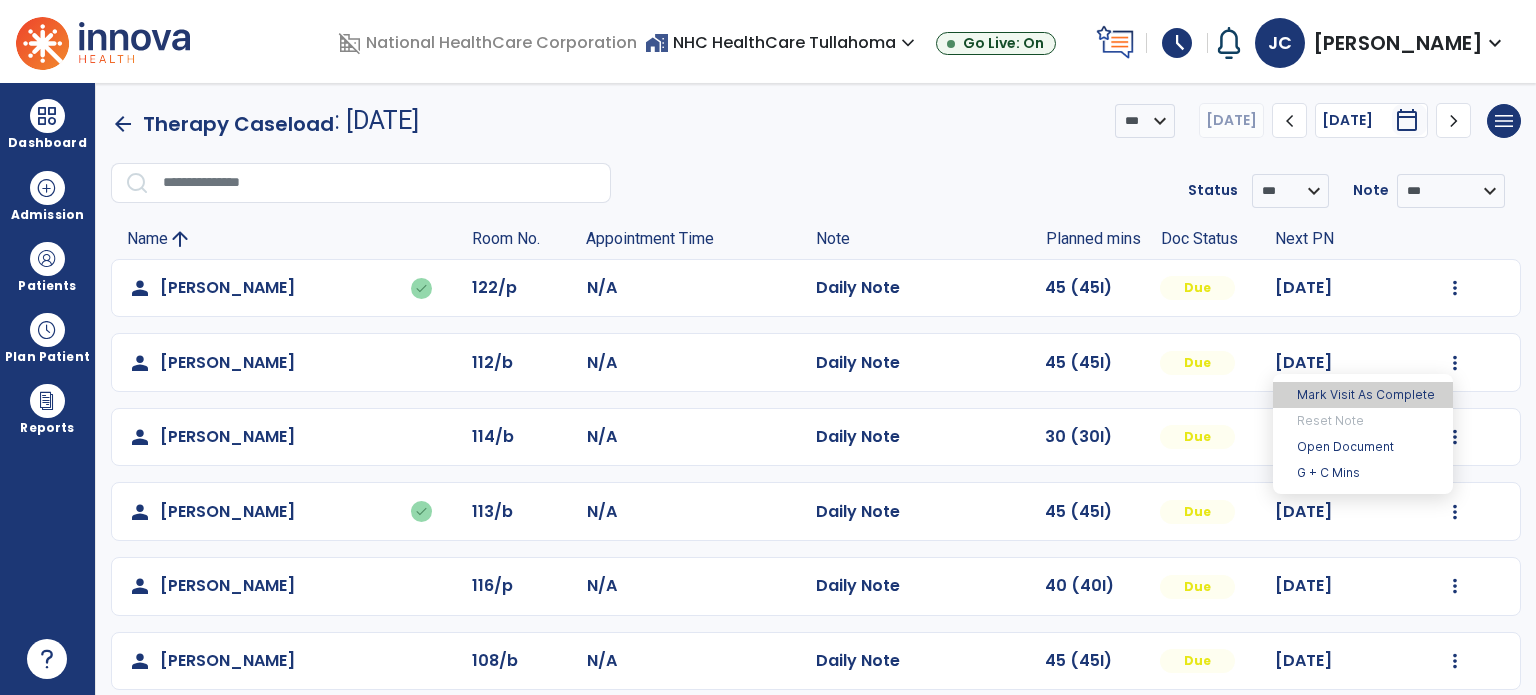 click on "Mark Visit As Complete" at bounding box center (1363, 395) 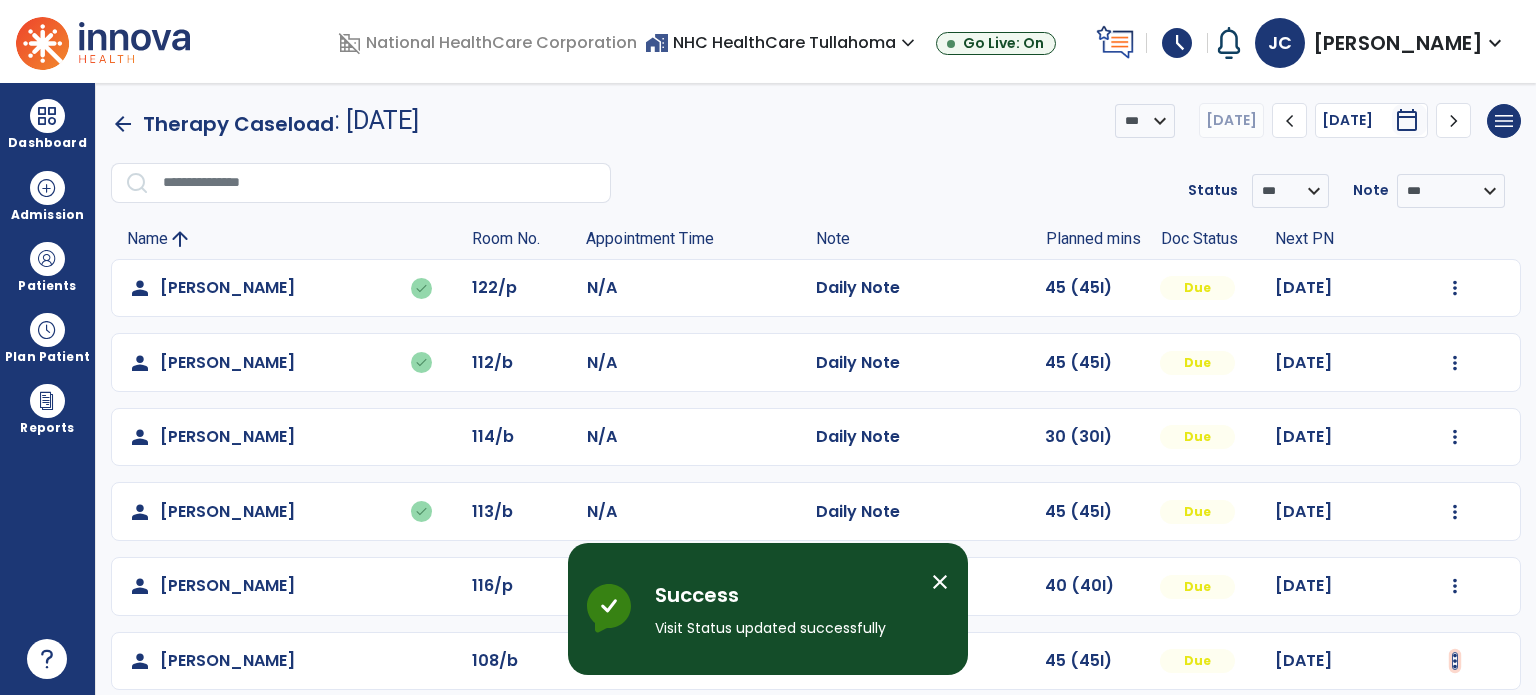 click at bounding box center [1455, 288] 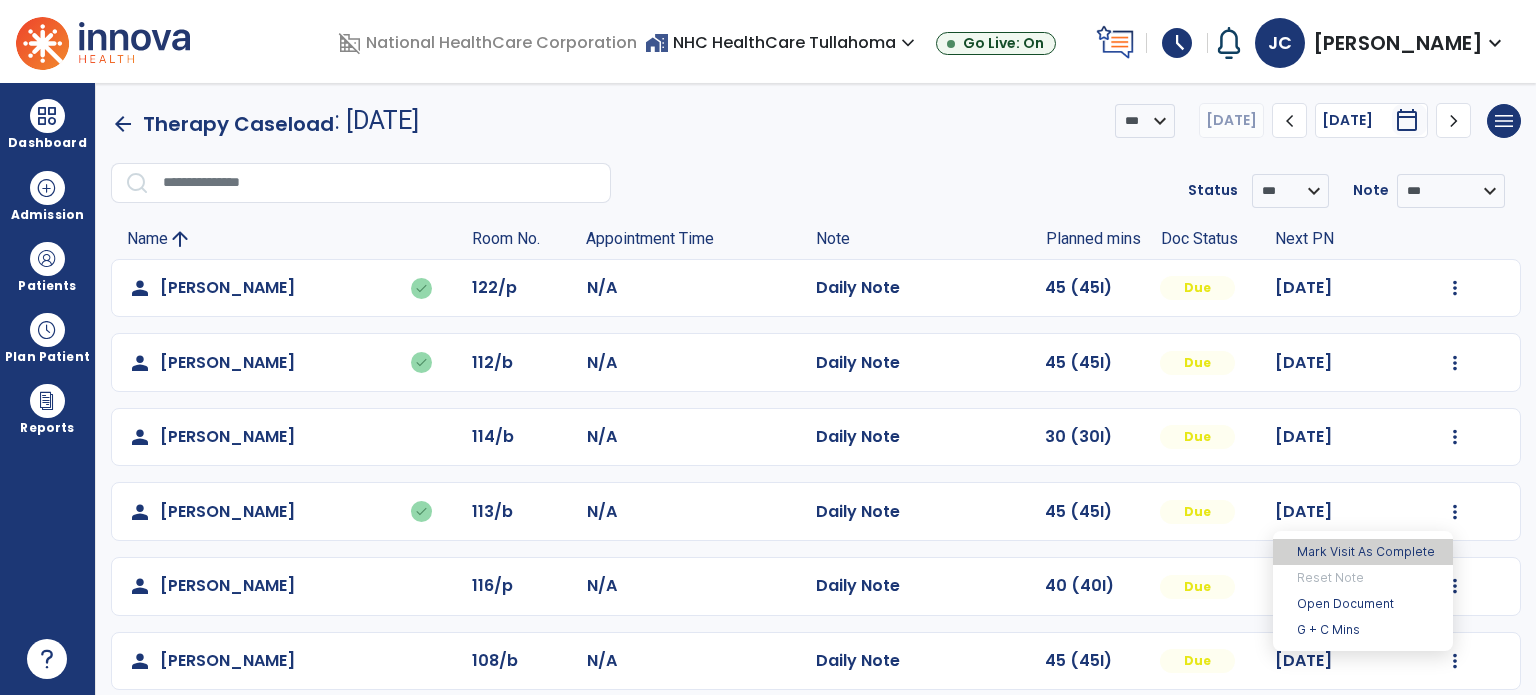 click on "Mark Visit As Complete" at bounding box center [1363, 552] 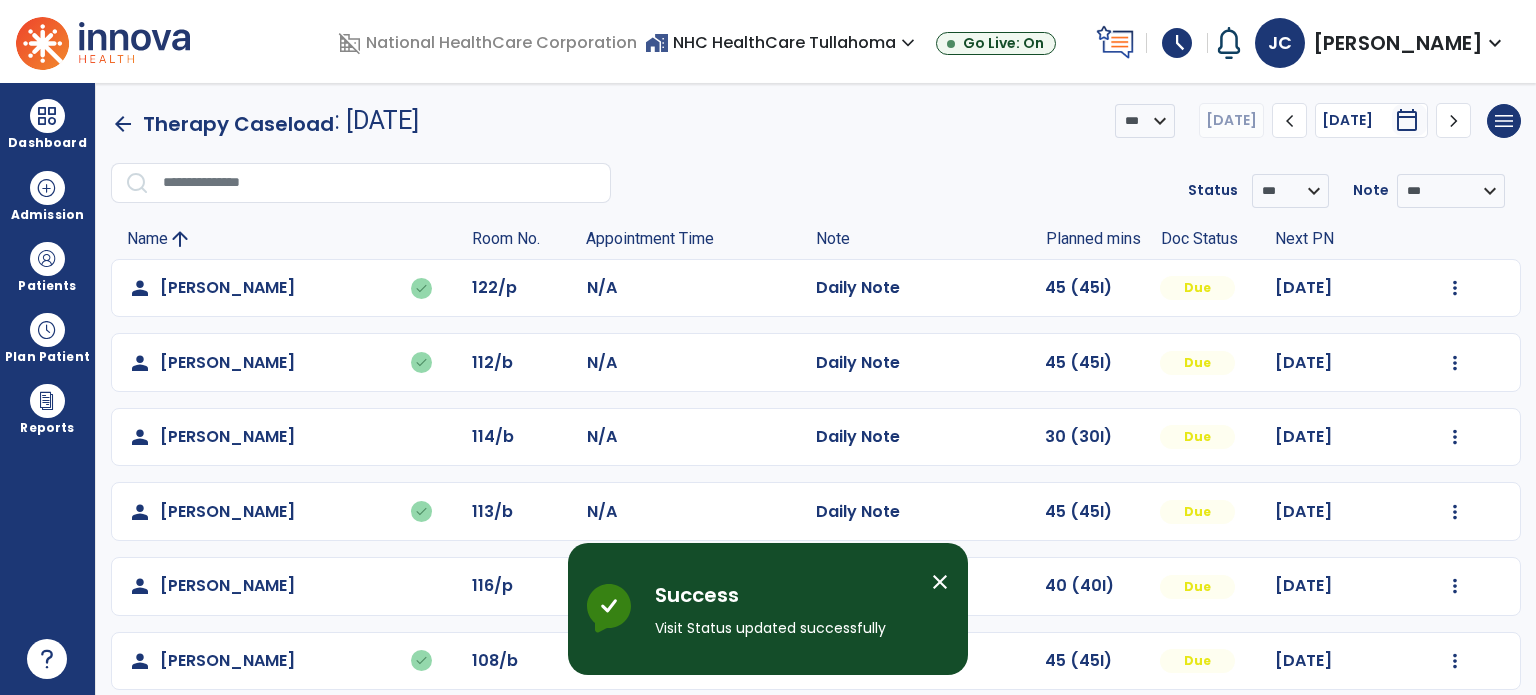 scroll, scrollTop: 468, scrollLeft: 0, axis: vertical 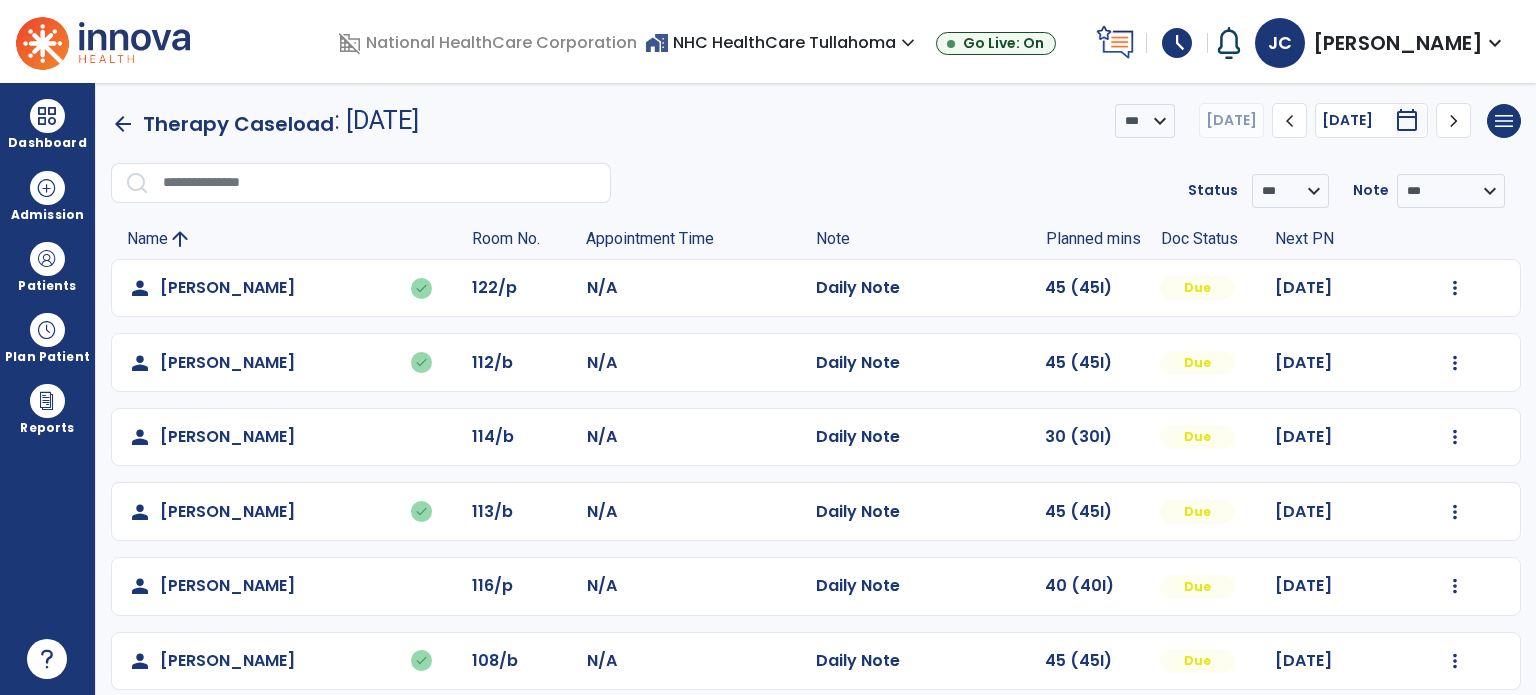 click on "person   [PERSON_NAME]   done  122/p N/A  Daily Note   45 (45I)  Due [DATE]  Undo Visit Status   Reset Note   Open Document   G + C Mins" 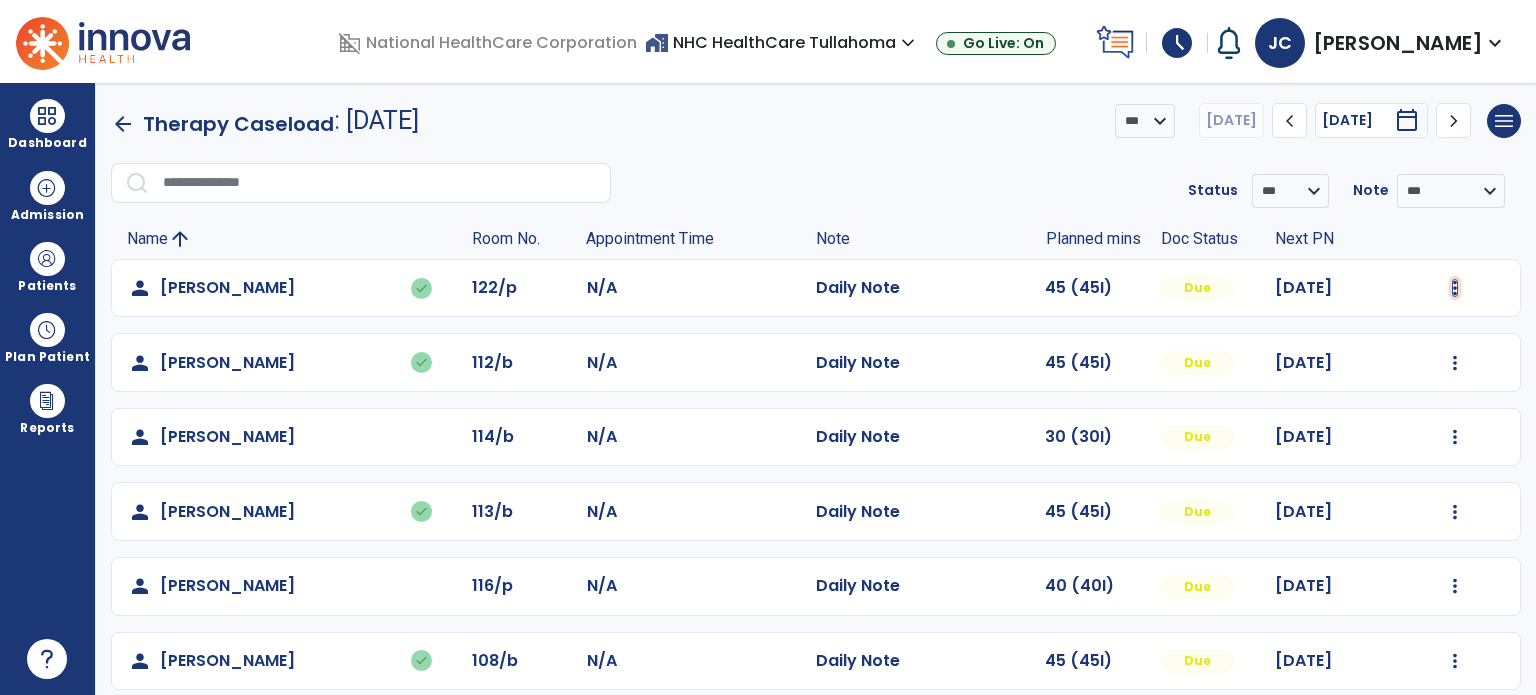 click at bounding box center (1455, 288) 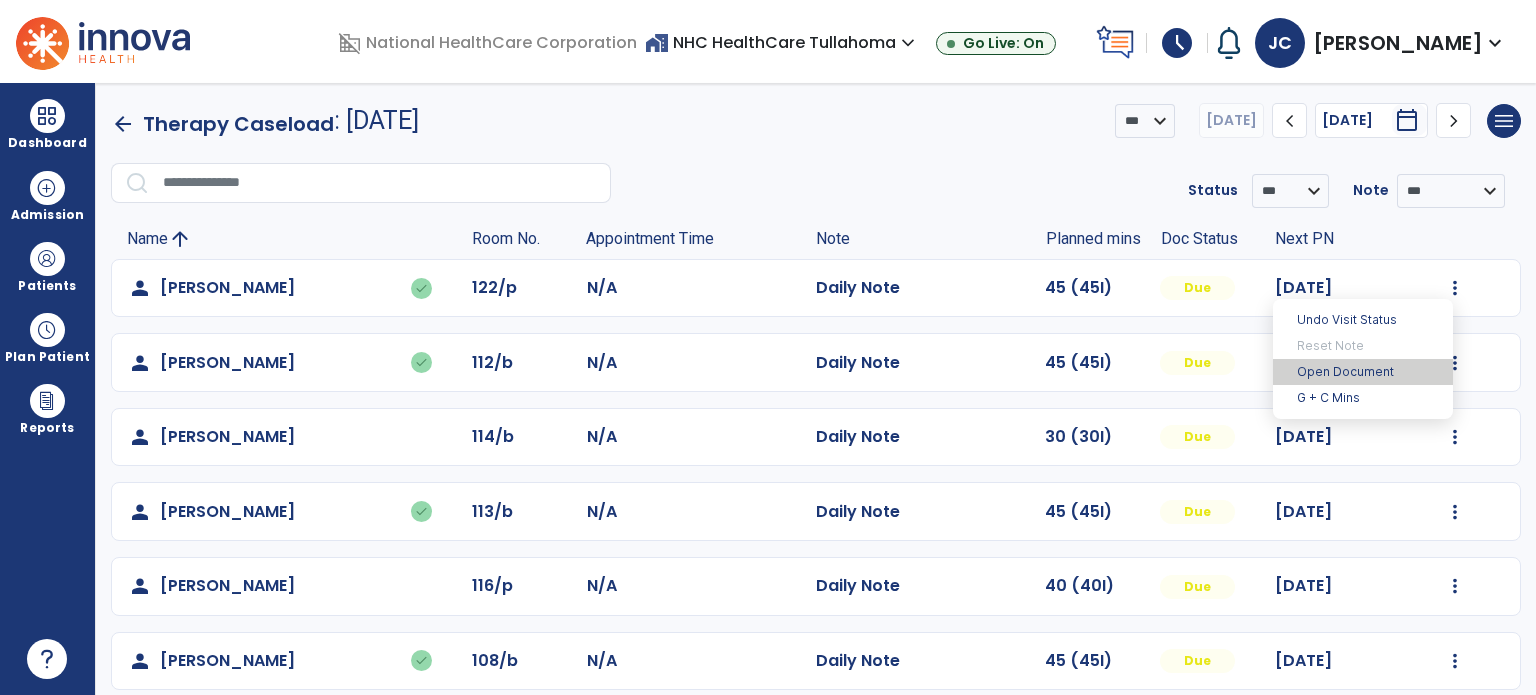 click on "Open Document" at bounding box center (1363, 372) 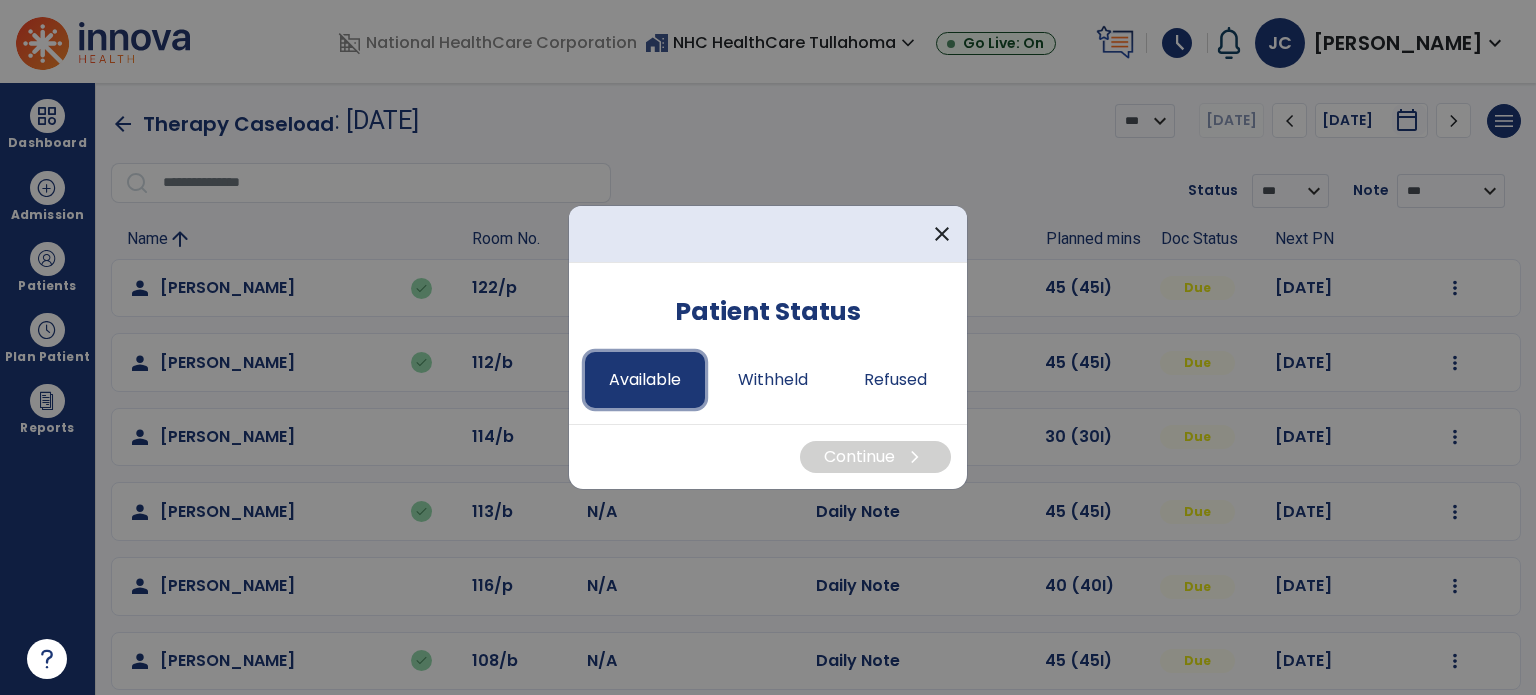 click on "Available" at bounding box center [645, 380] 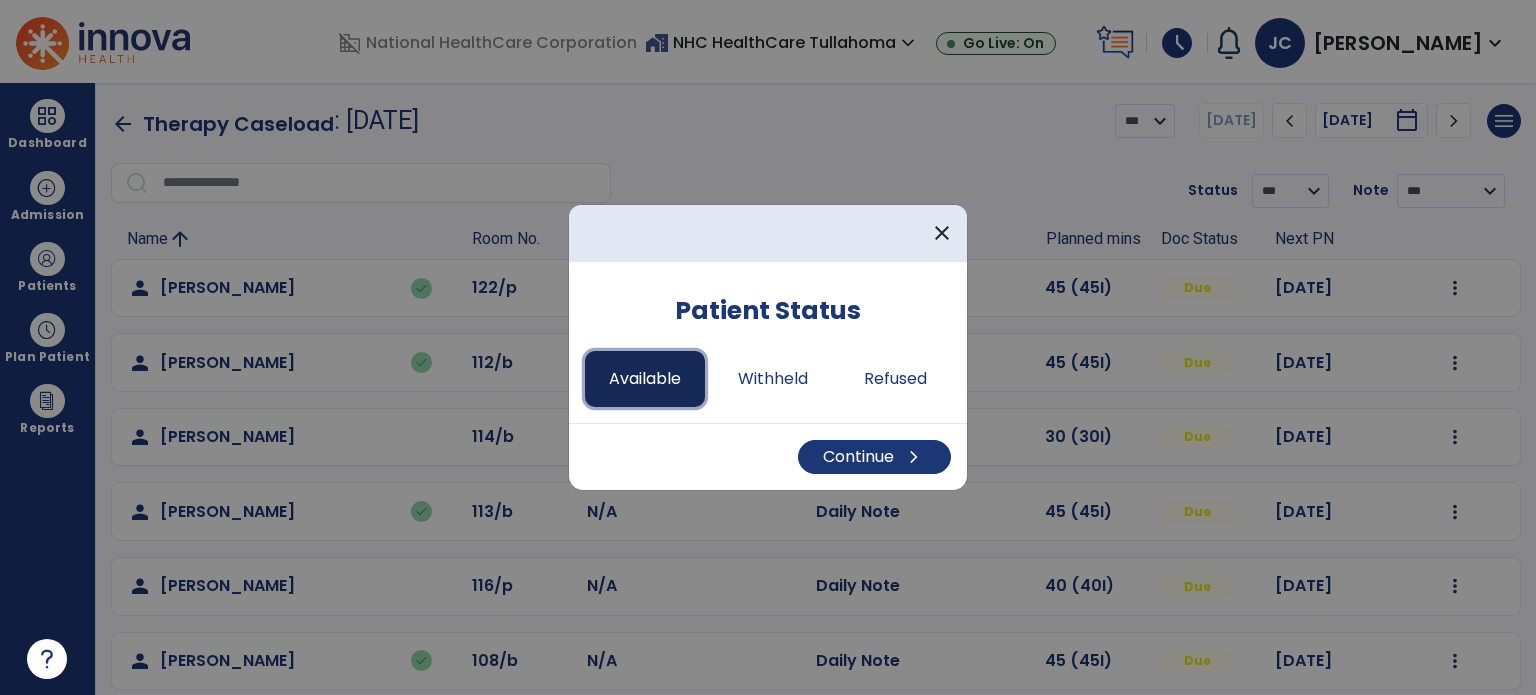 click on "Available" at bounding box center [645, 379] 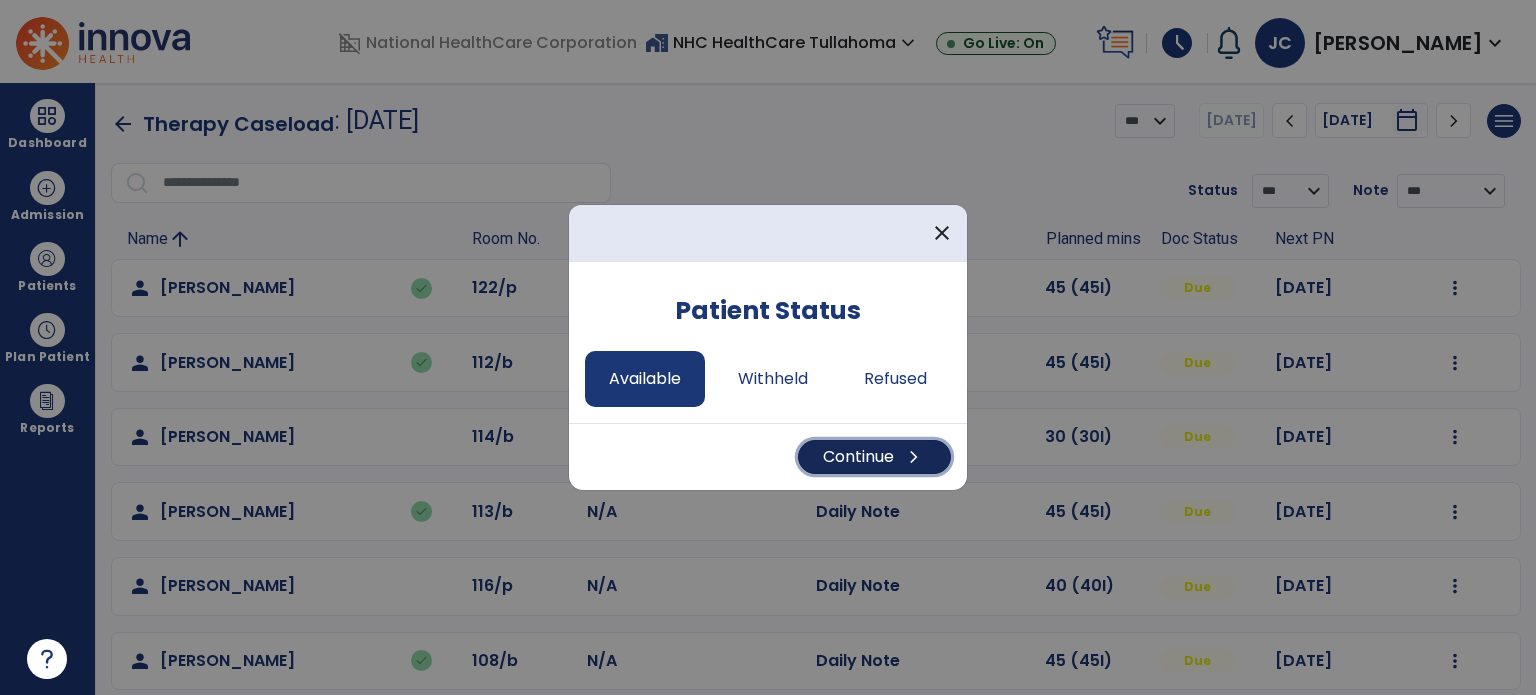 click on "Continue   chevron_right" at bounding box center [874, 457] 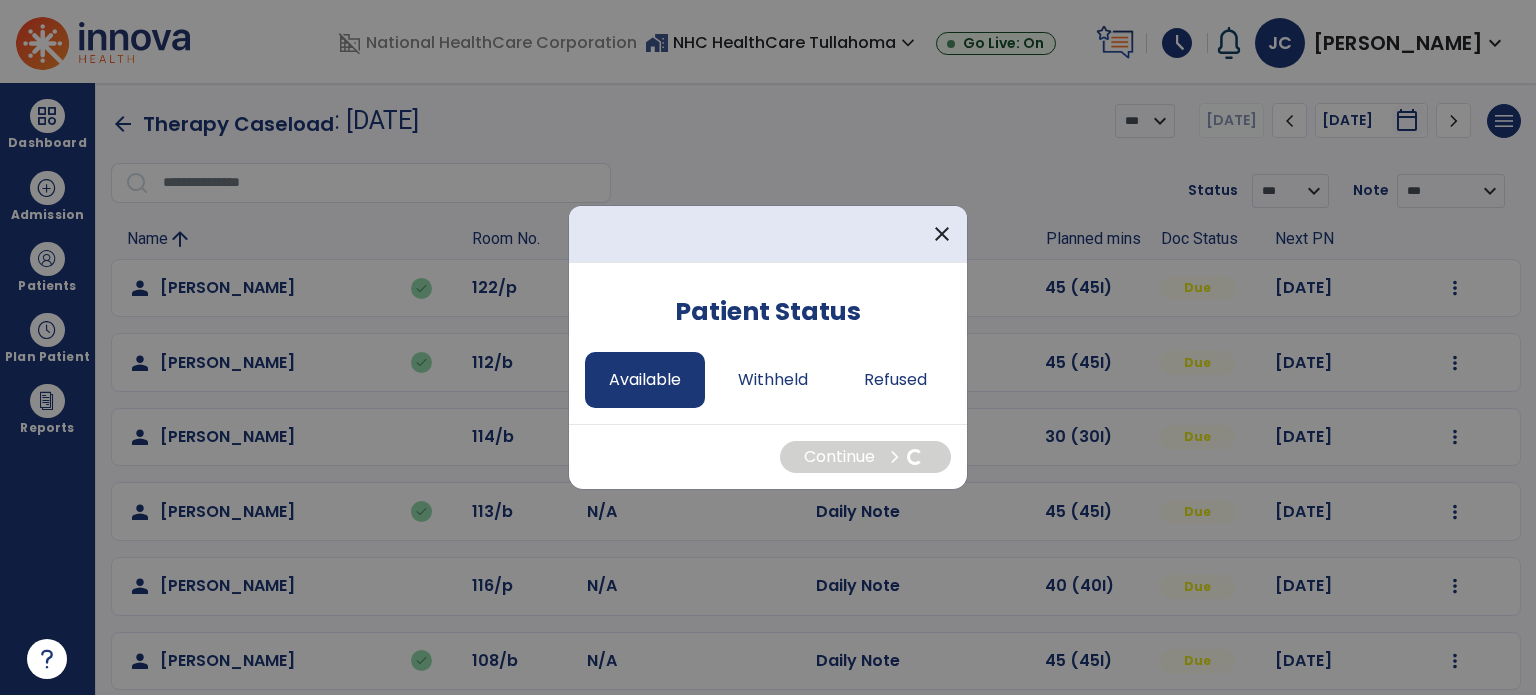select on "*" 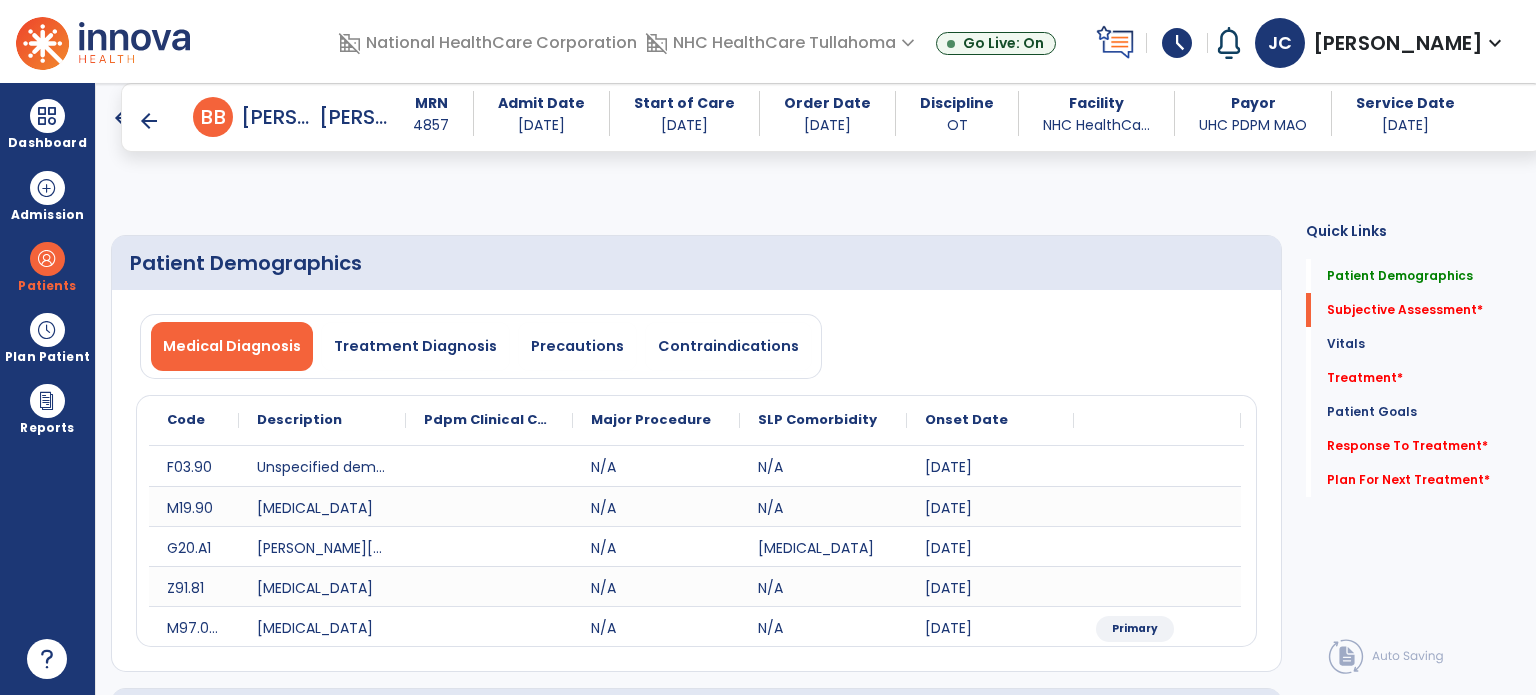 scroll, scrollTop: 612, scrollLeft: 0, axis: vertical 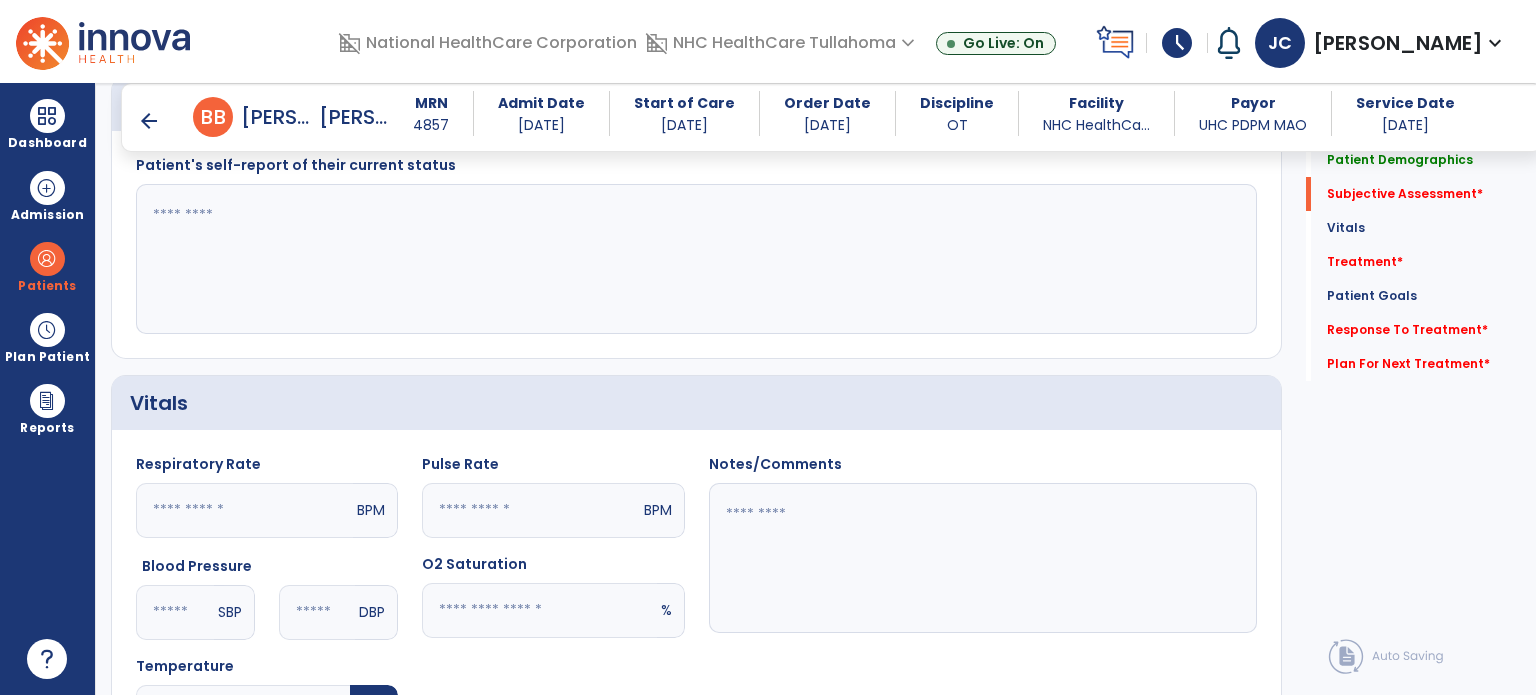 click 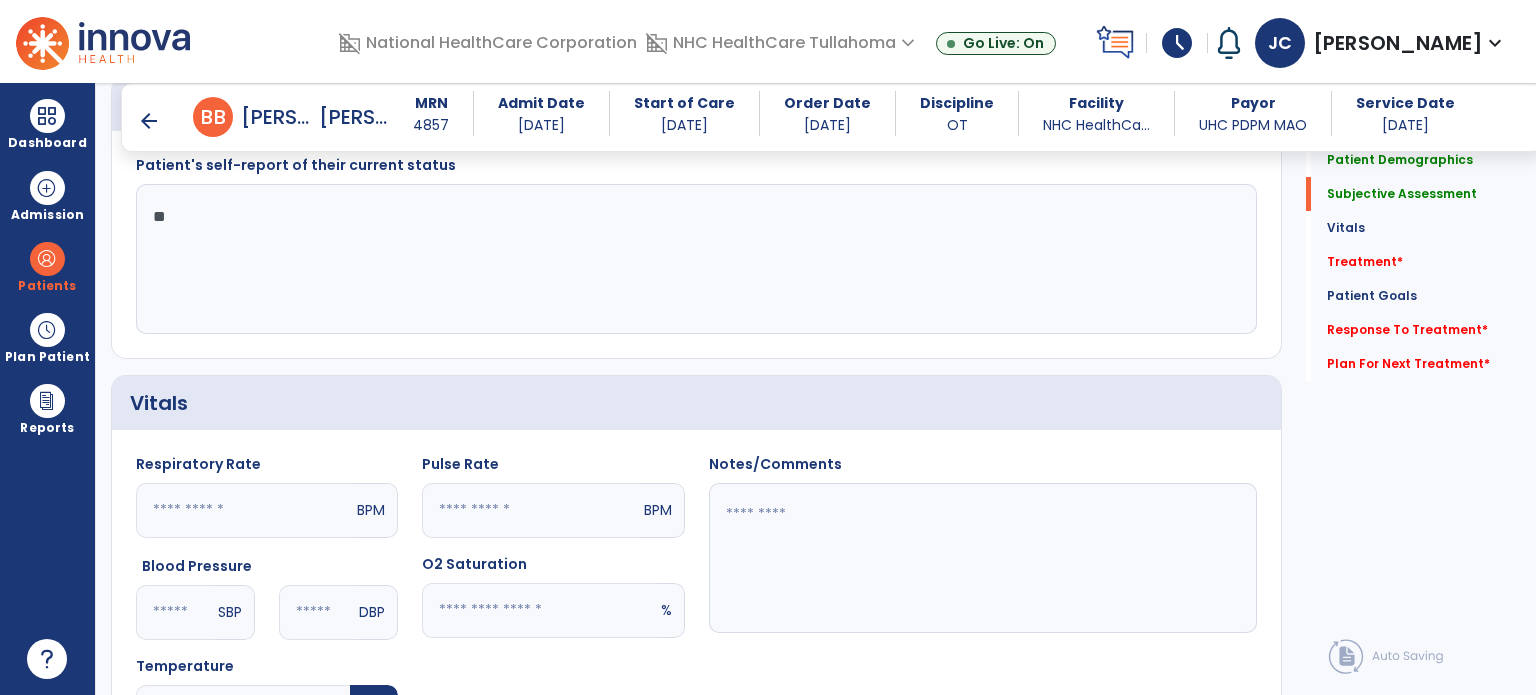 type on "*" 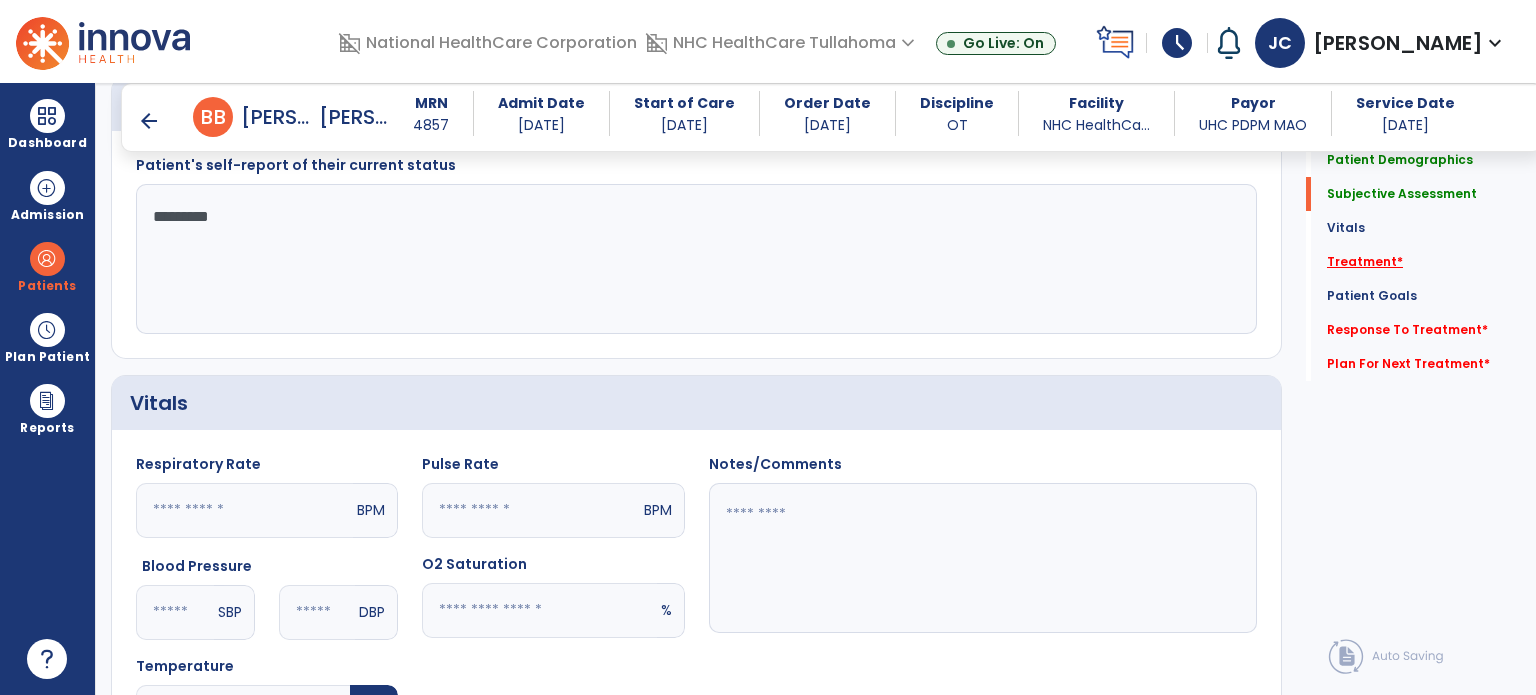 type on "*********" 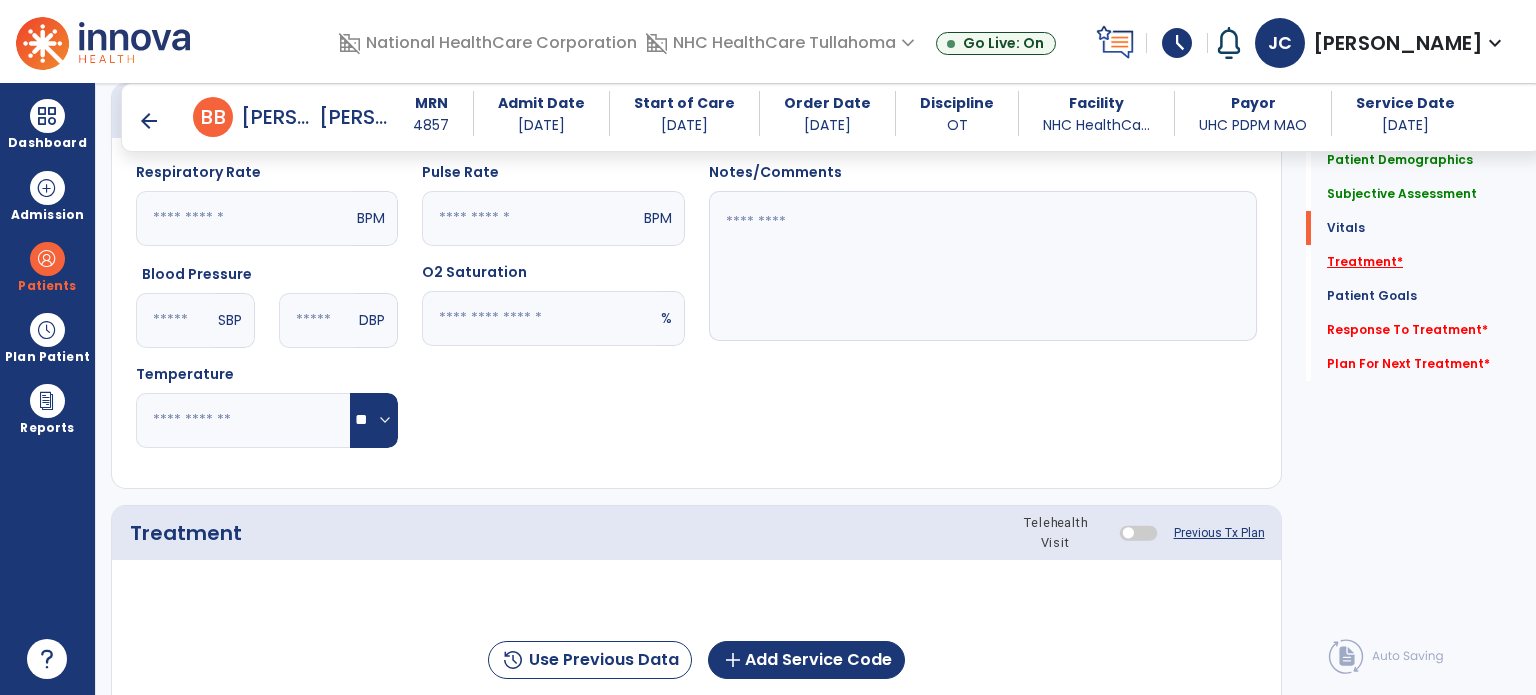 scroll, scrollTop: 1147, scrollLeft: 0, axis: vertical 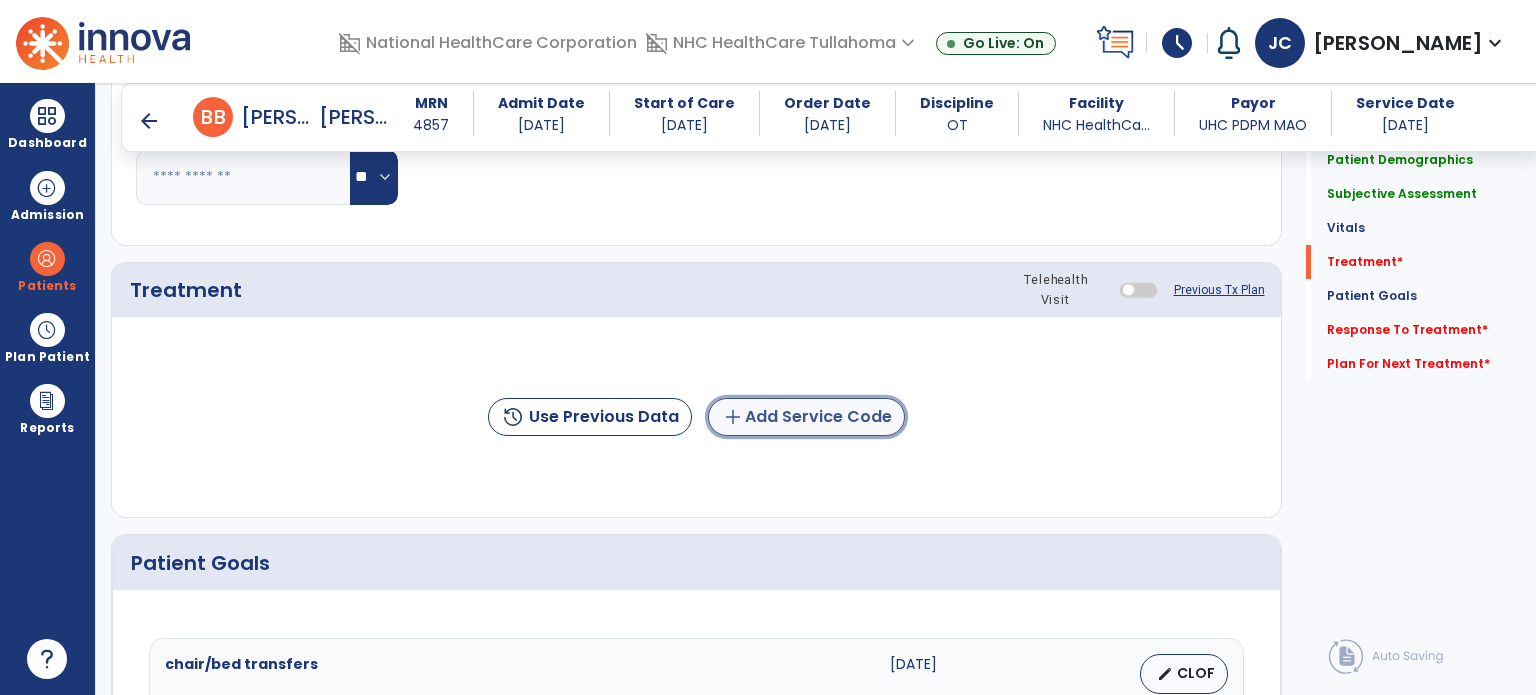 click on "add  Add Service Code" 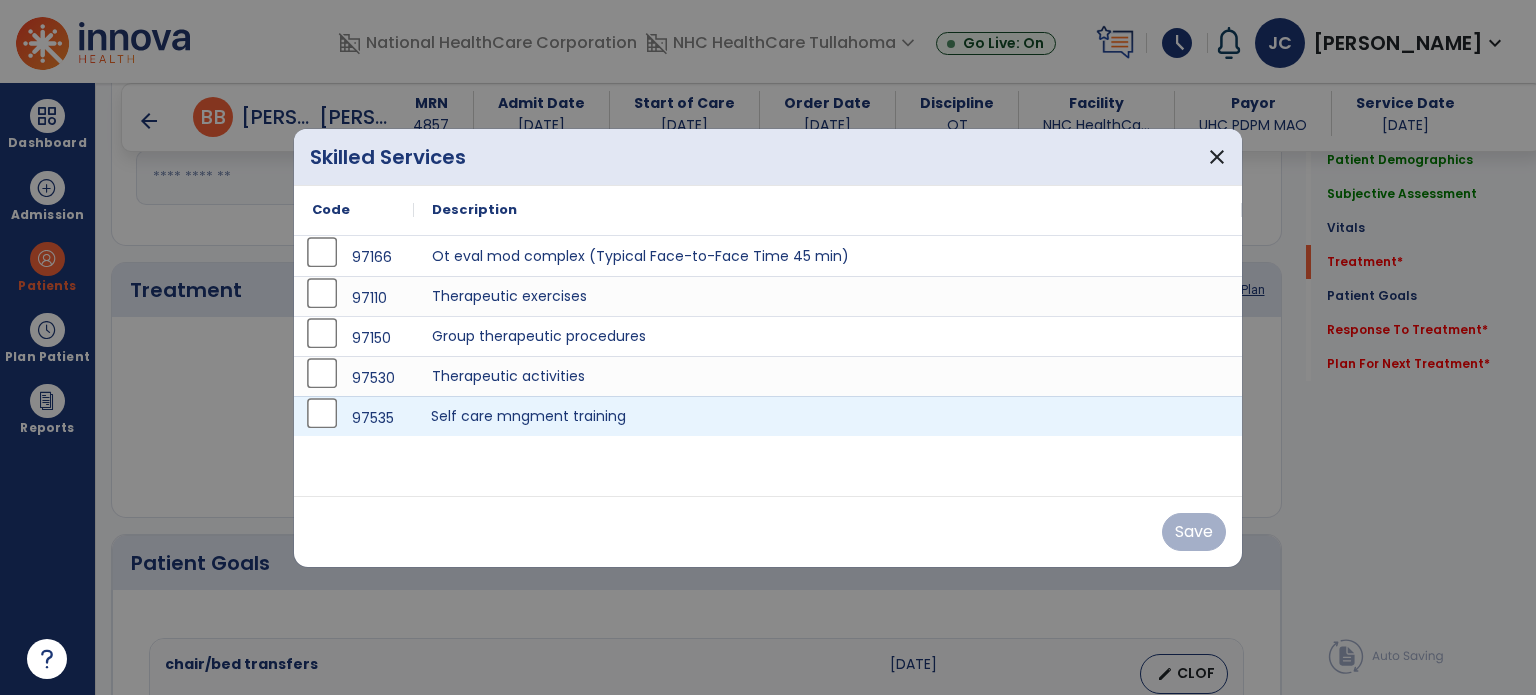 click on "Self care mngment training" at bounding box center (828, 416) 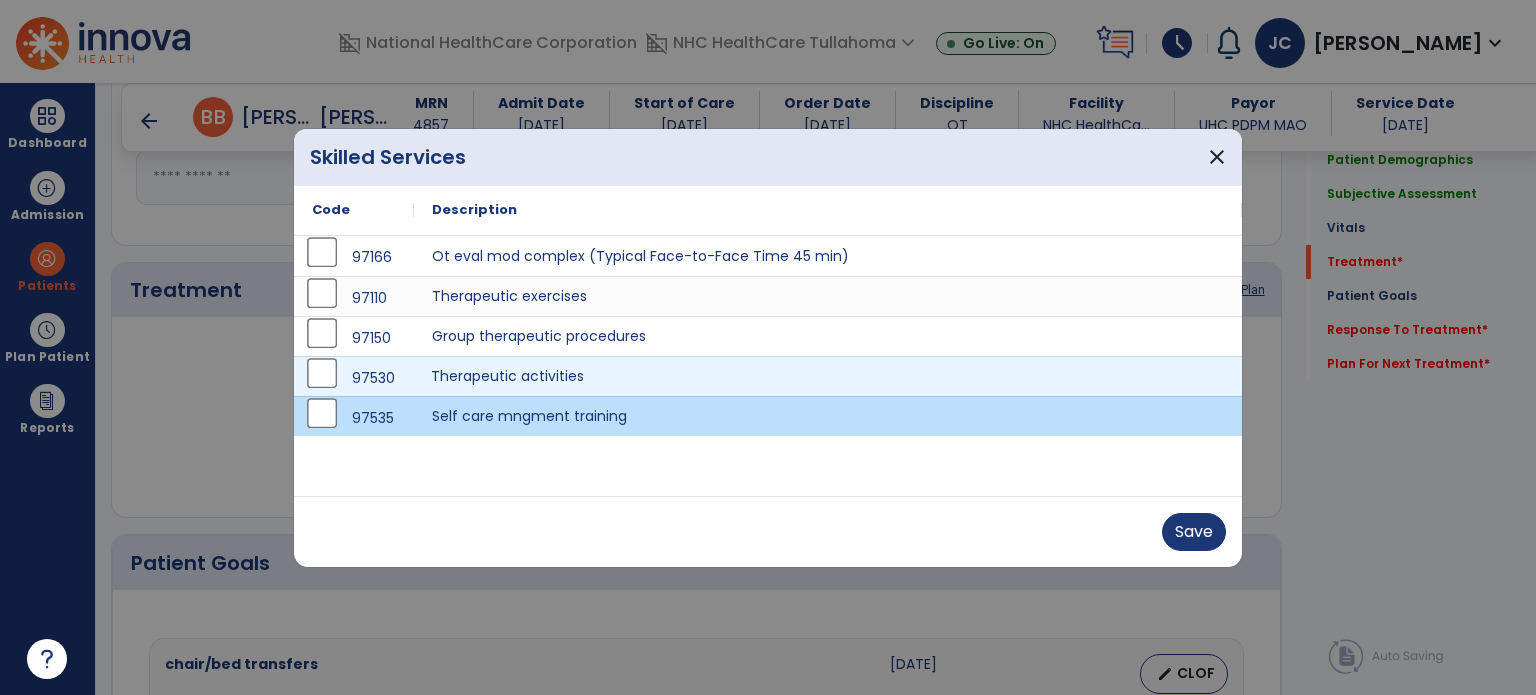 click on "Therapeutic activities" at bounding box center [828, 376] 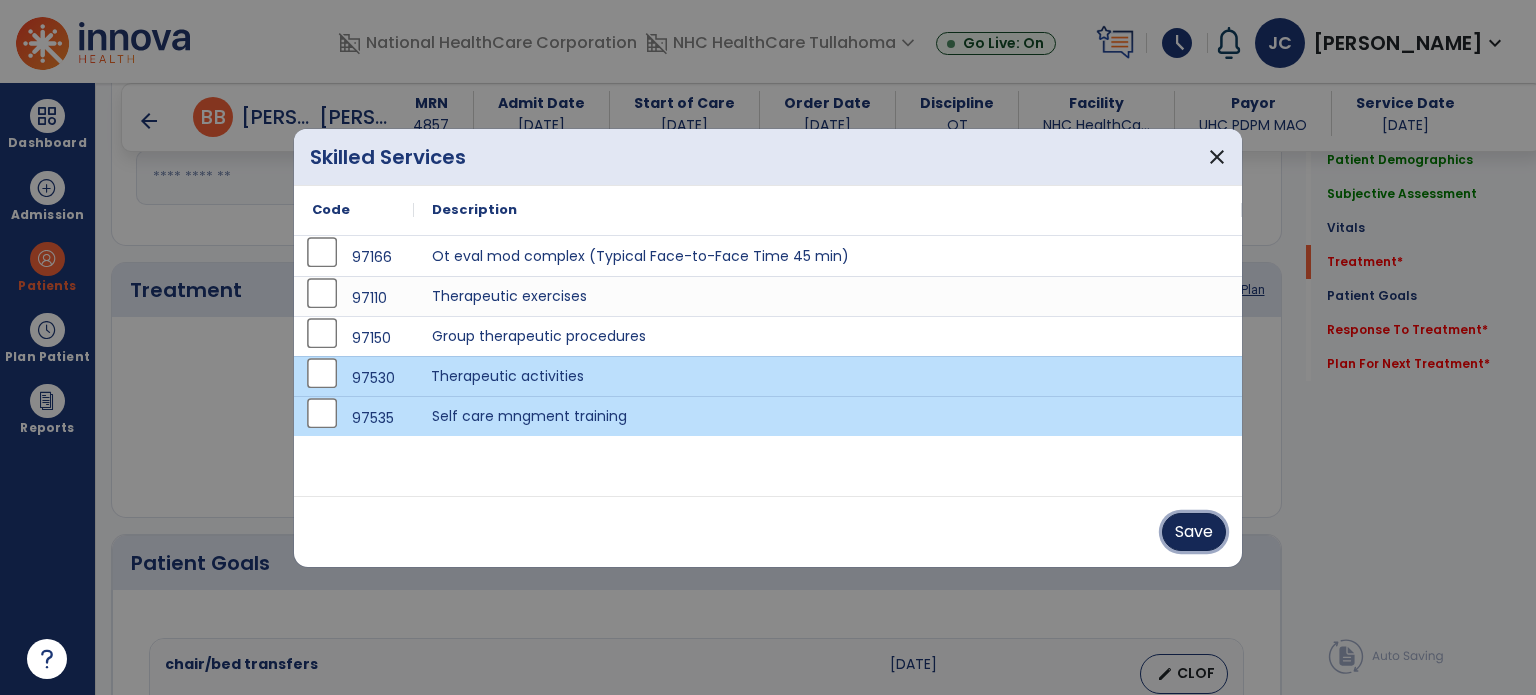click on "Save" at bounding box center [1194, 532] 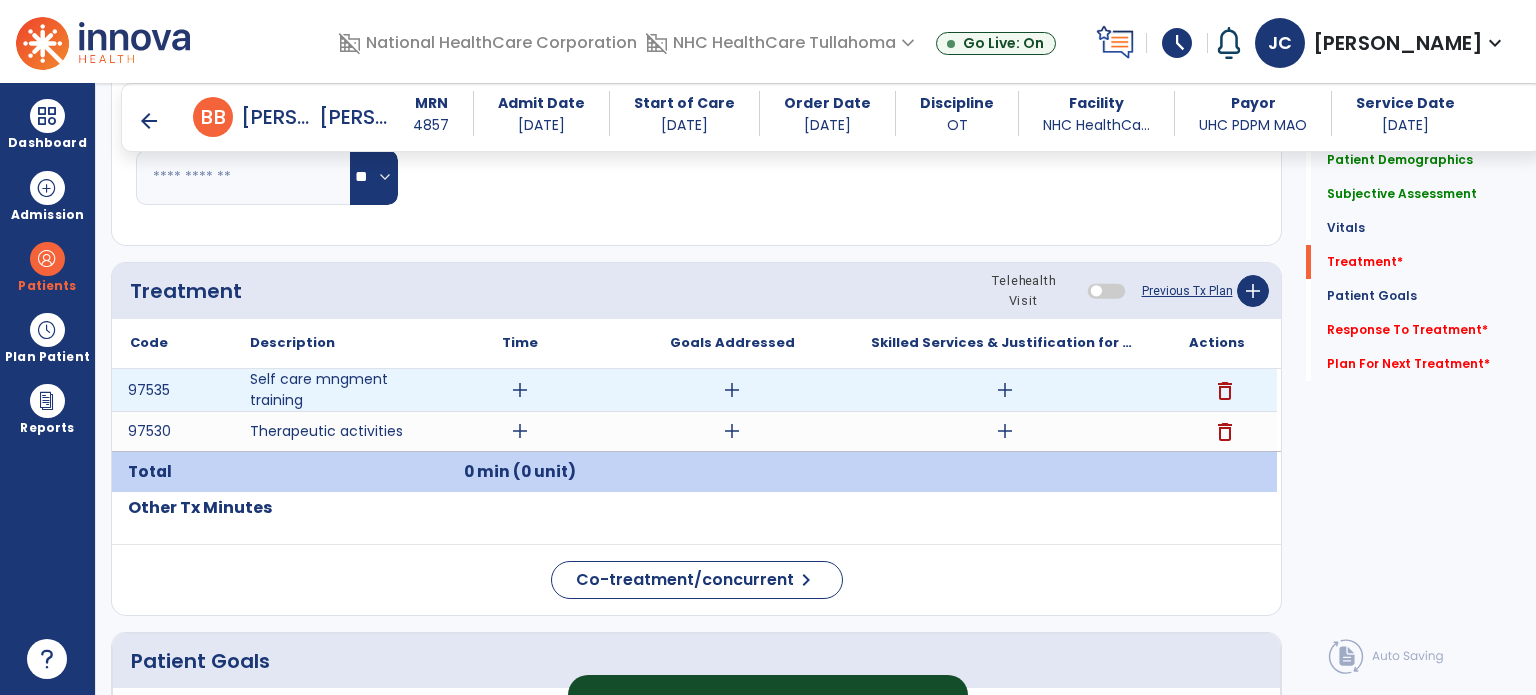 click on "add" at bounding box center (520, 390) 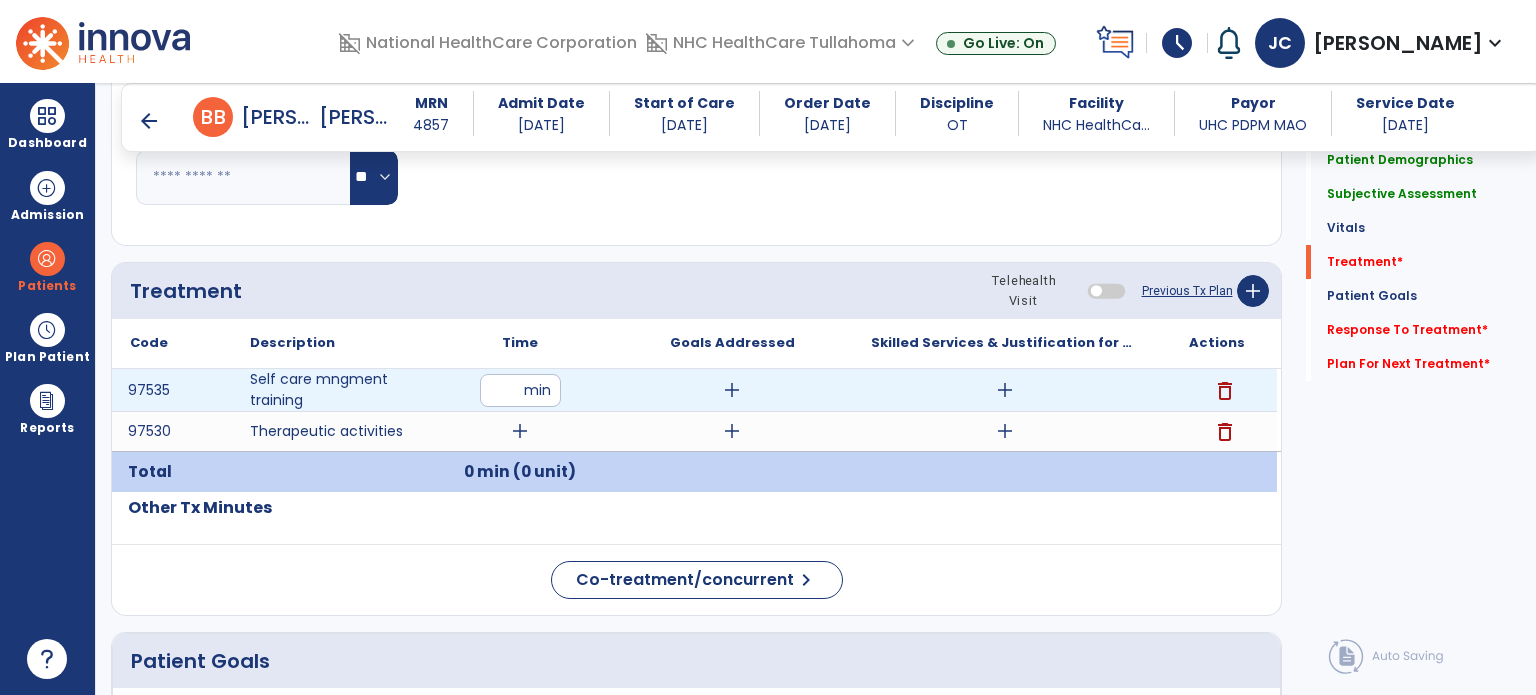 type on "**" 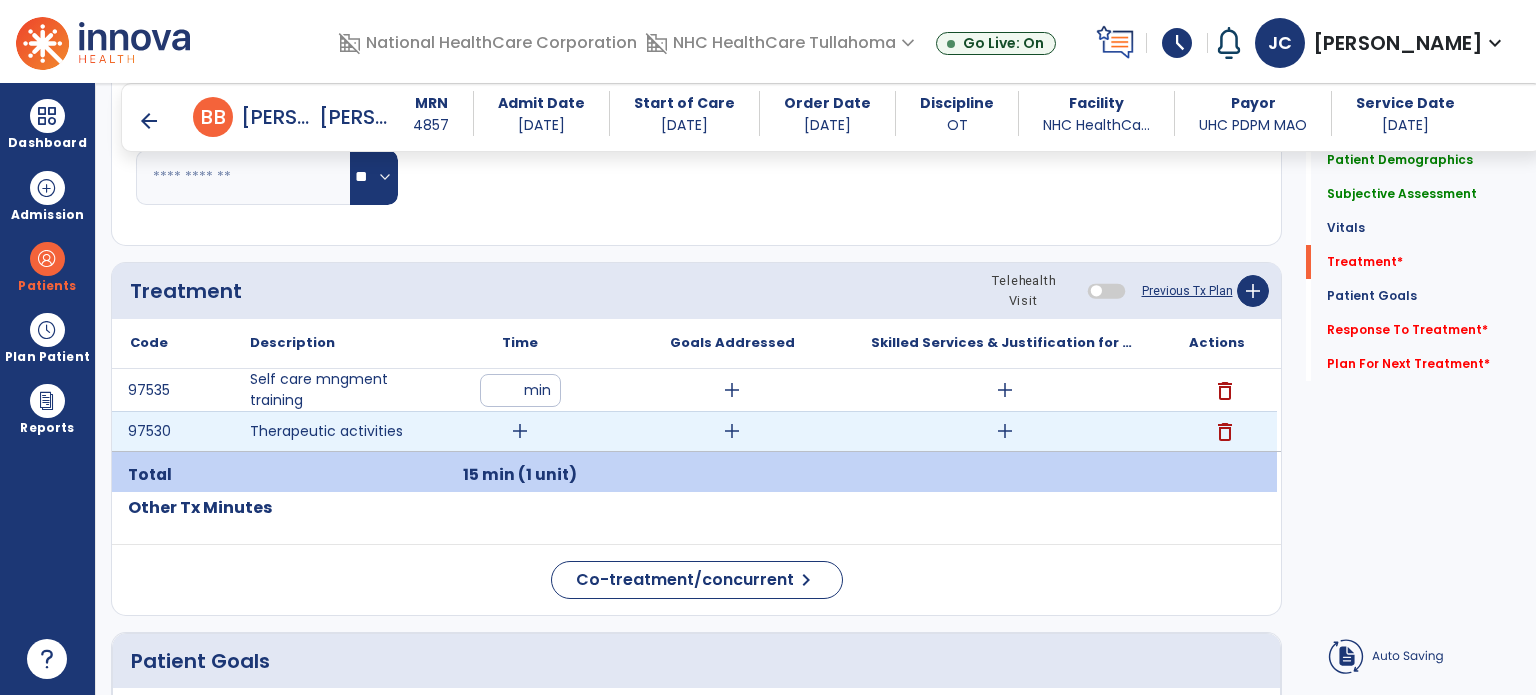 click on "add" at bounding box center (520, 431) 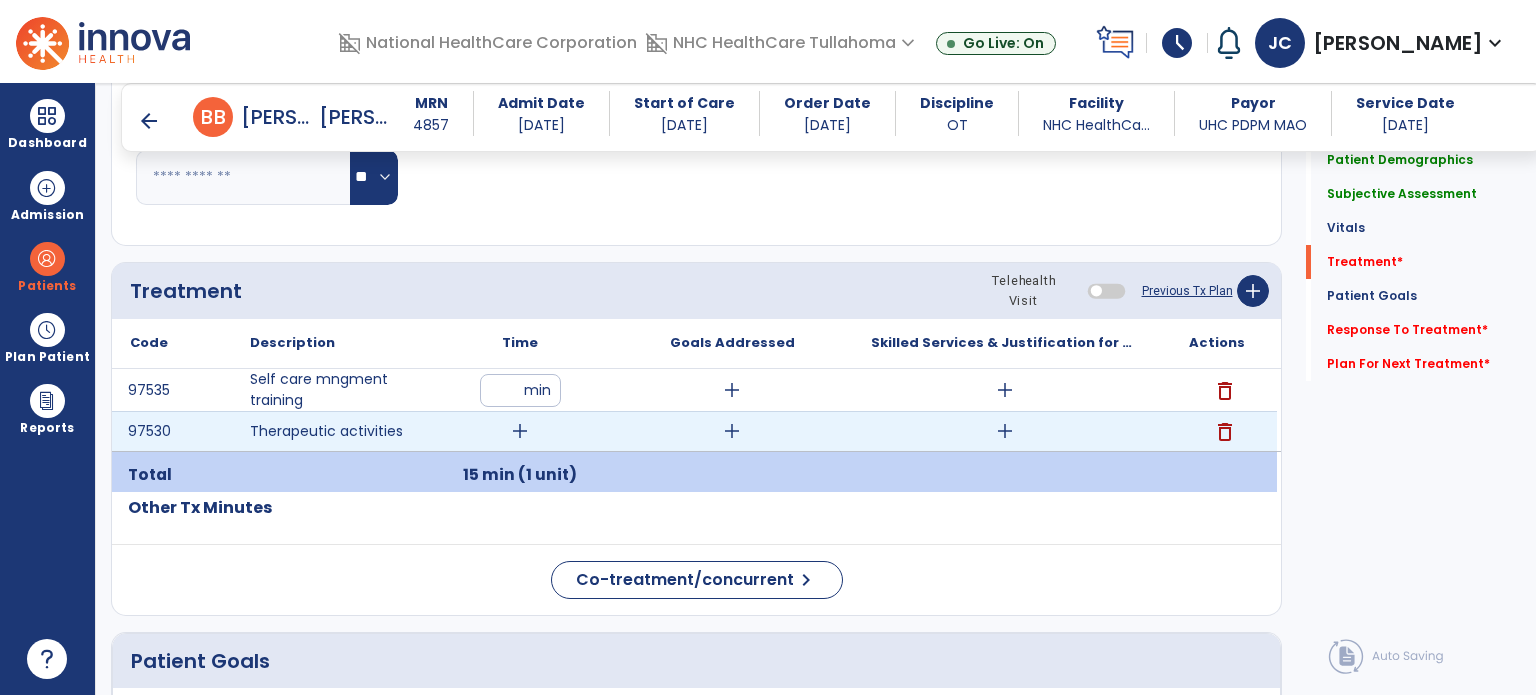 click on "add" at bounding box center (520, 431) 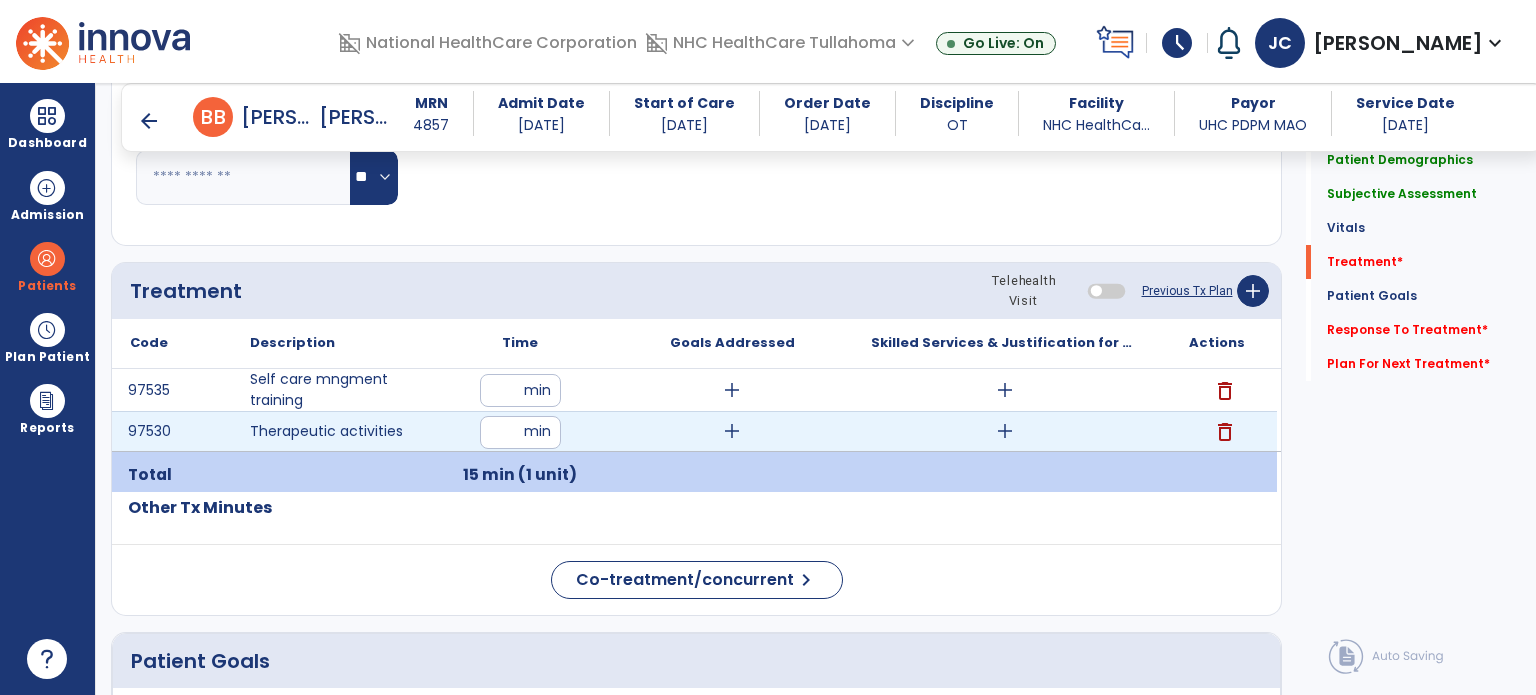 type on "**" 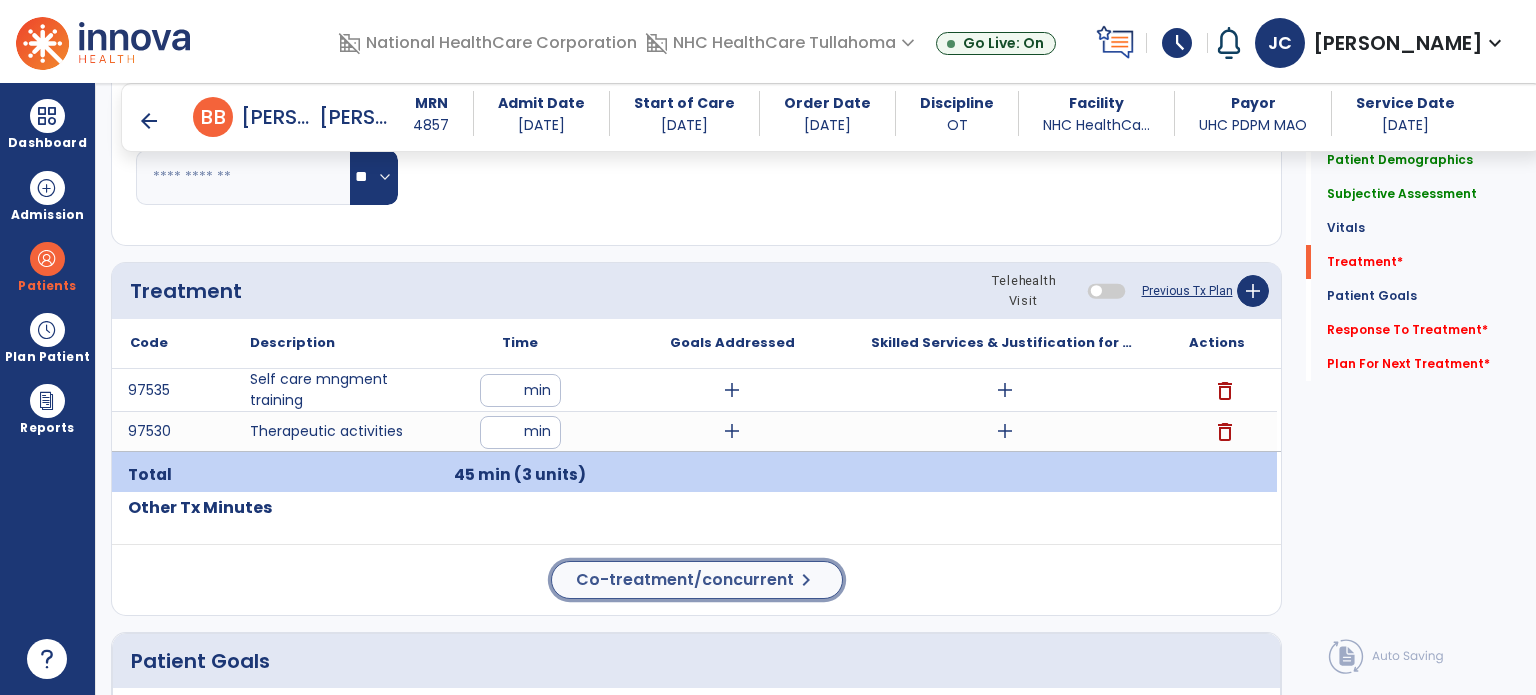 click on "Co-treatment/concurrent" 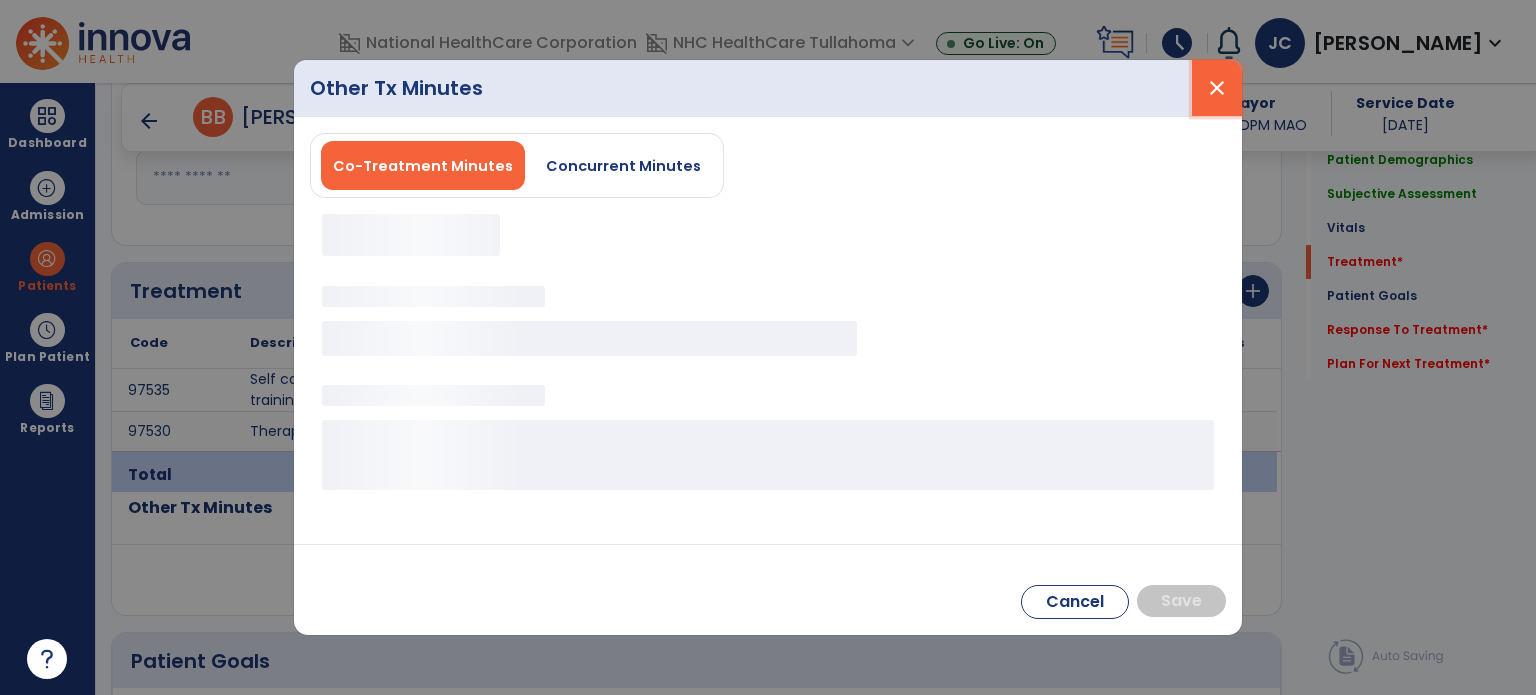 click on "close" at bounding box center [1217, 88] 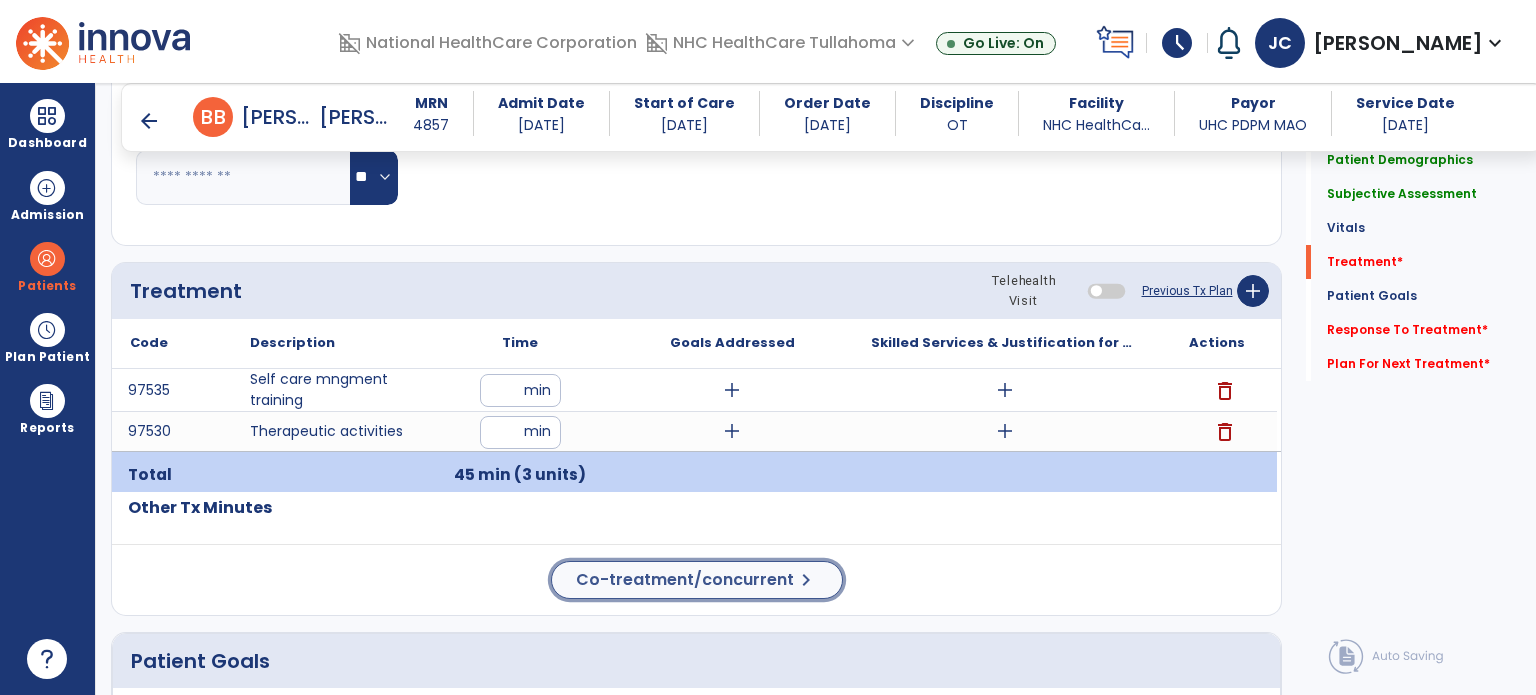 click on "Co-treatment/concurrent" 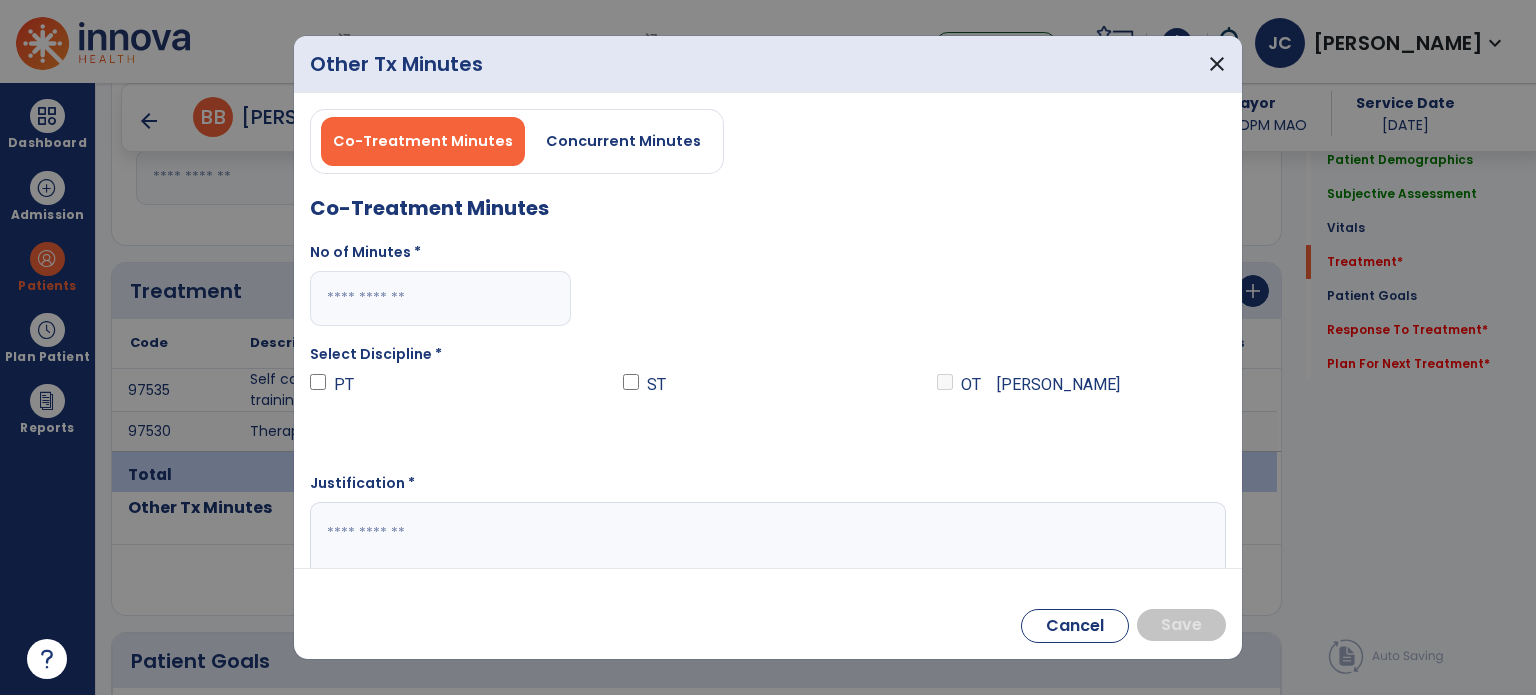 click at bounding box center [440, 298] 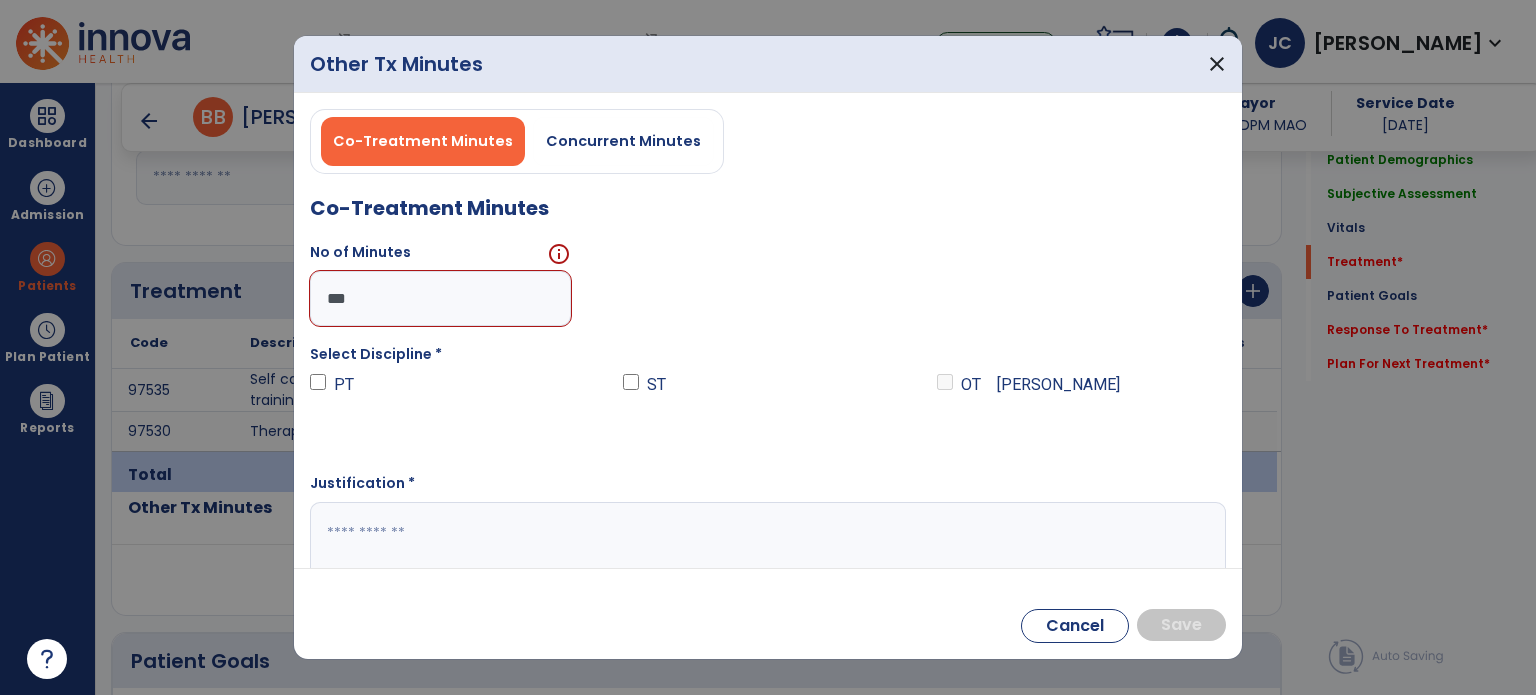 click on "***" at bounding box center (440, 298) 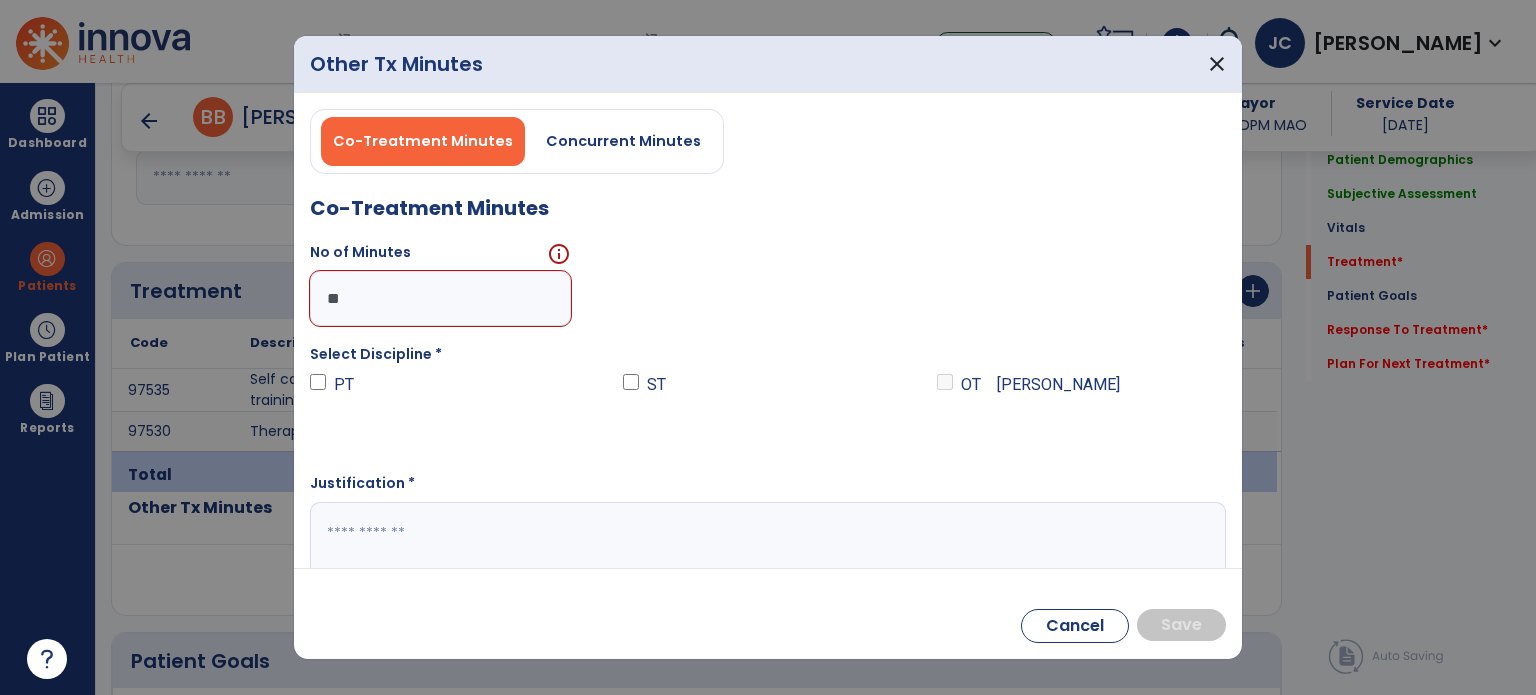 type on "*" 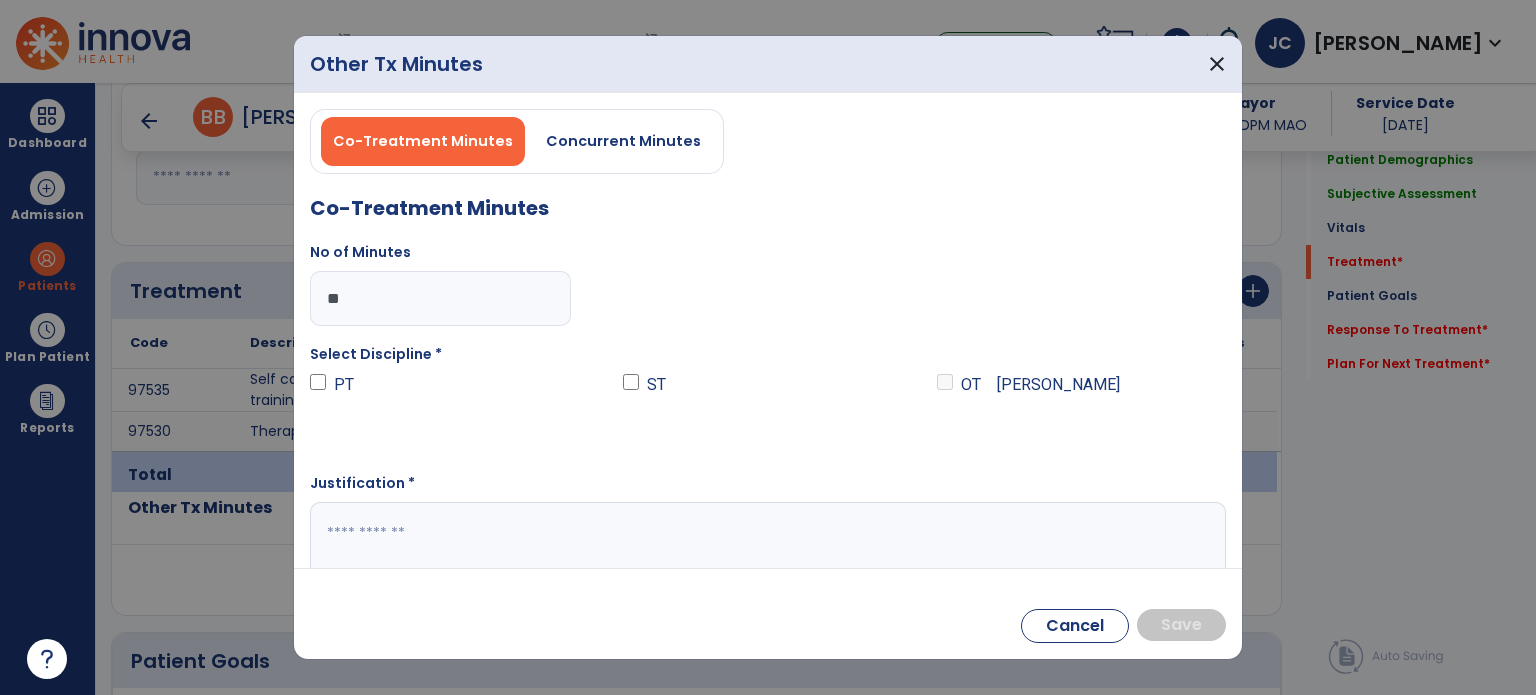 type on "**" 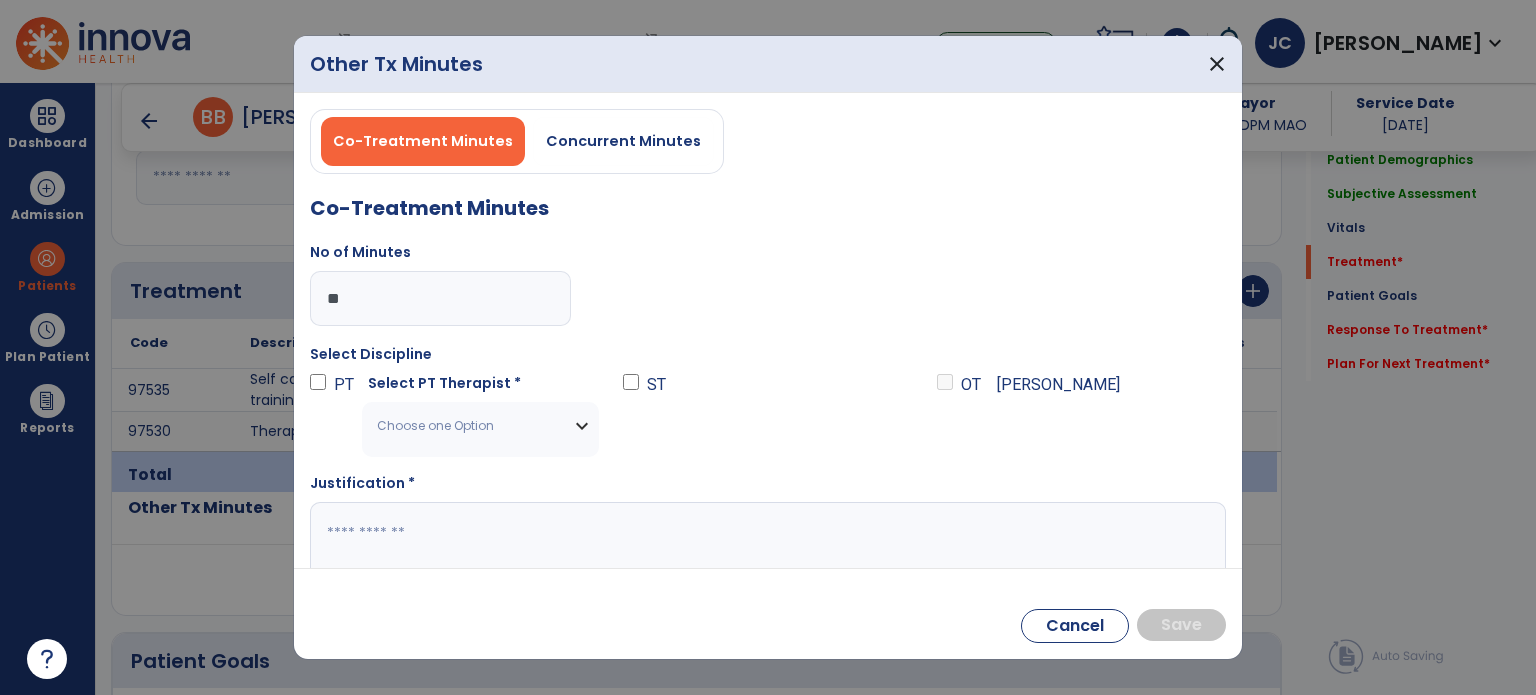 click on "Choose one Option" at bounding box center (468, 426) 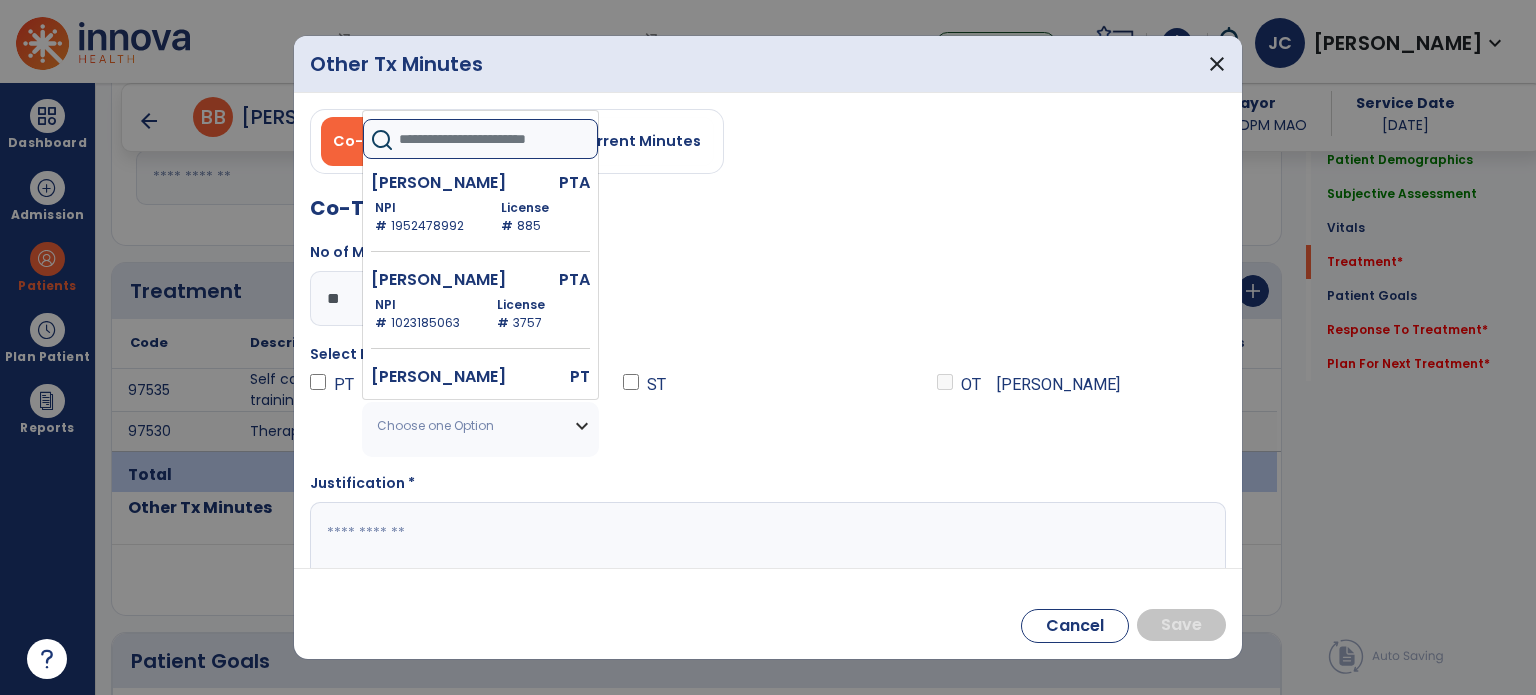 click at bounding box center (498, 139) 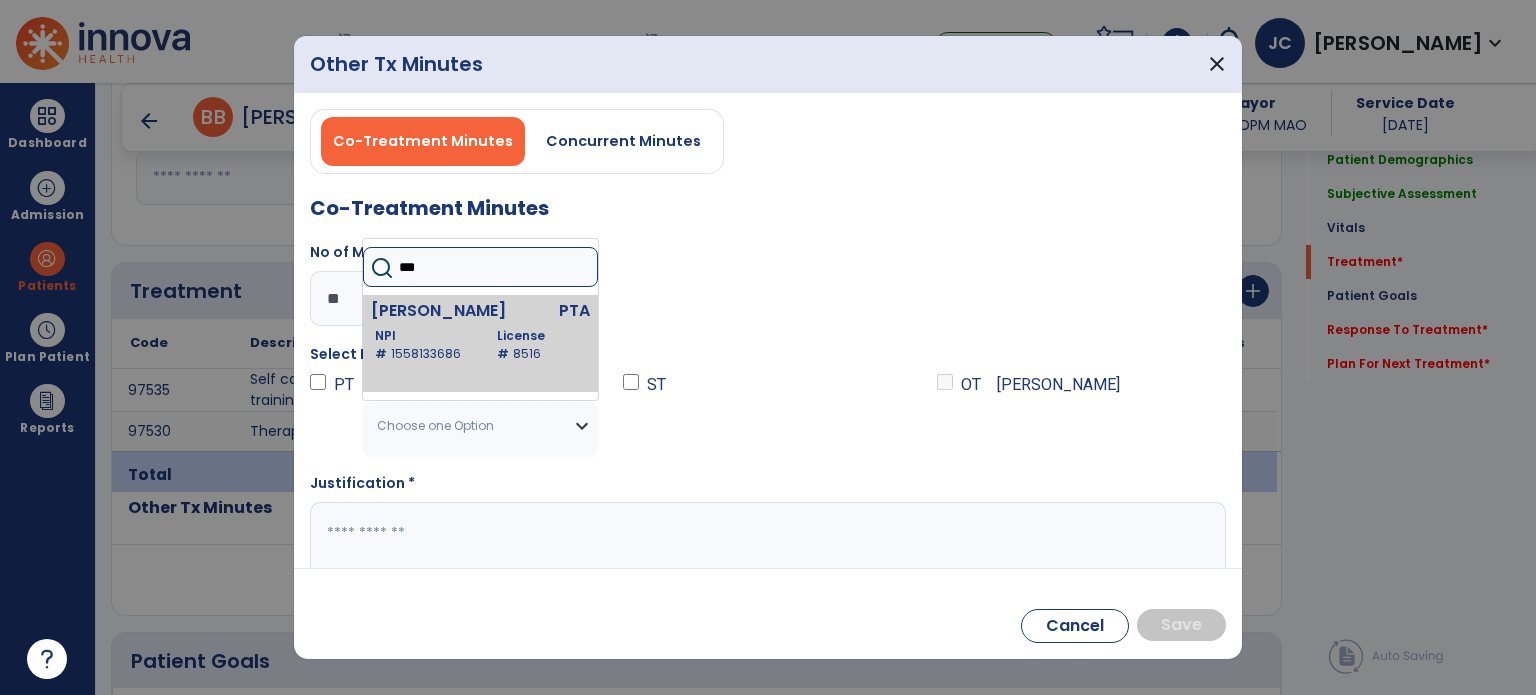 type on "***" 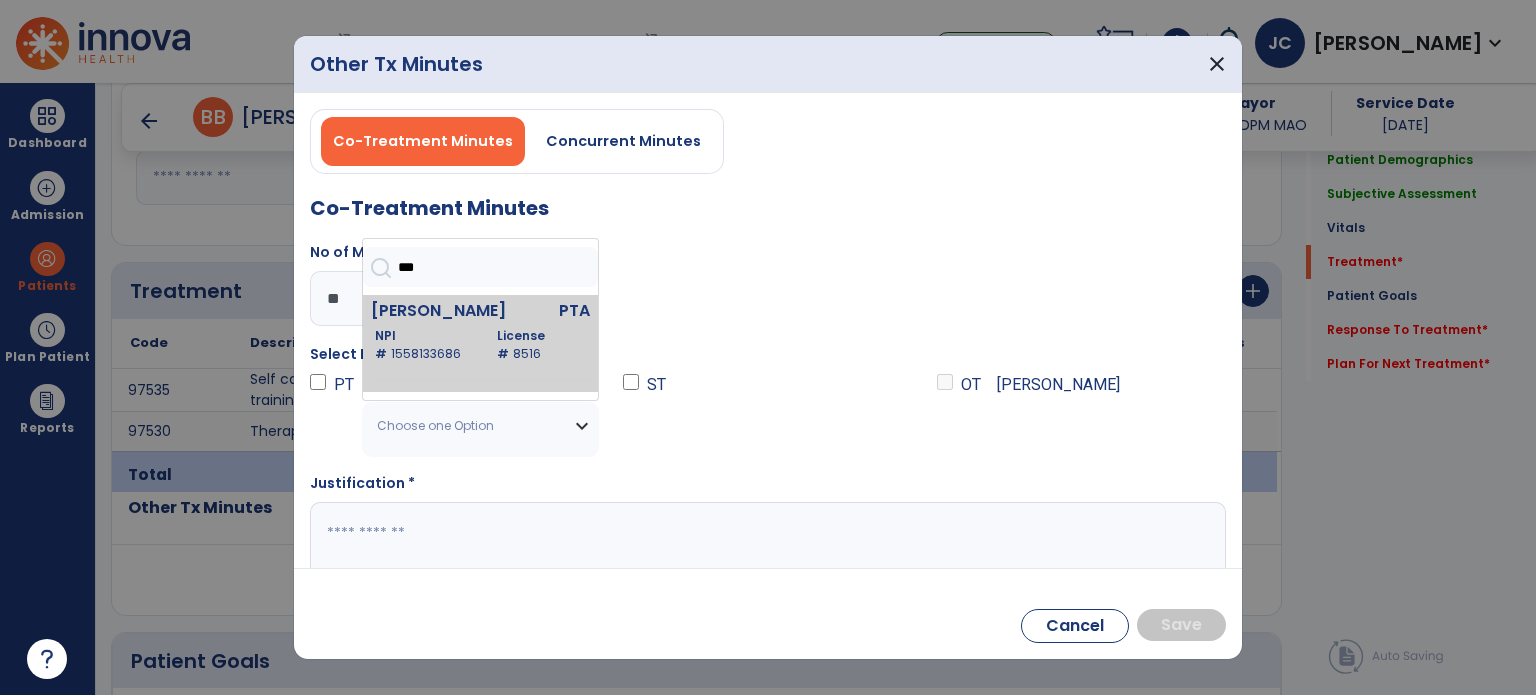 click on "NPI #  [US_HEALTHCARE_NPI]" at bounding box center (428, 345) 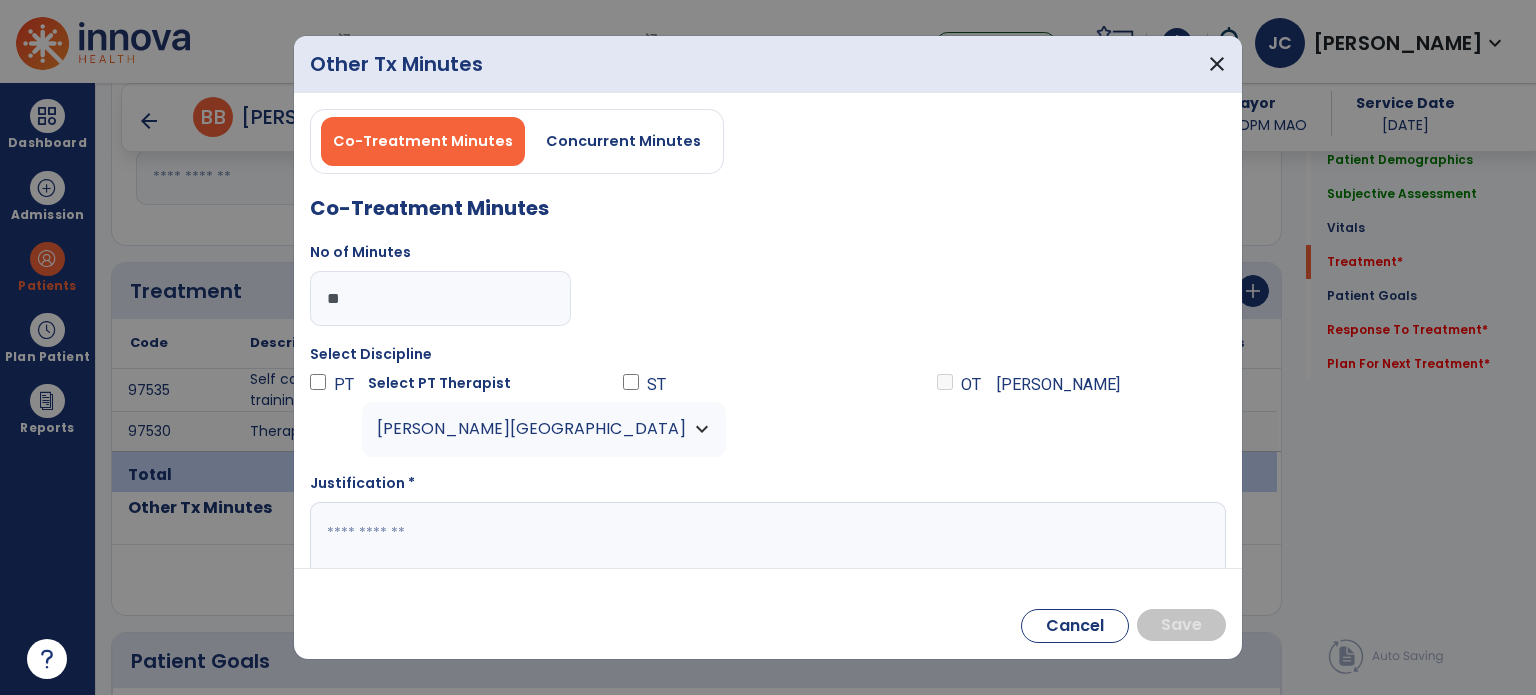 click at bounding box center [766, 541] 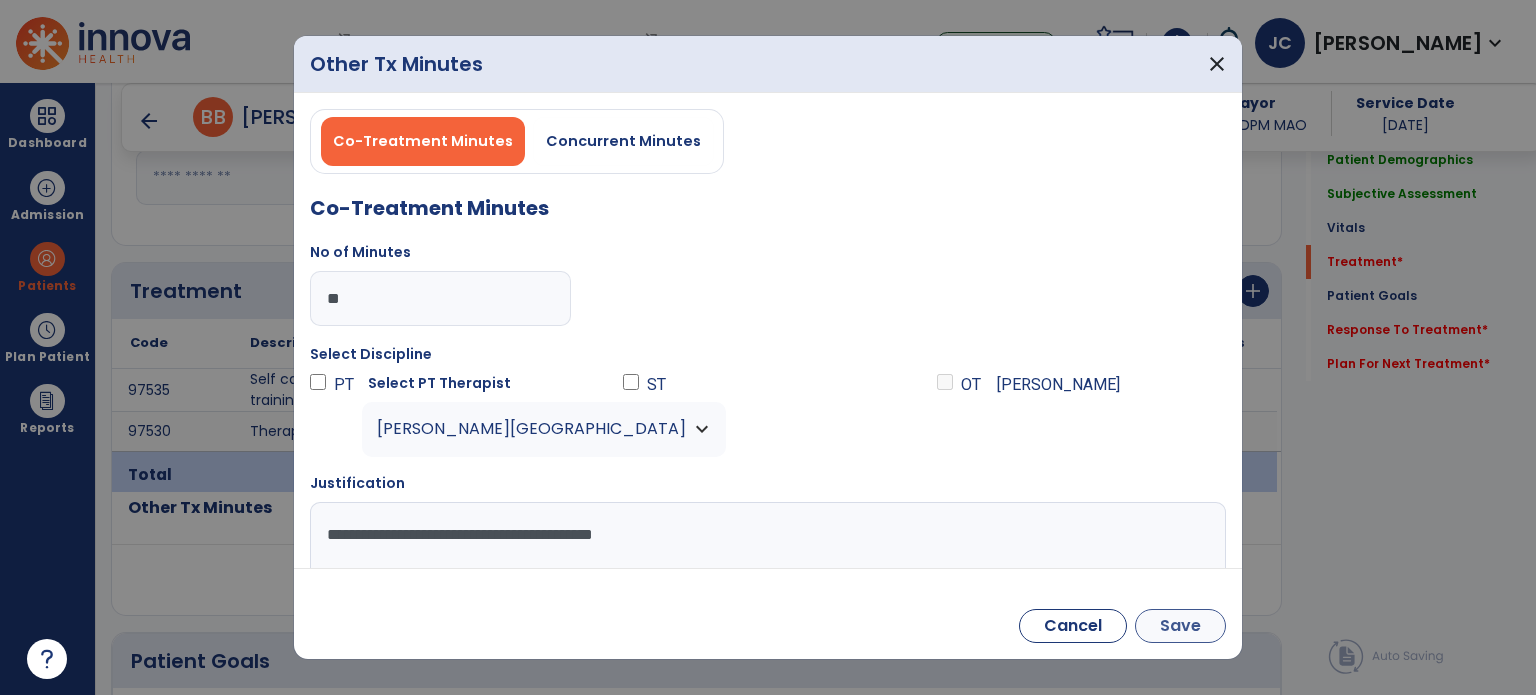 type on "**********" 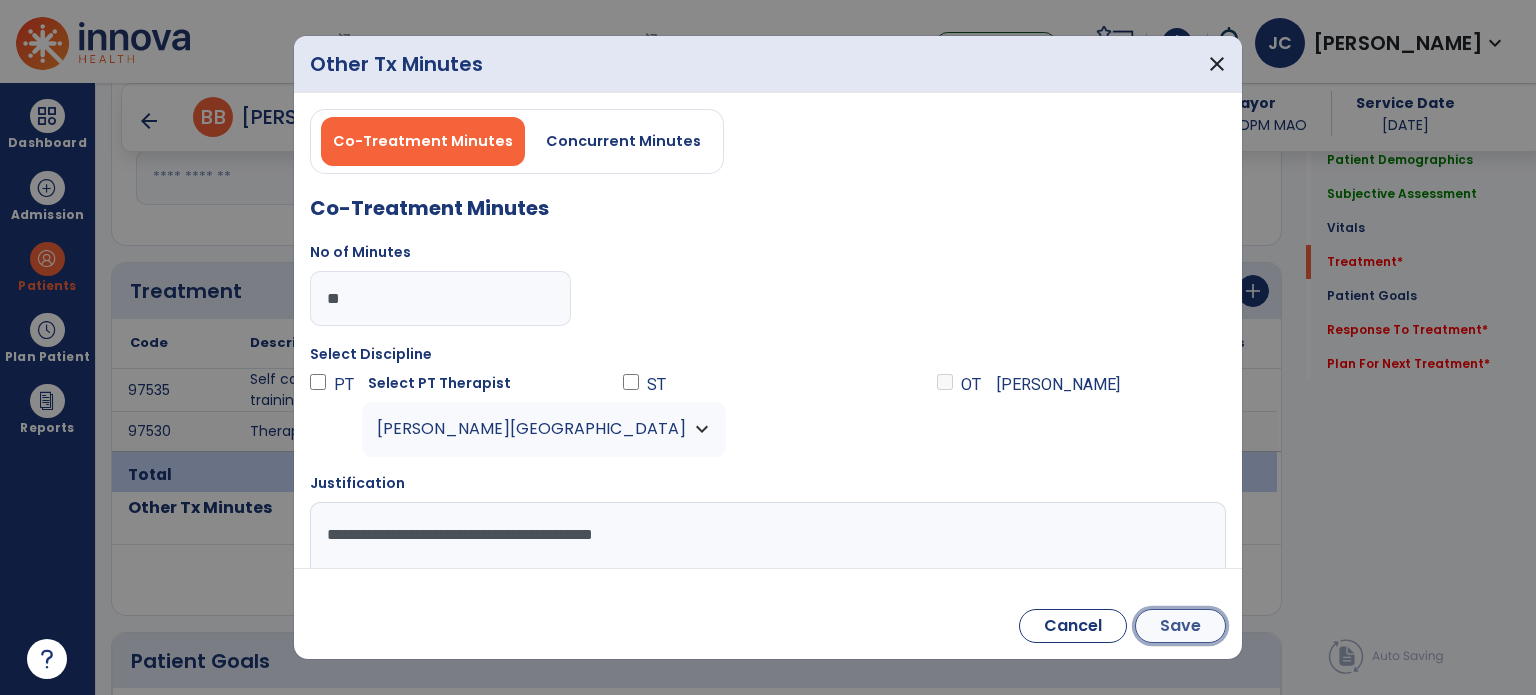 click on "Save" at bounding box center (1180, 626) 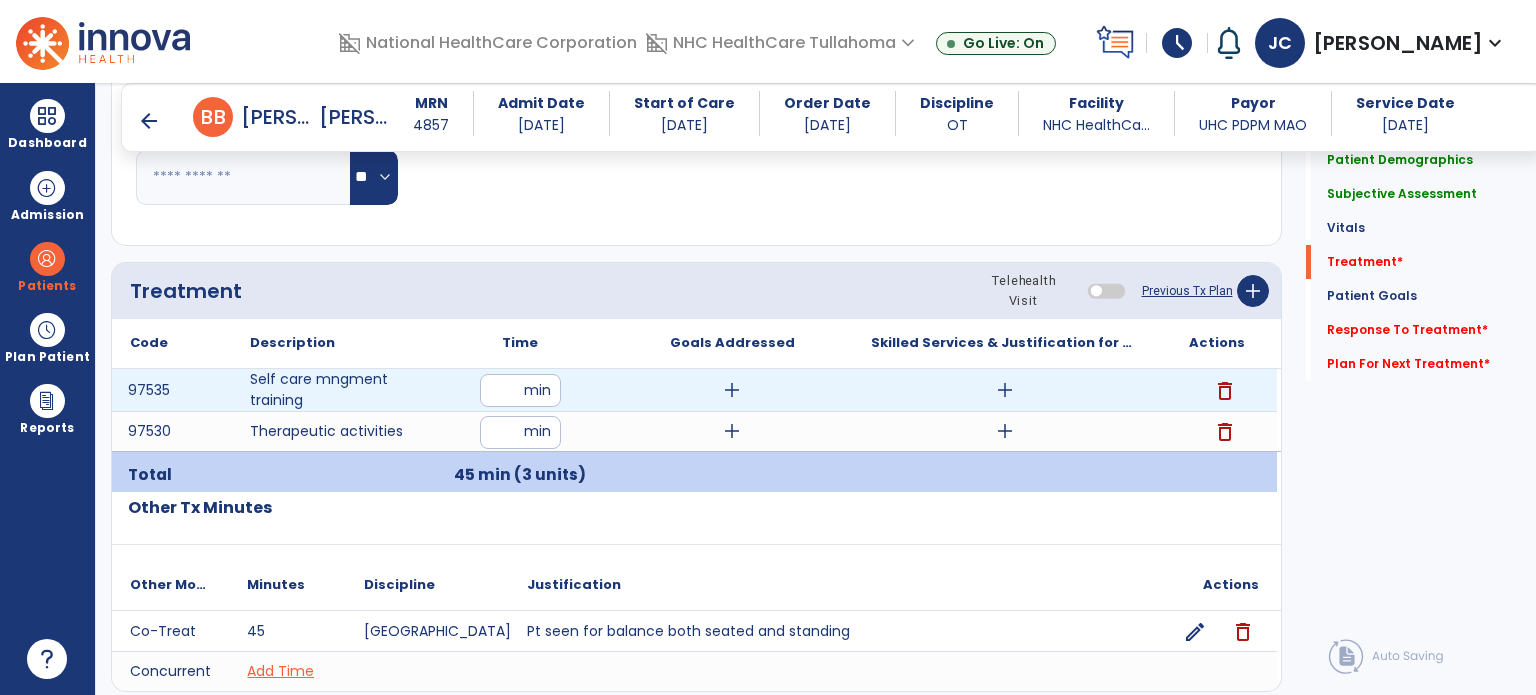 click on "add" at bounding box center [1005, 390] 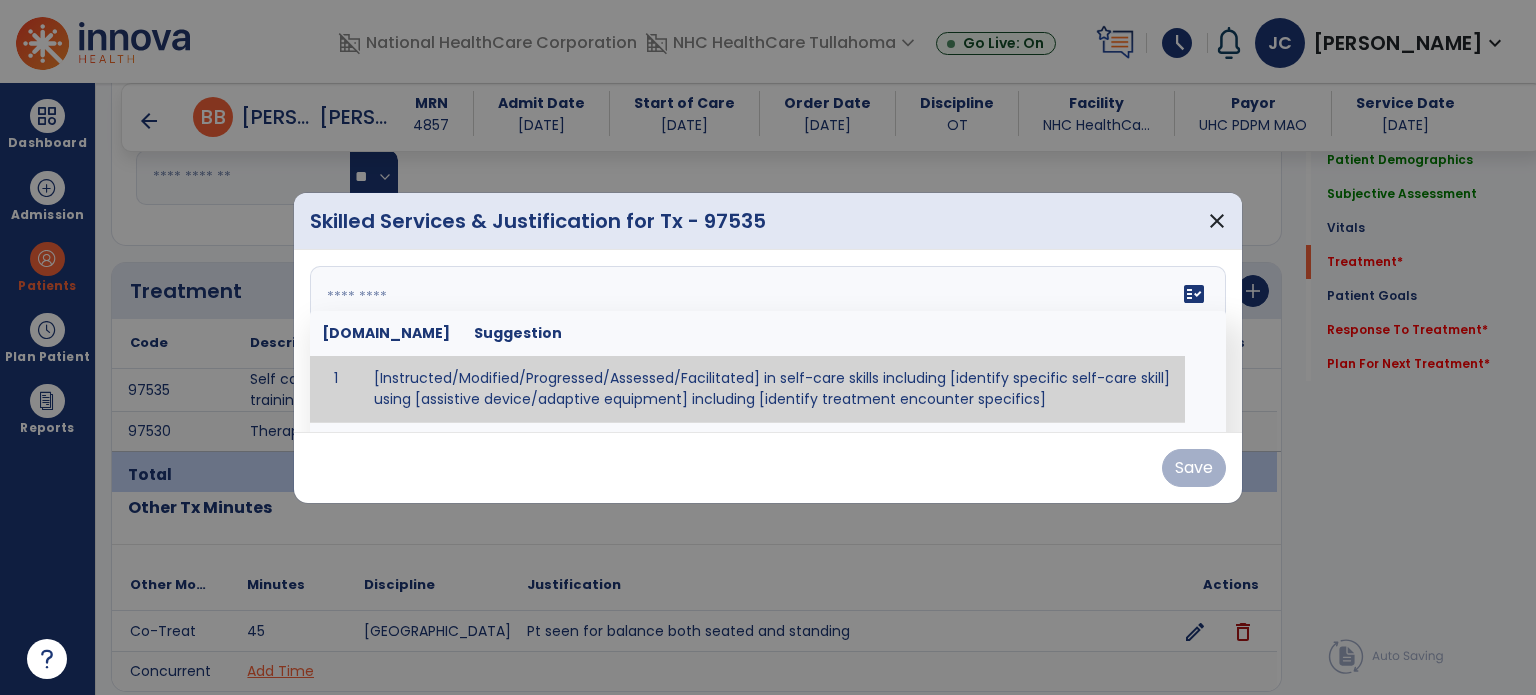 click at bounding box center [766, 341] 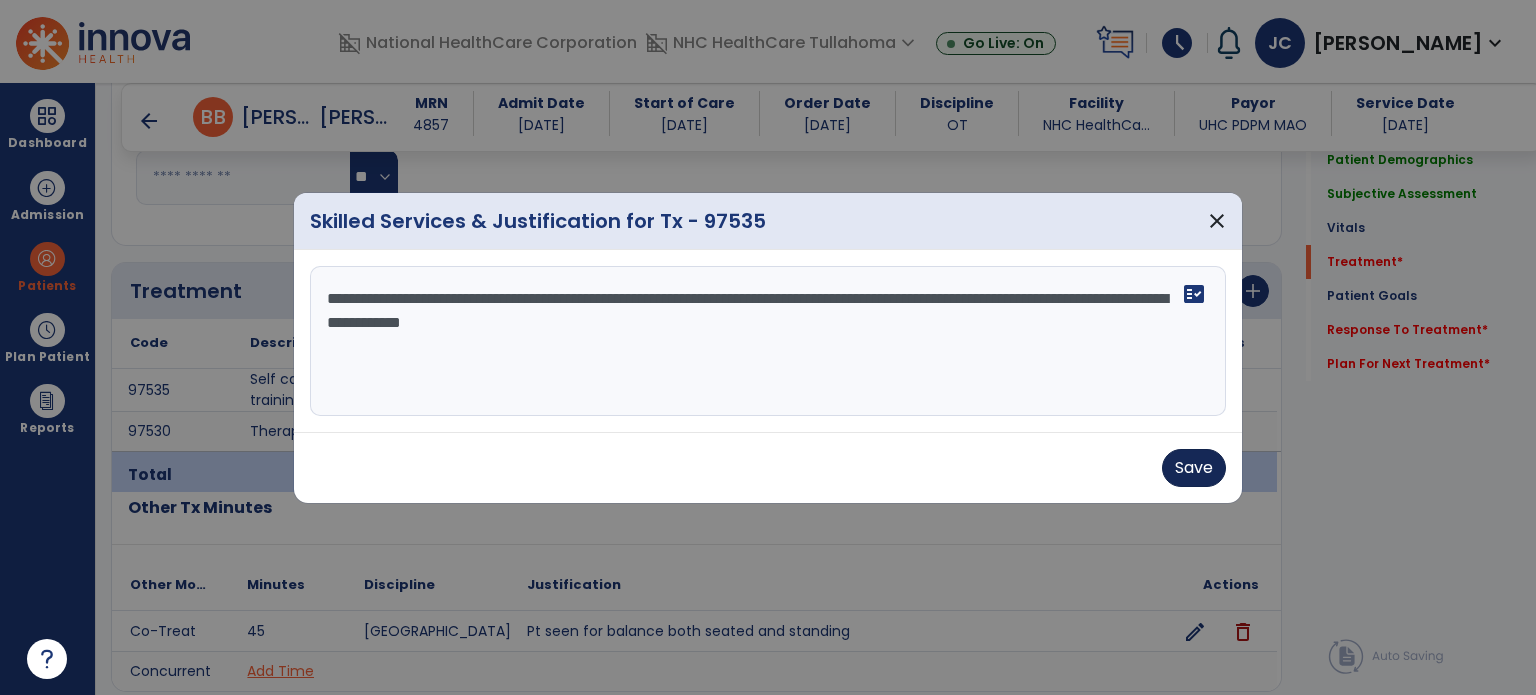 type on "**********" 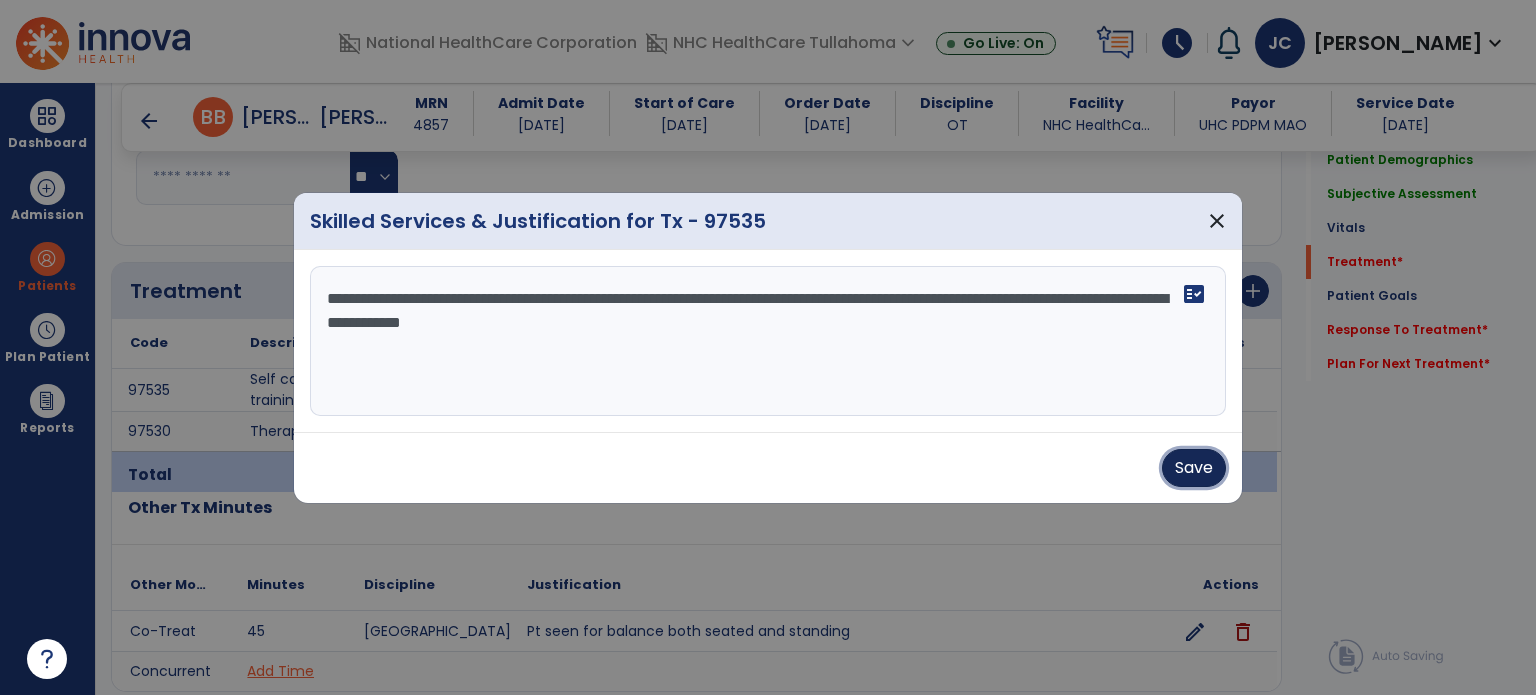 click on "Save" at bounding box center [1194, 468] 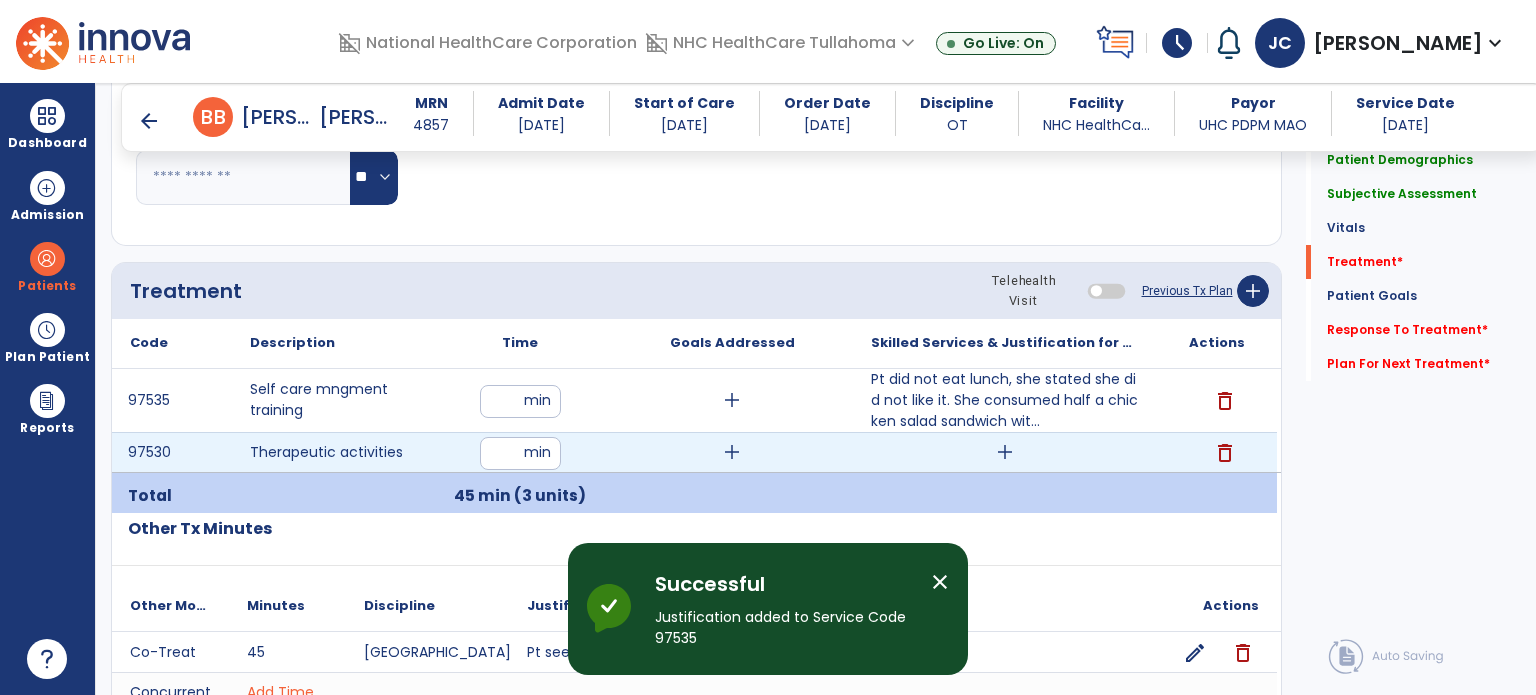 click on "add" at bounding box center (1005, 452) 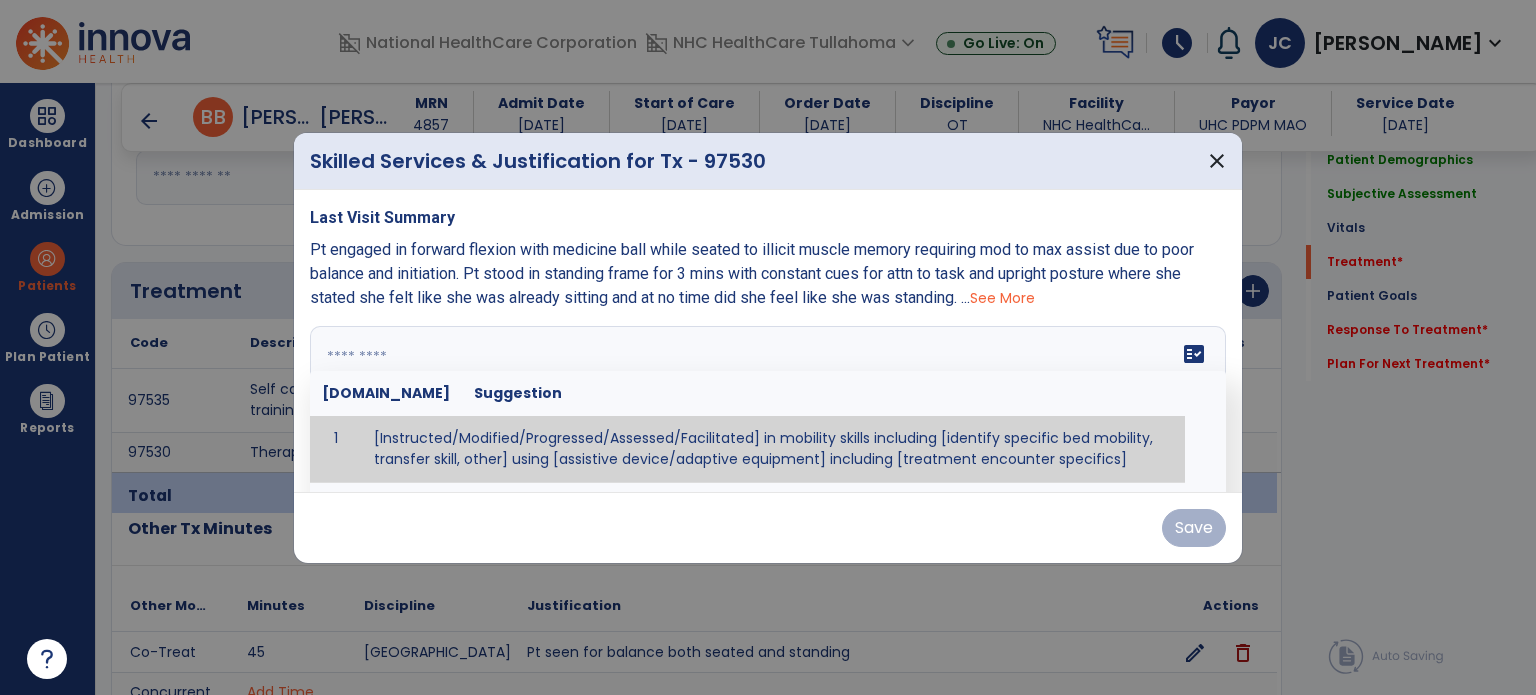click at bounding box center (768, 401) 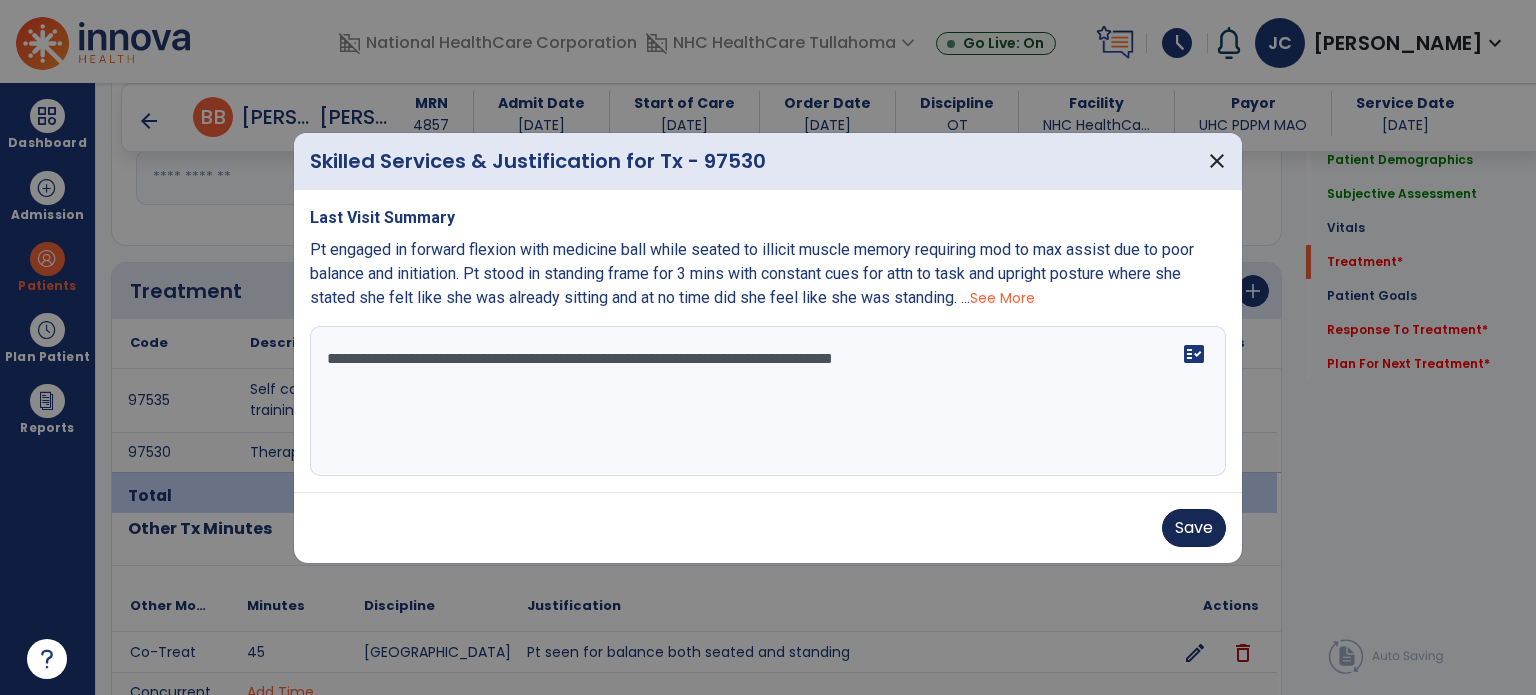 type on "**********" 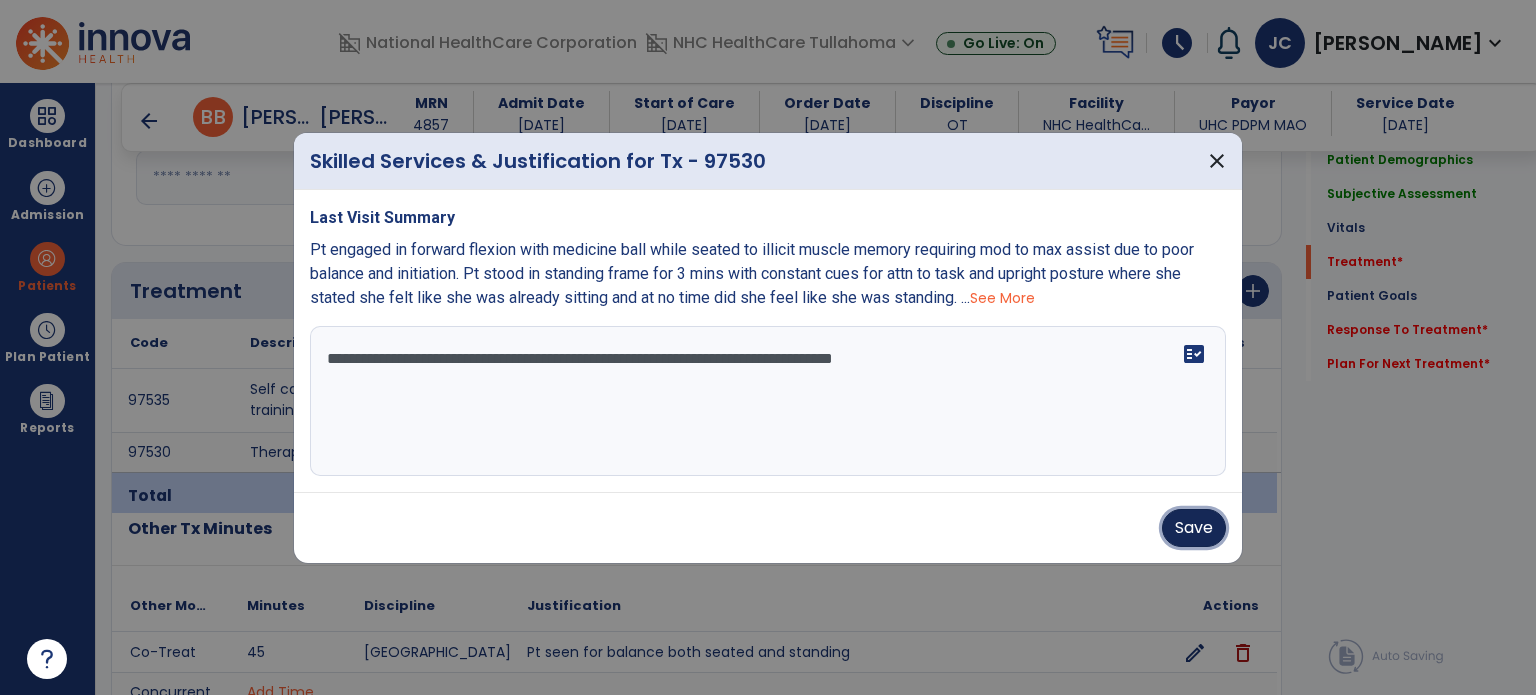 click on "Save" at bounding box center (1194, 528) 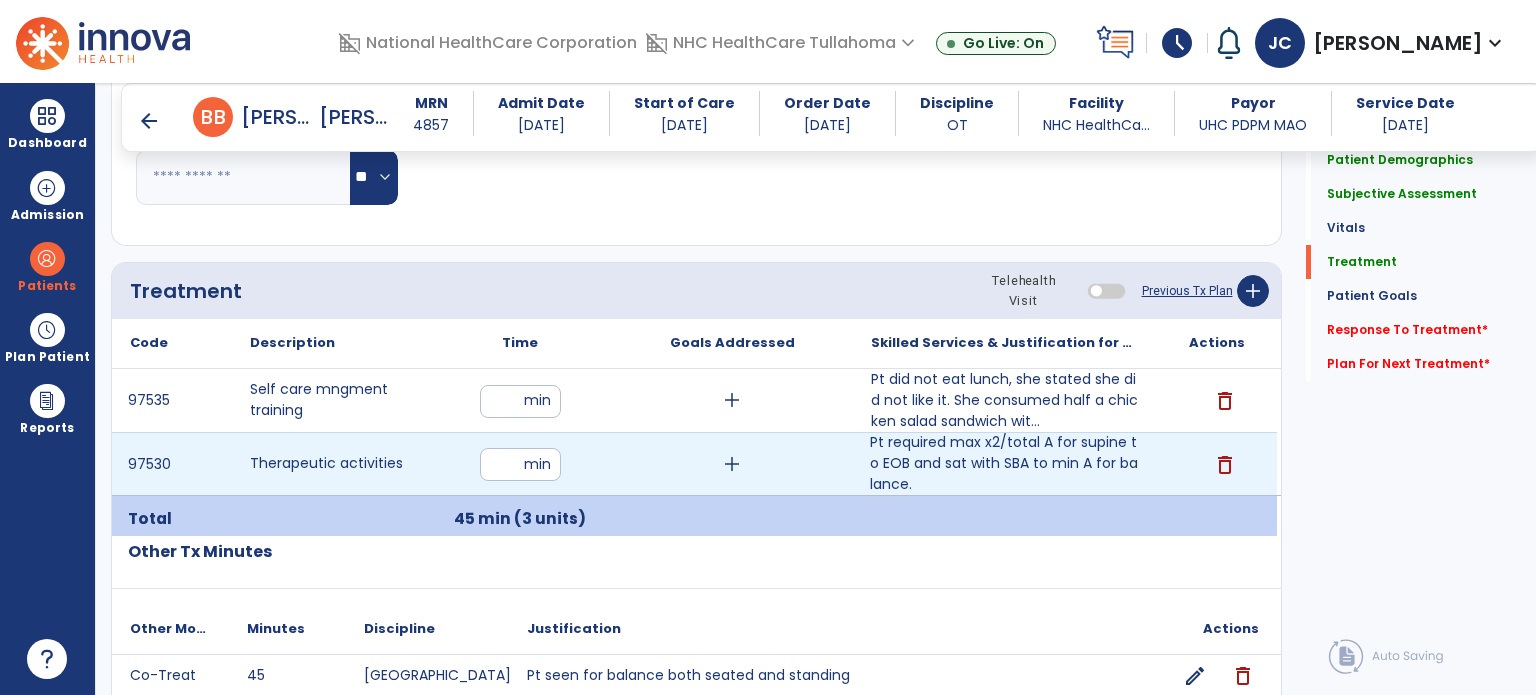 click on "Pt required max x2/total A for supine to EOB and sat with SBA to min A for balance." at bounding box center [1004, 463] 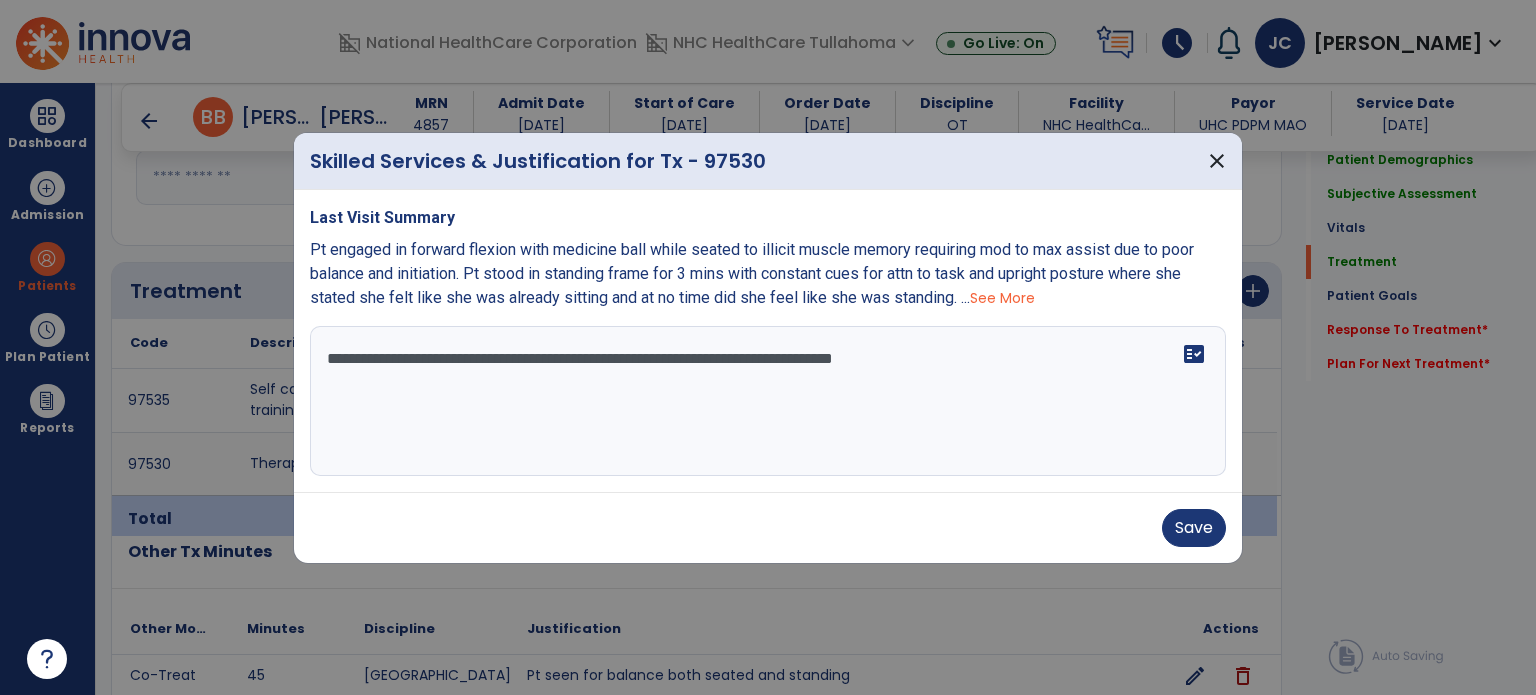 click on "**********" at bounding box center [768, 401] 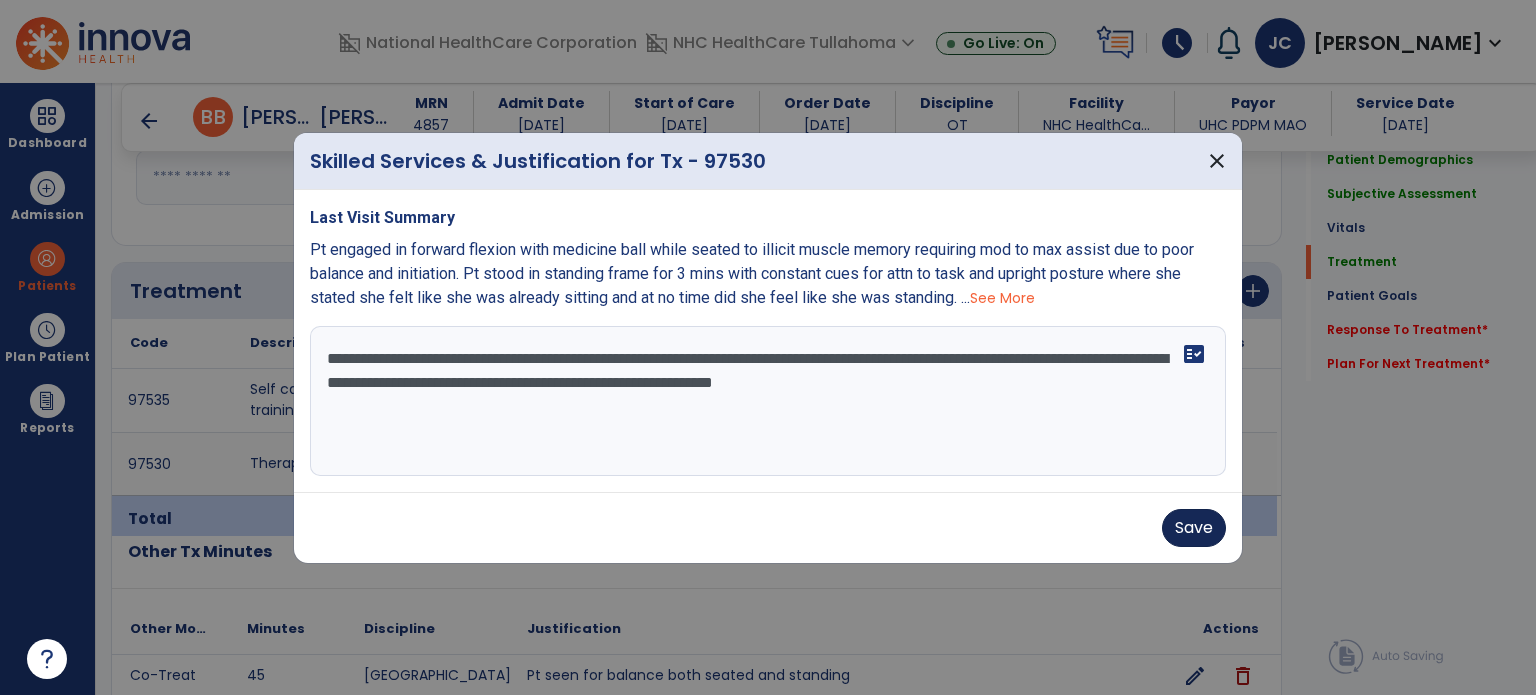 type on "**********" 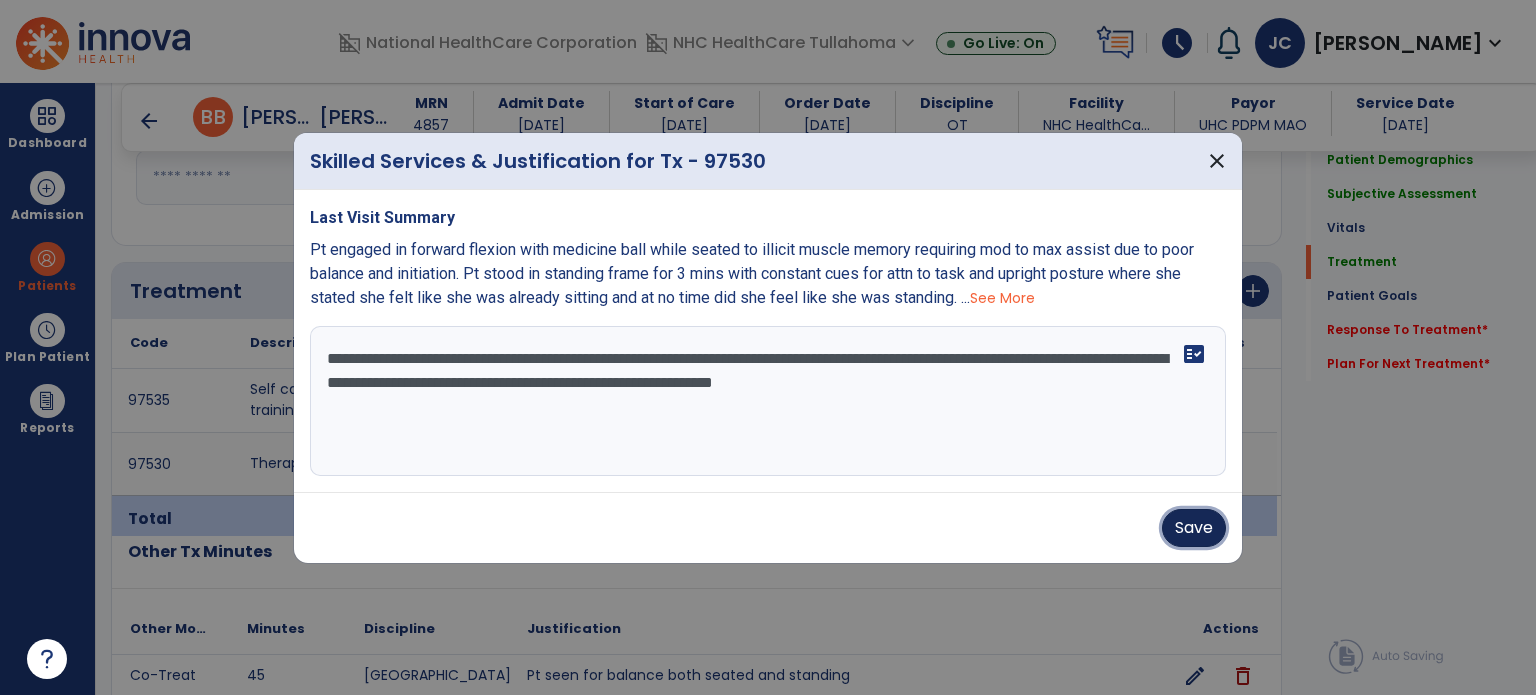 click on "Save" at bounding box center (1194, 528) 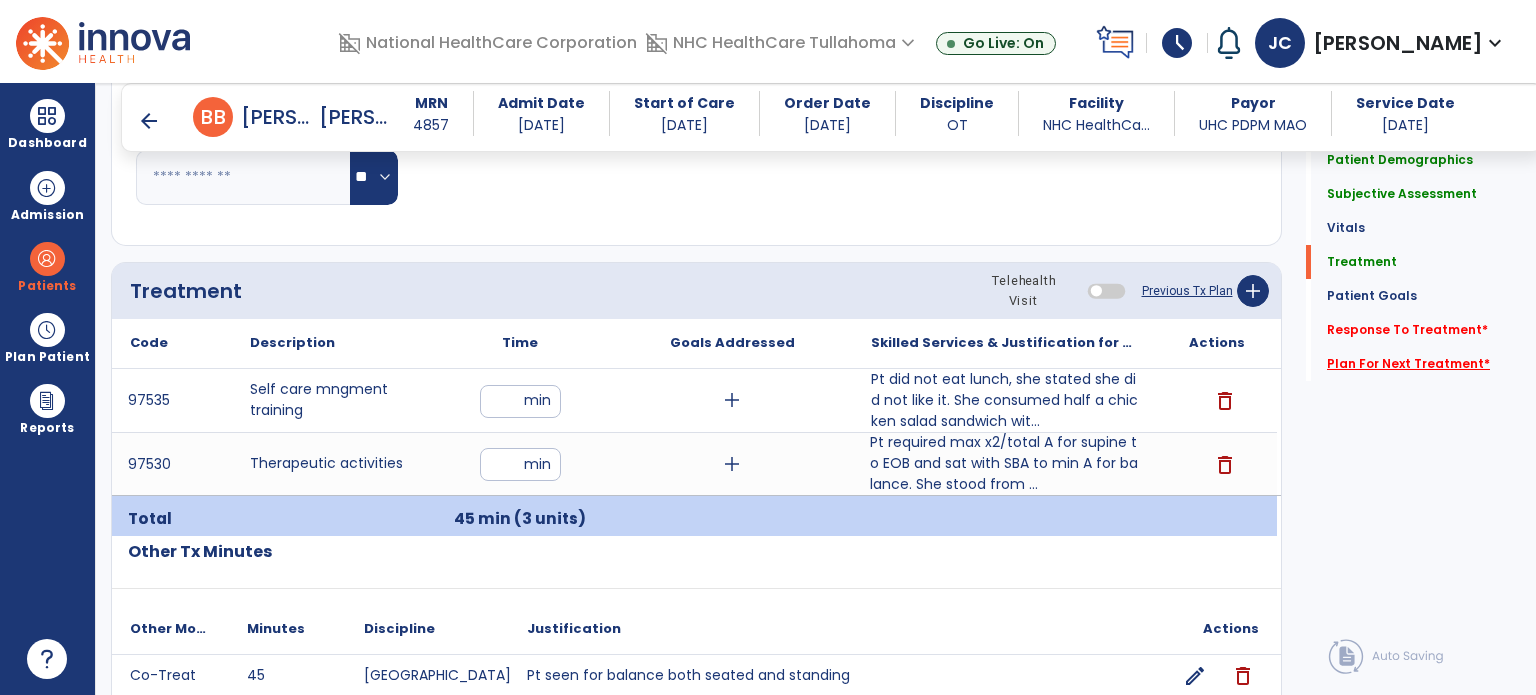 click on "Plan For Next Treatment   *" 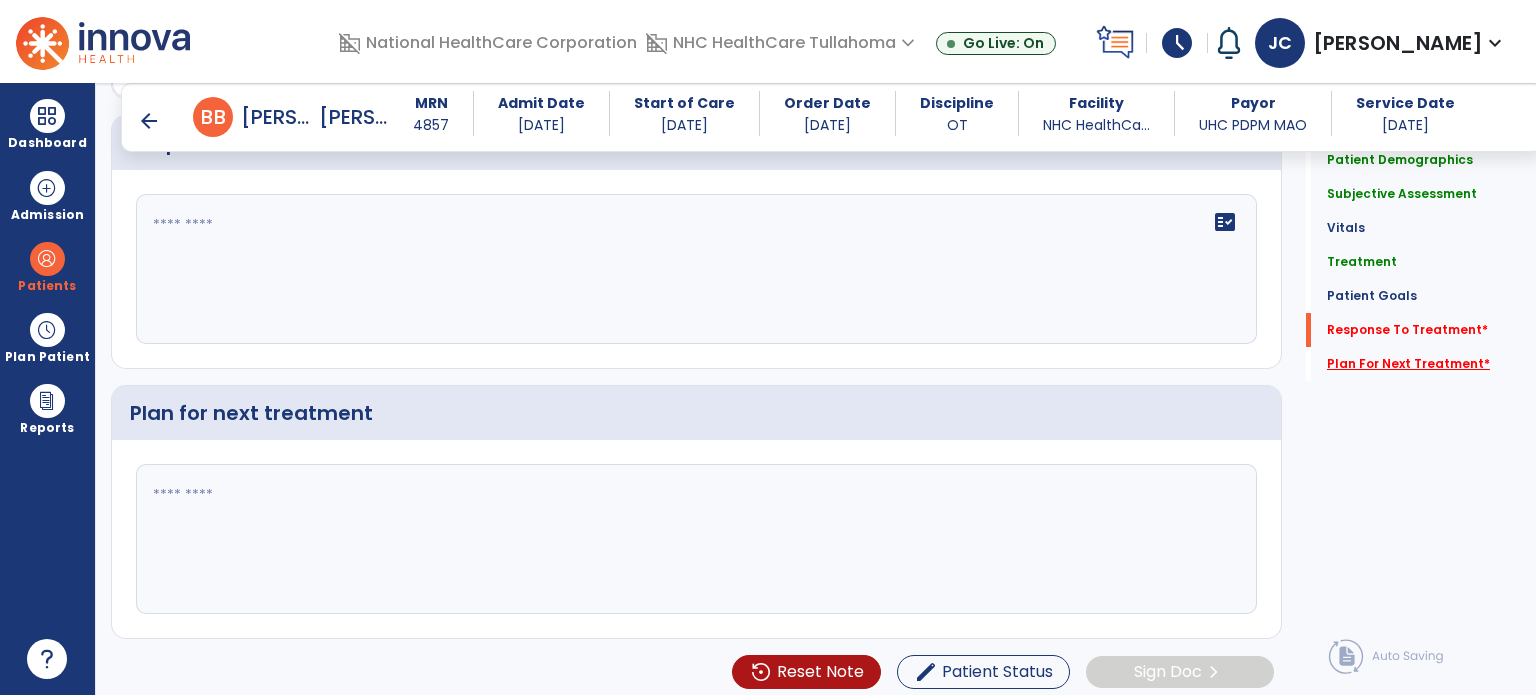 scroll, scrollTop: 3362, scrollLeft: 0, axis: vertical 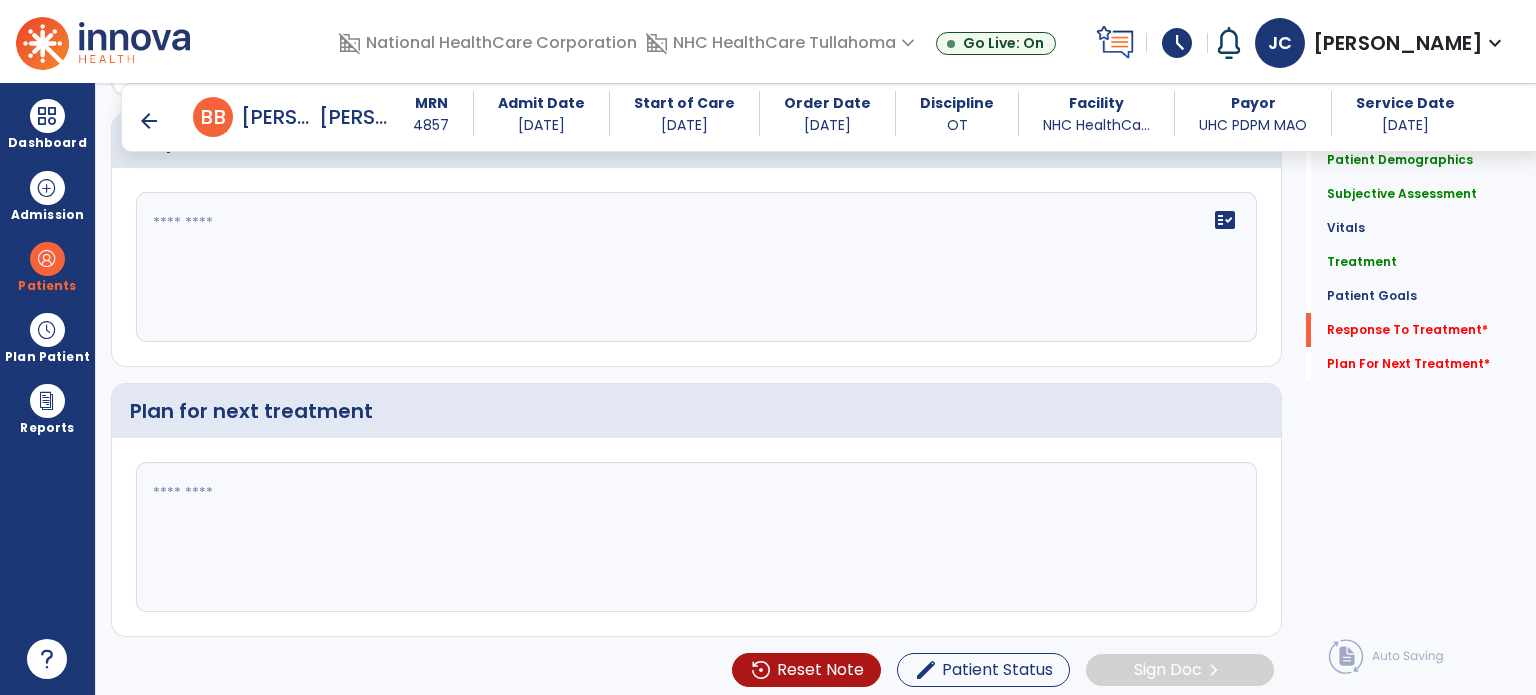 click 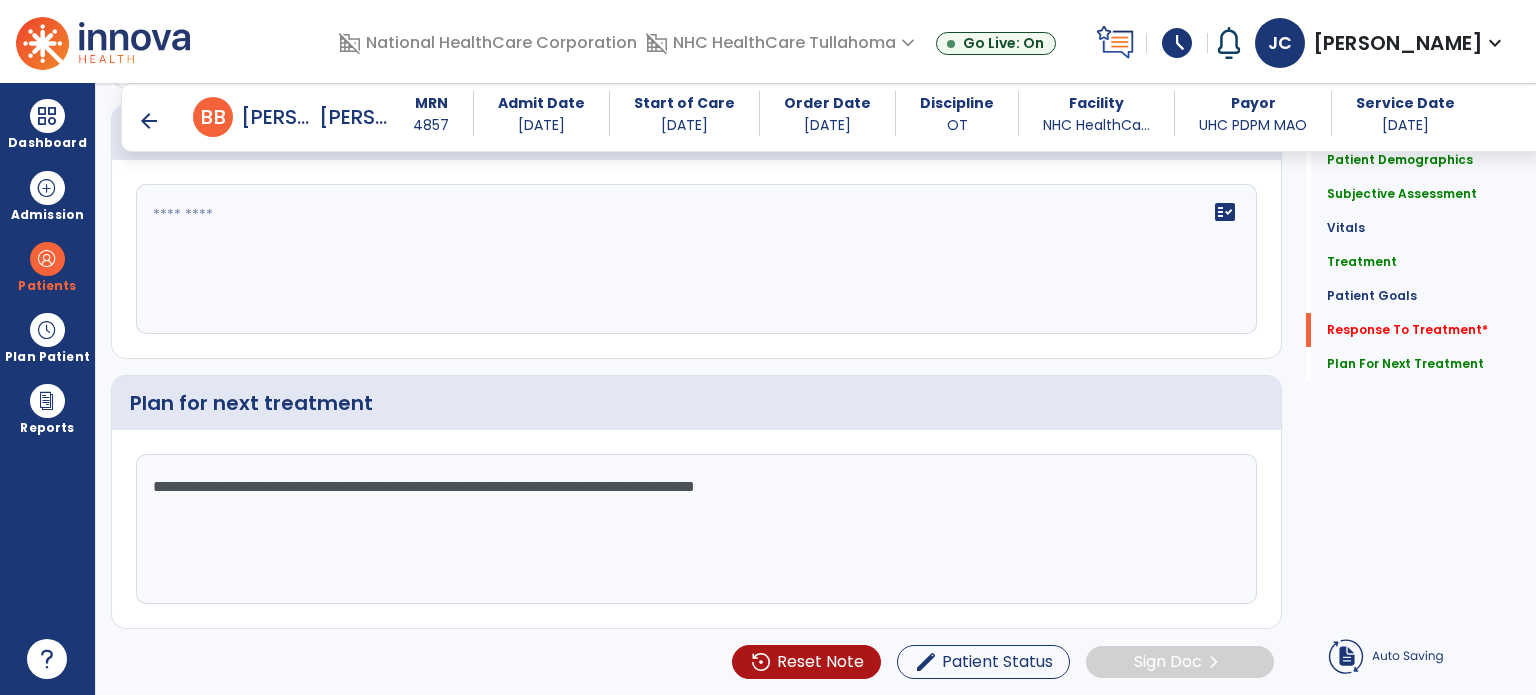 type on "**********" 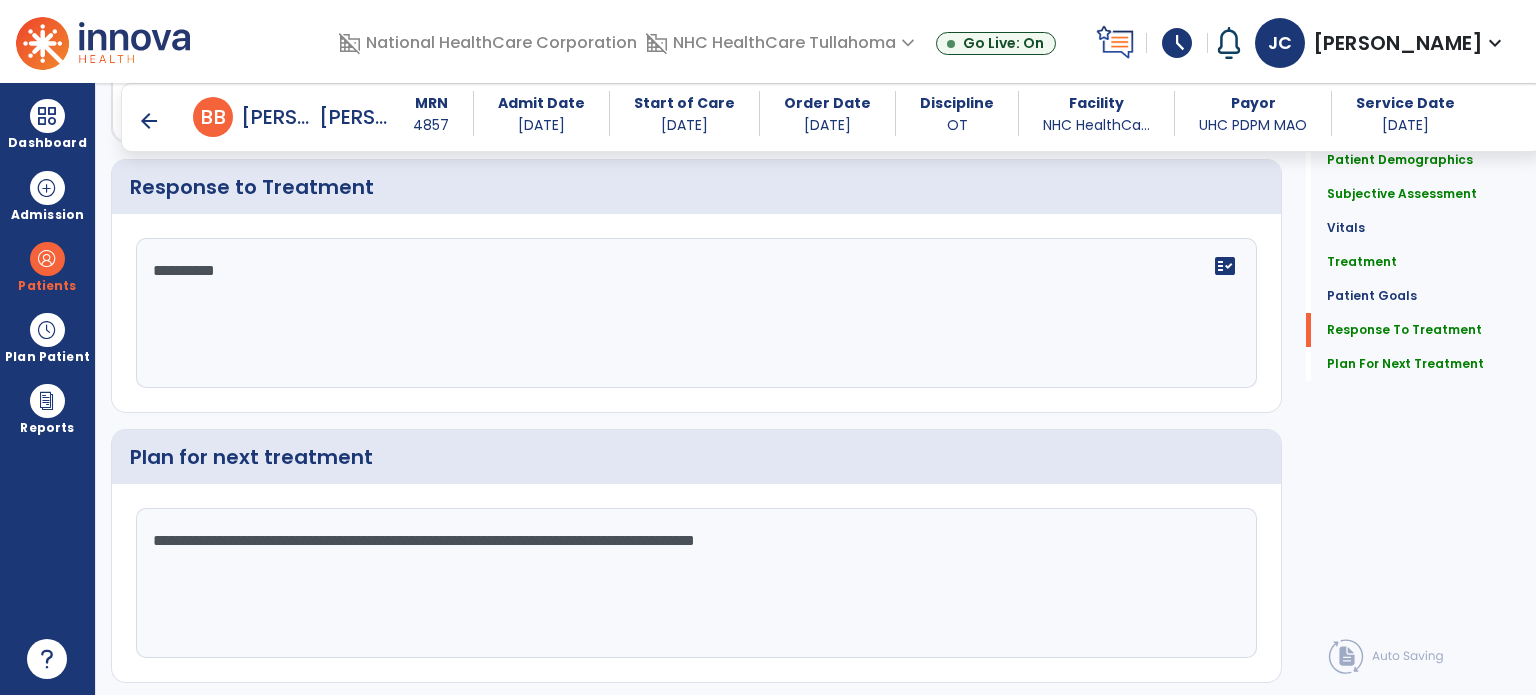 scroll, scrollTop: 3362, scrollLeft: 0, axis: vertical 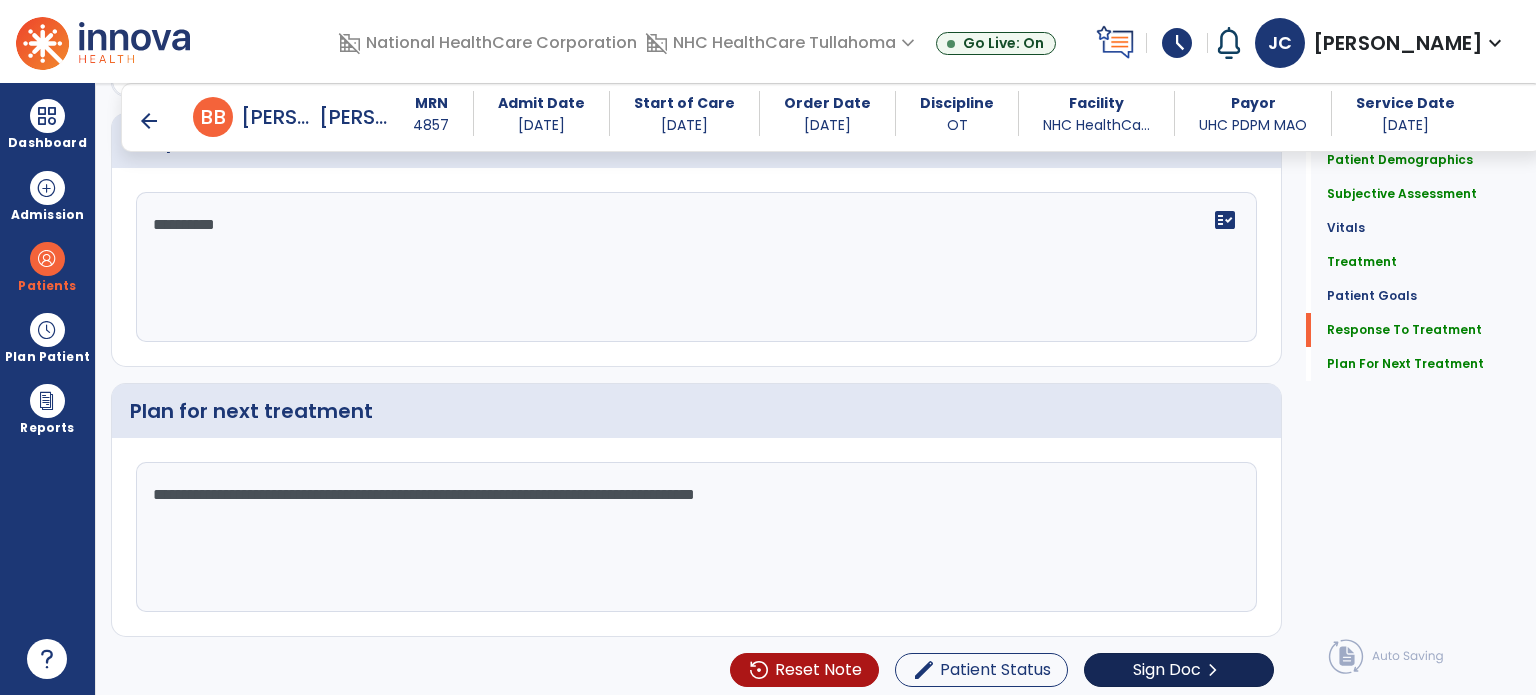 type on "**********" 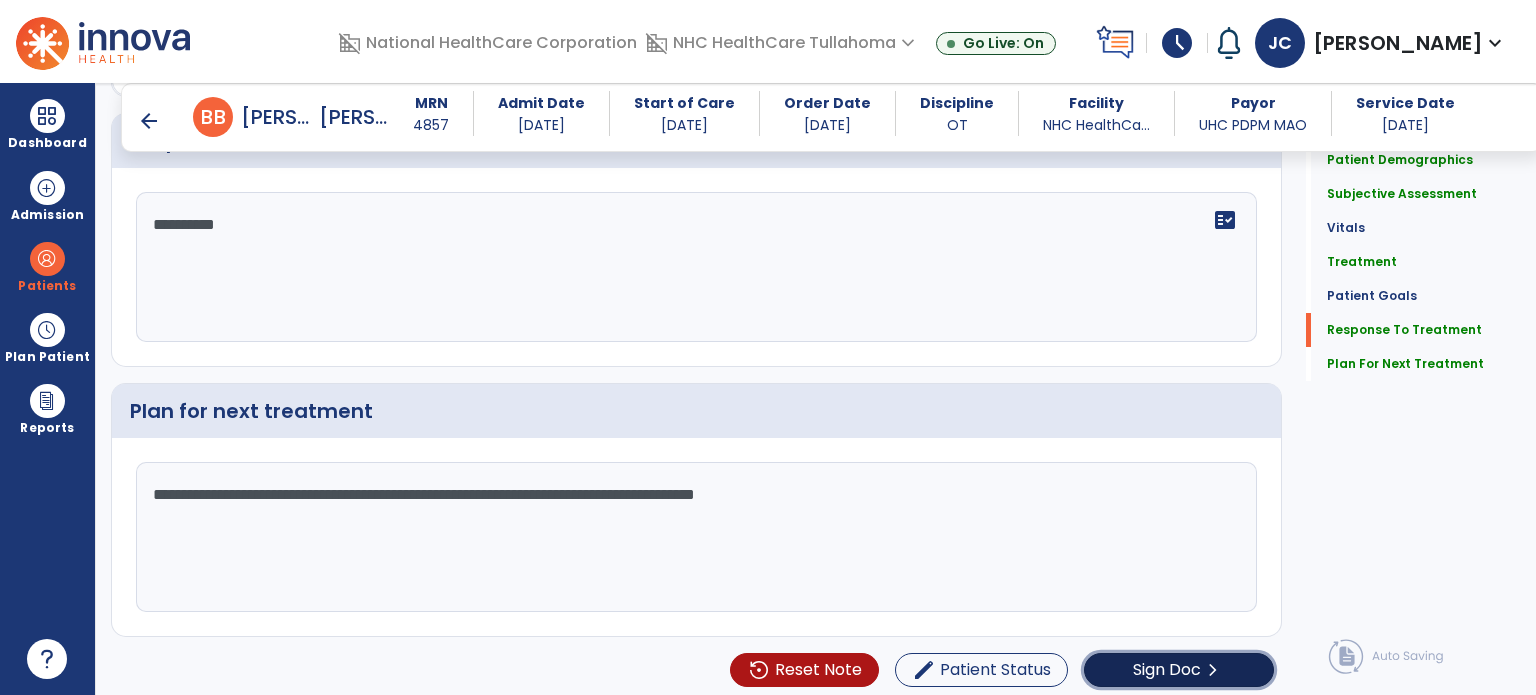 click on "Sign Doc  chevron_right" 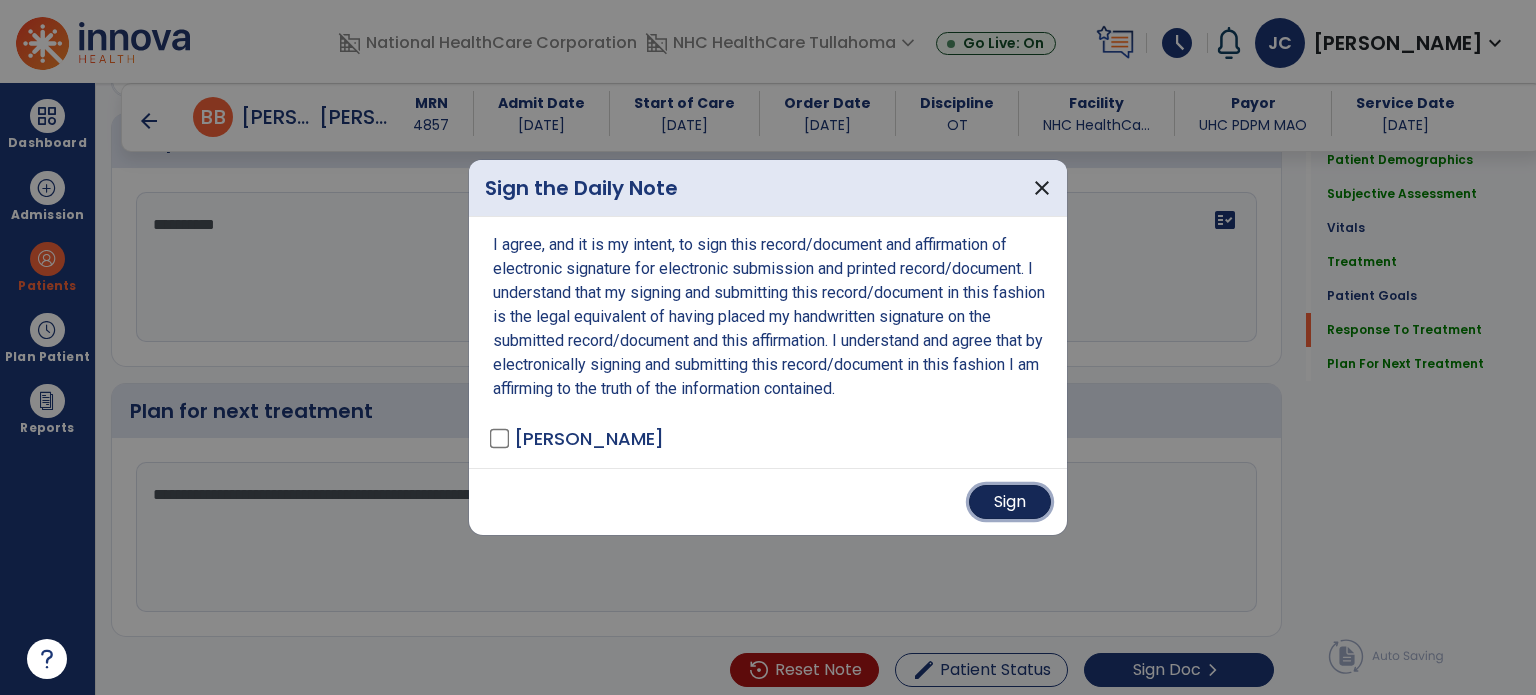 click on "Sign" at bounding box center (1010, 502) 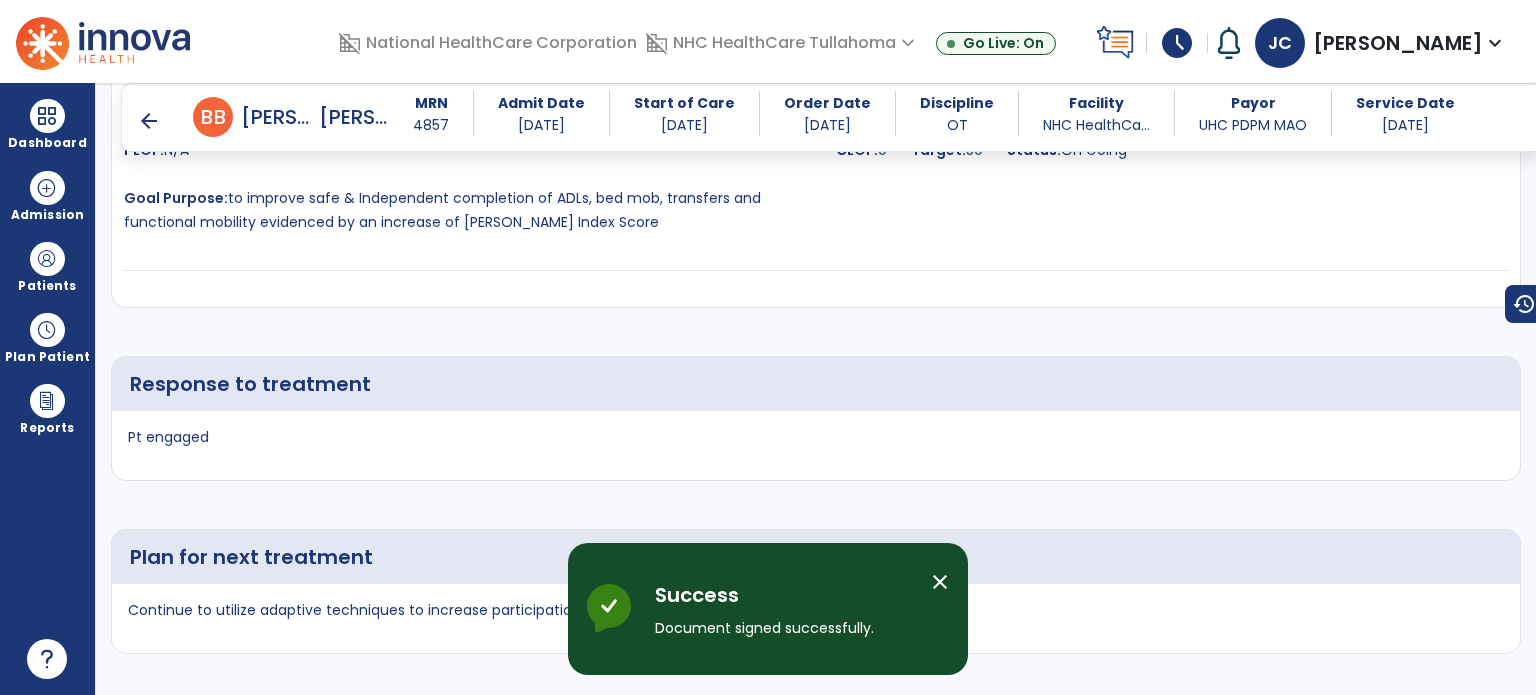 scroll, scrollTop: 4330, scrollLeft: 0, axis: vertical 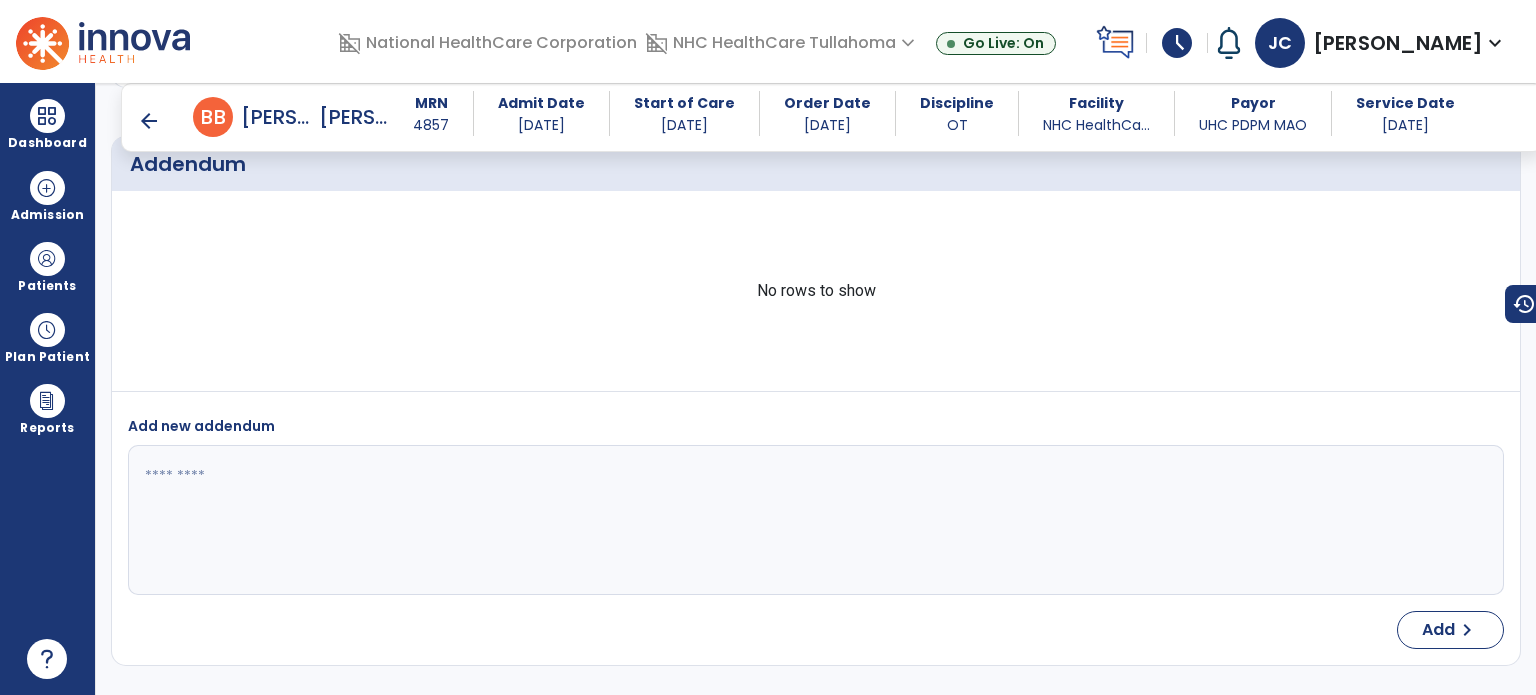 click on "arrow_back" at bounding box center [149, 121] 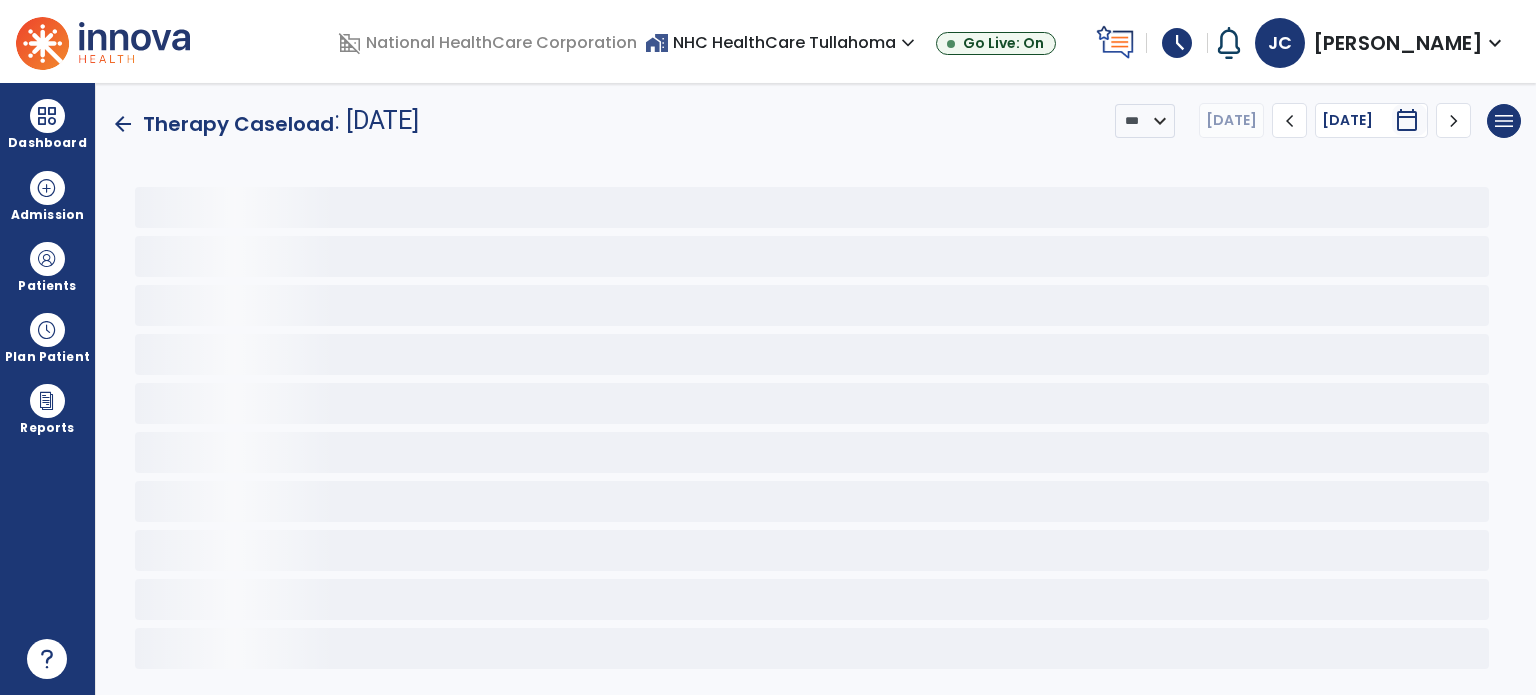 scroll, scrollTop: 0, scrollLeft: 0, axis: both 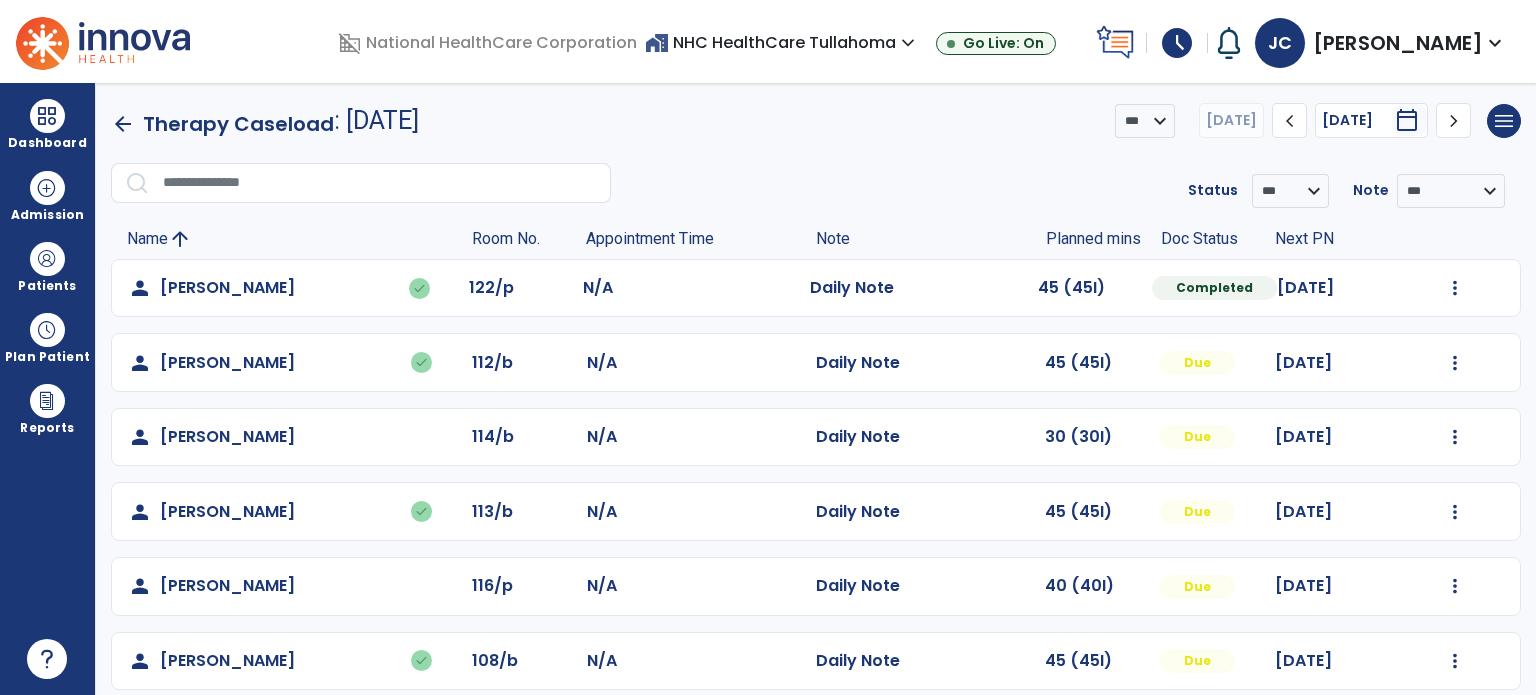 click on "person   [PERSON_NAME]  116/p N/A  Daily Note   40 (40I)  Due [DATE]  Mark Visit As Complete   Reset Note   Open Document   G + C Mins" 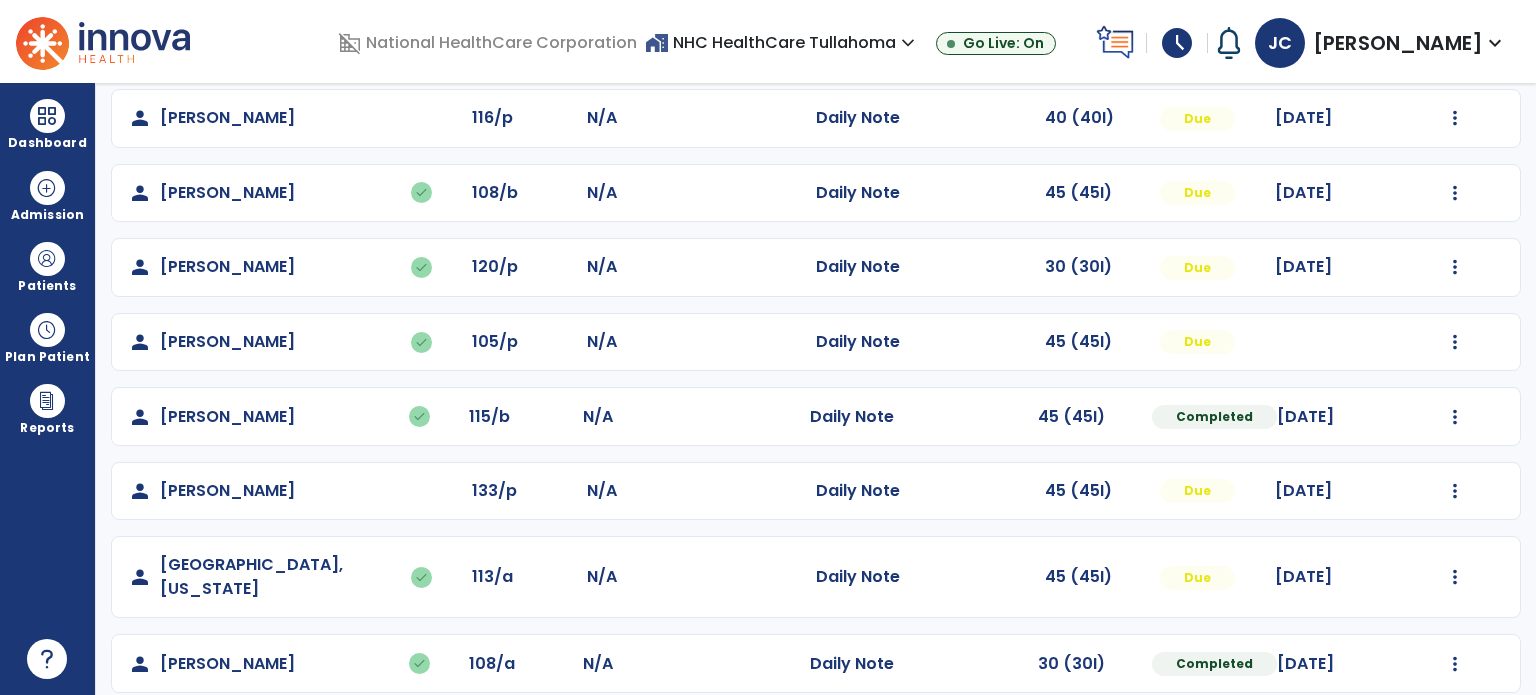 click on "Undo Visit Status   Reset Note   Open Document   G + C Mins" 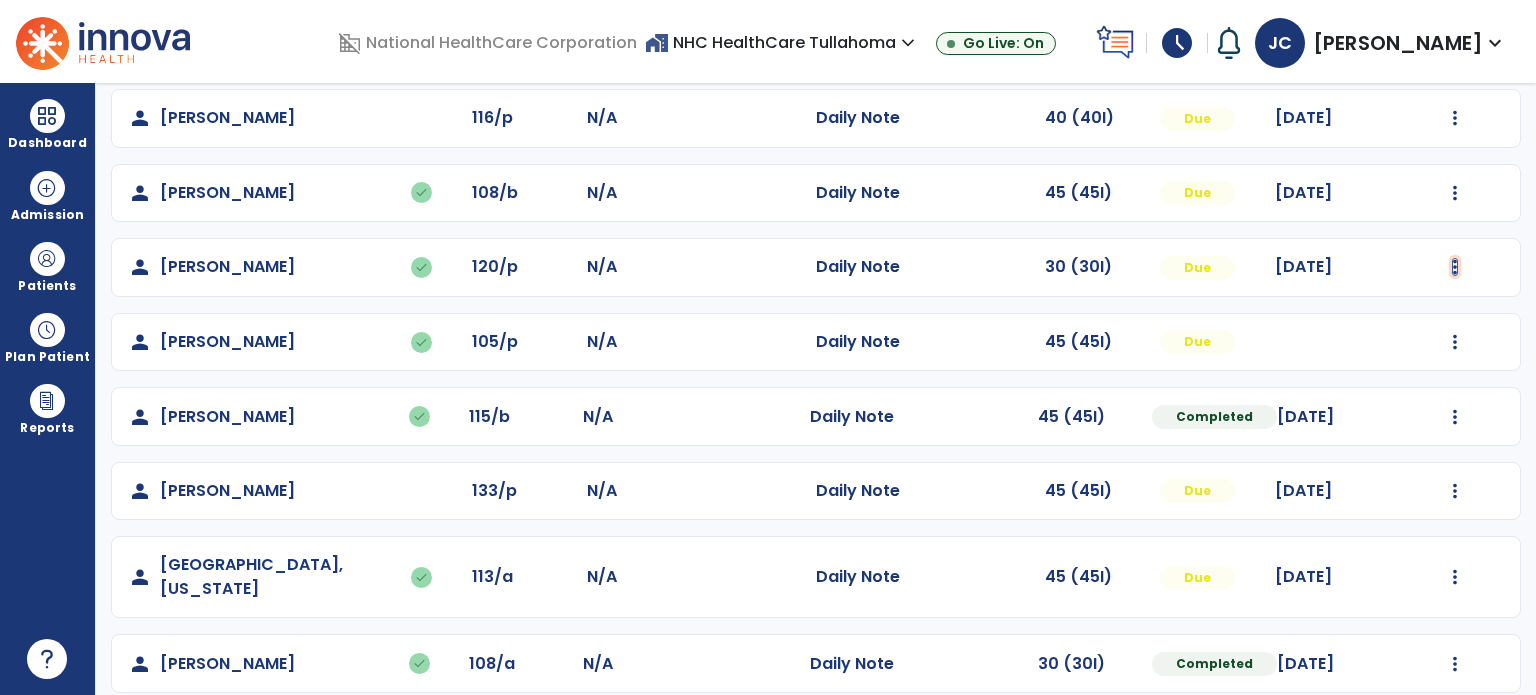 click at bounding box center (1455, -180) 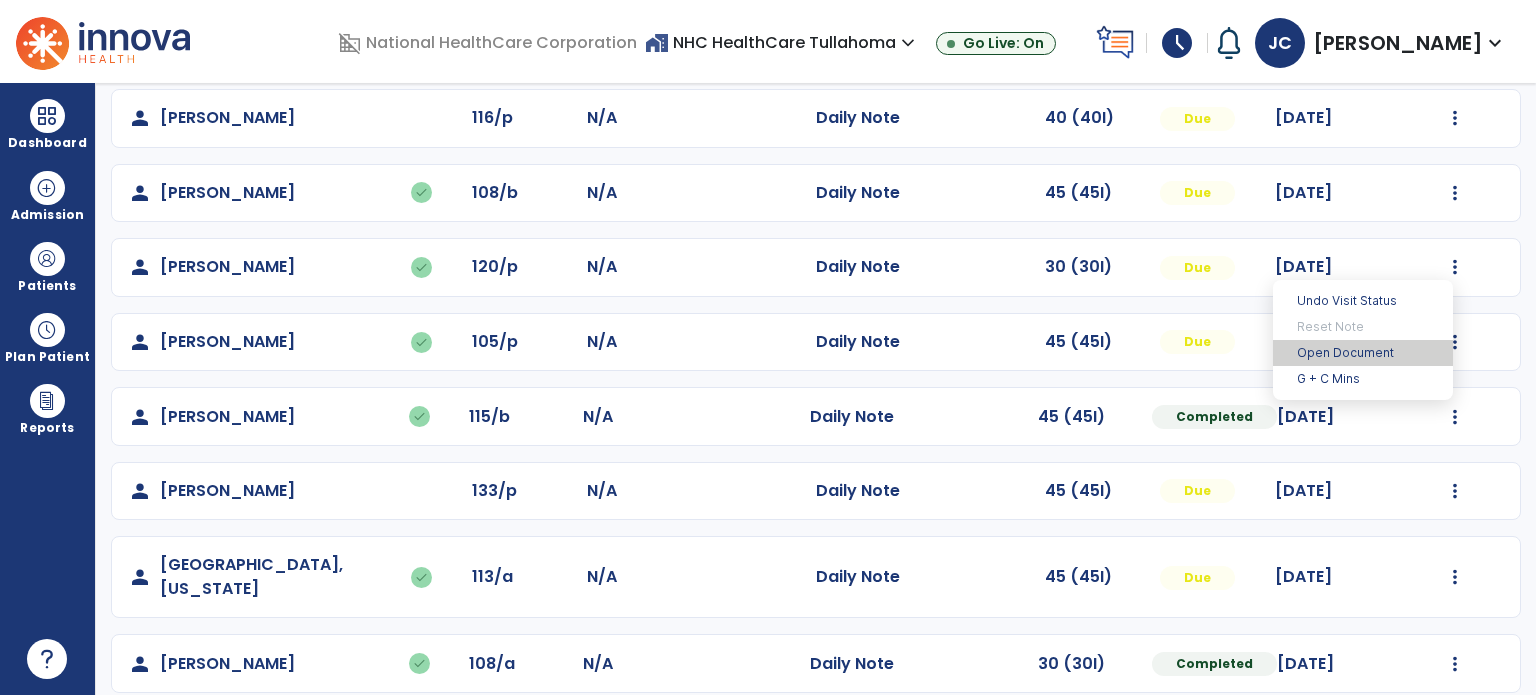 click on "Open Document" at bounding box center (1363, 353) 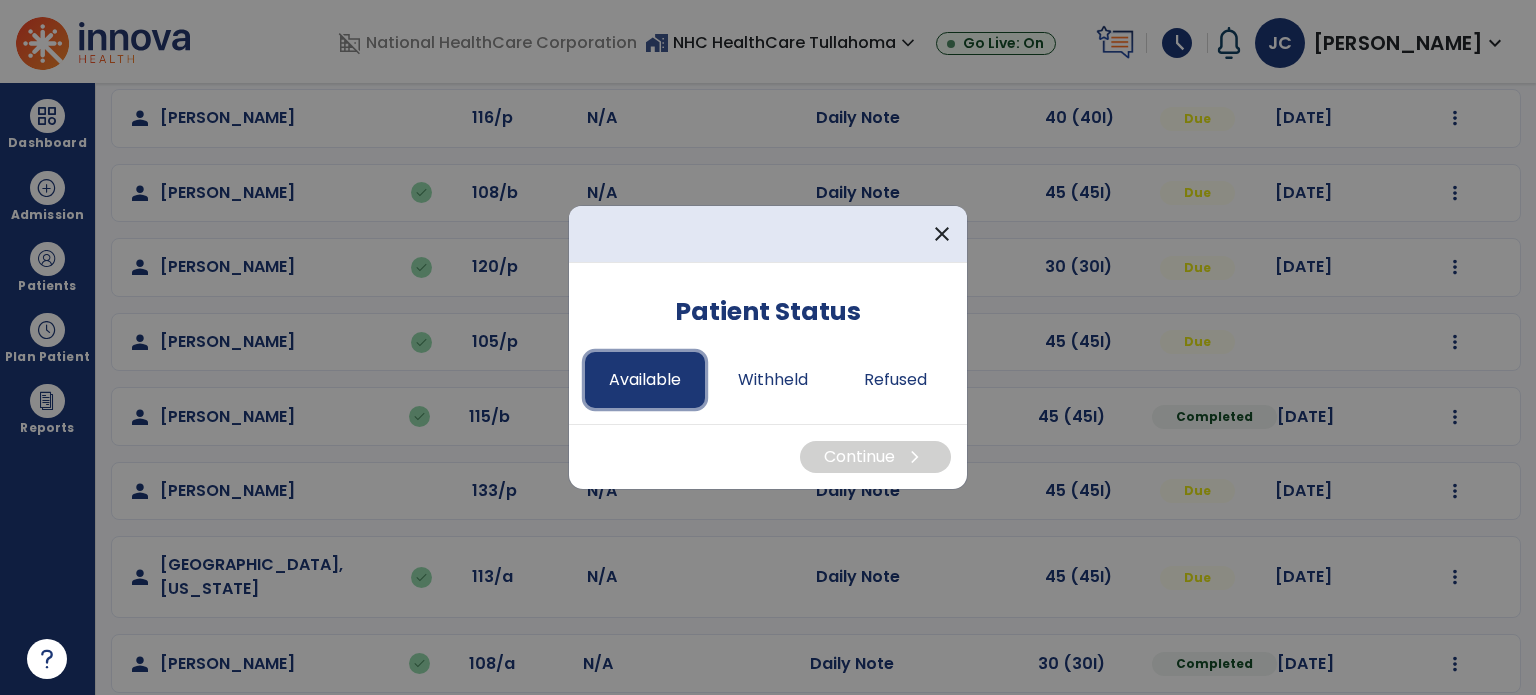 click on "Available" at bounding box center (645, 380) 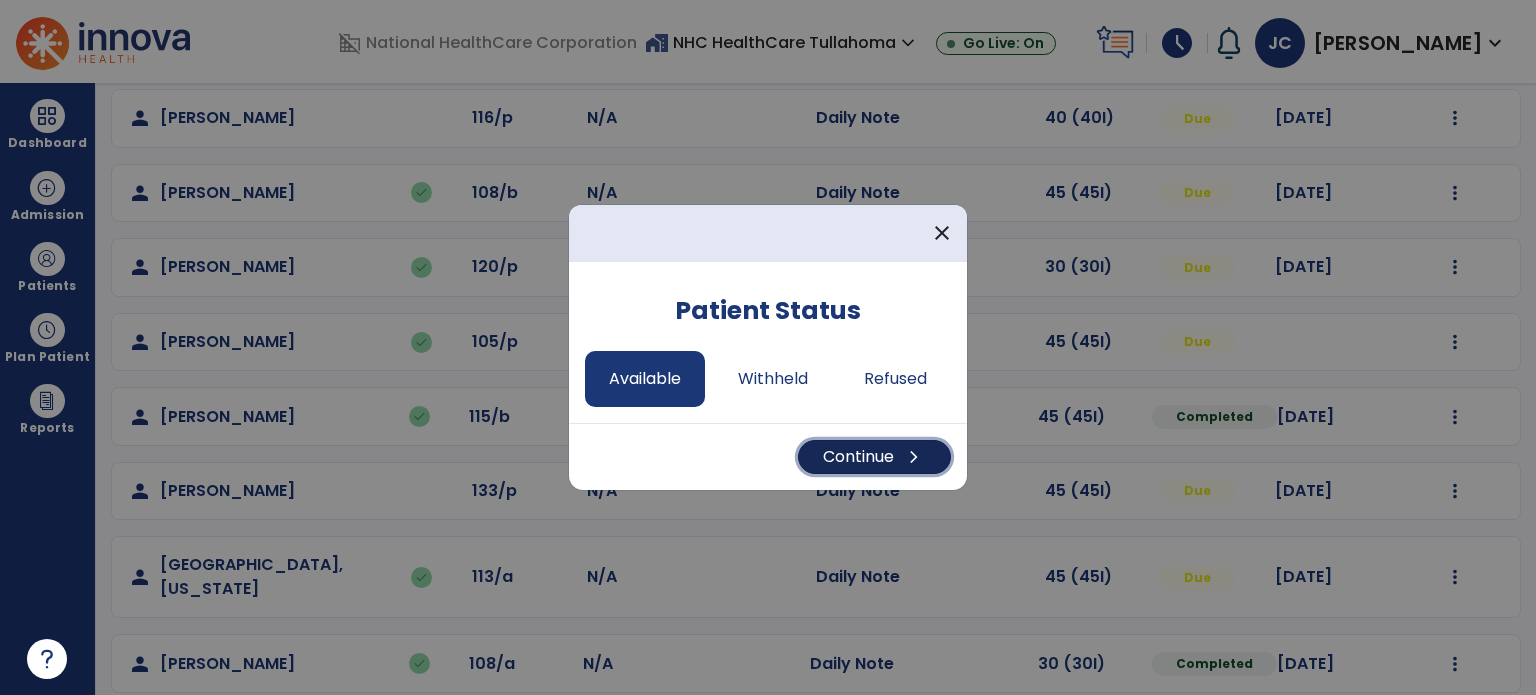 click on "Continue   chevron_right" at bounding box center [874, 457] 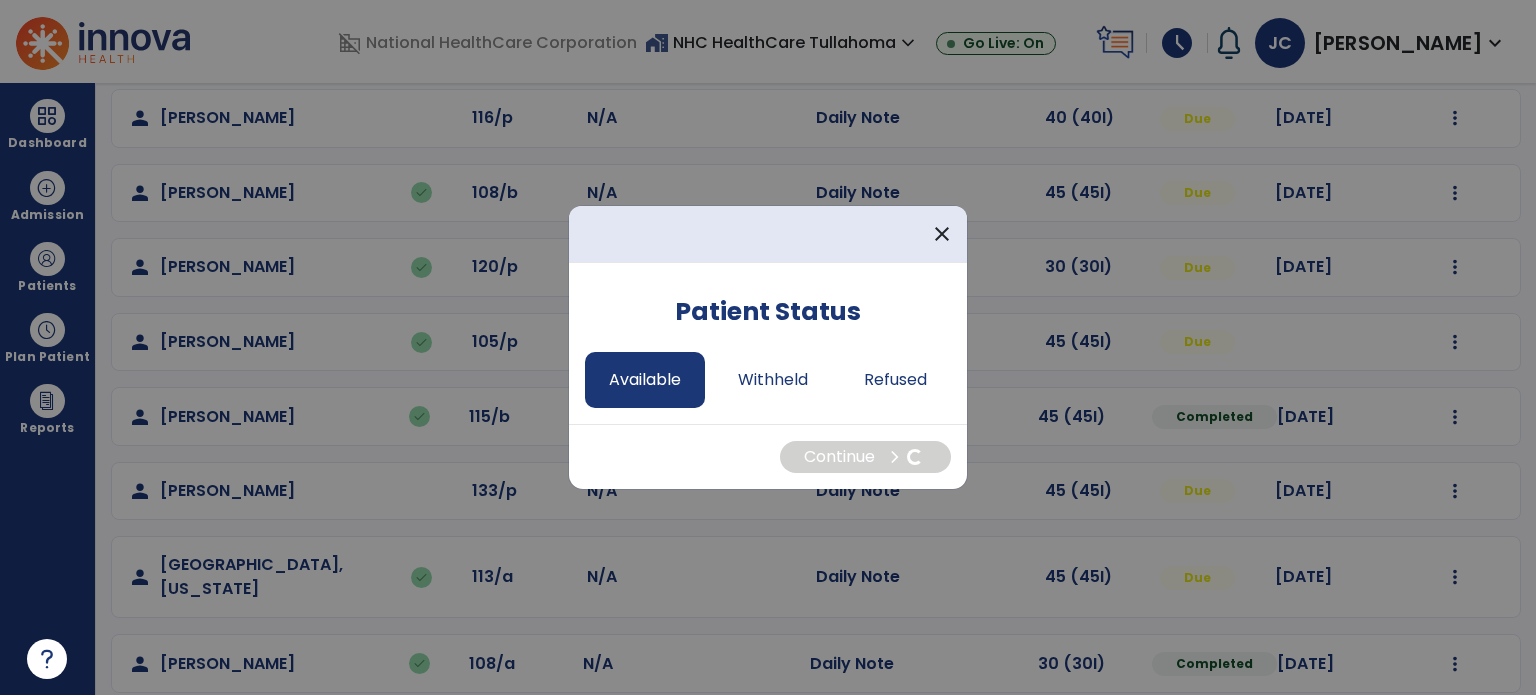 select on "*" 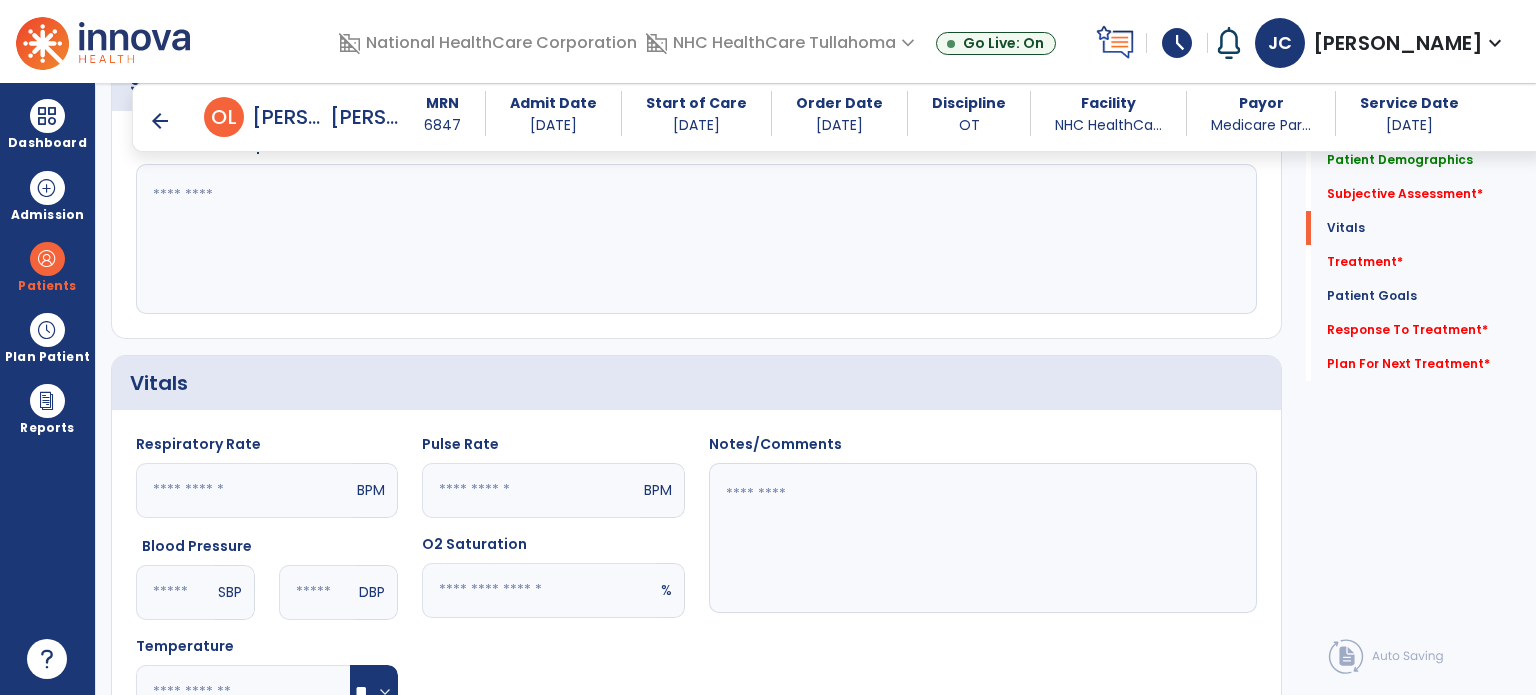 scroll, scrollTop: 612, scrollLeft: 0, axis: vertical 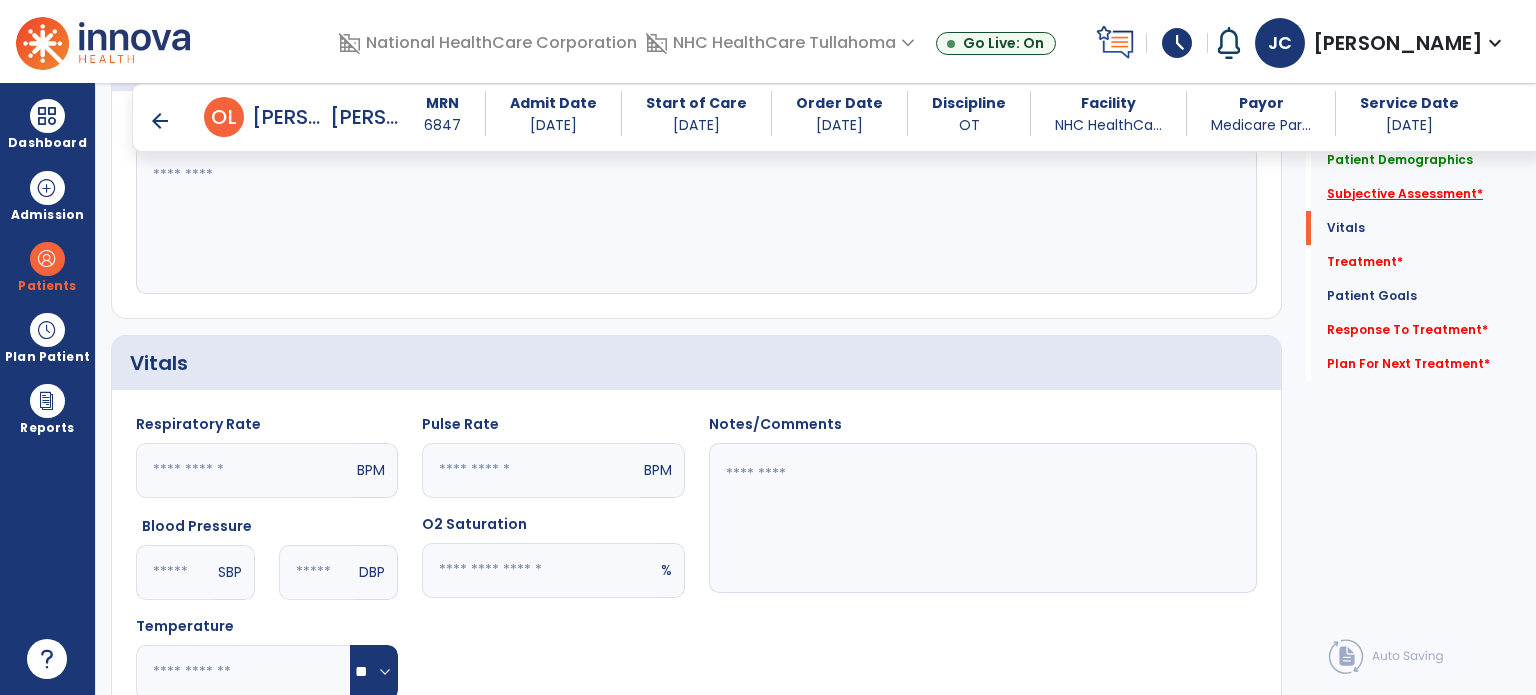 click on "Subjective Assessment   *" 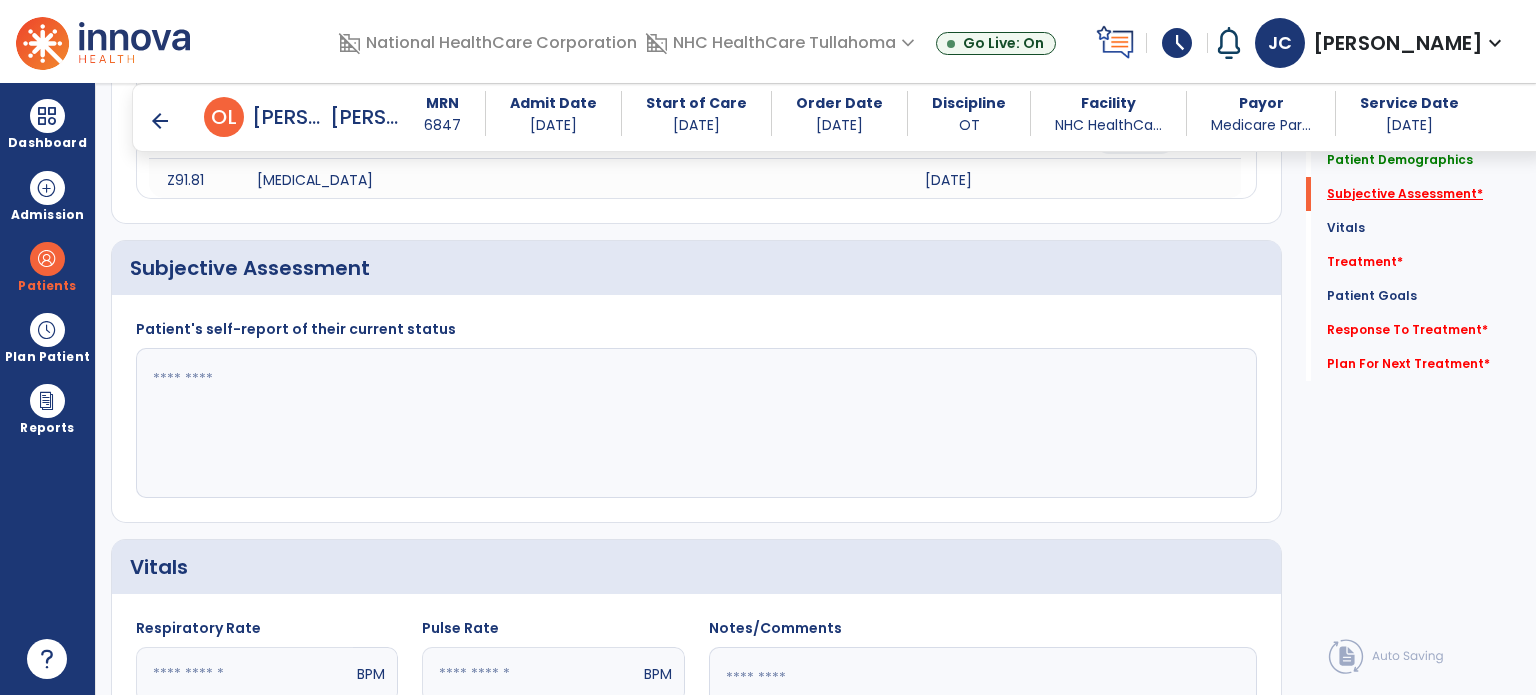scroll, scrollTop: 399, scrollLeft: 0, axis: vertical 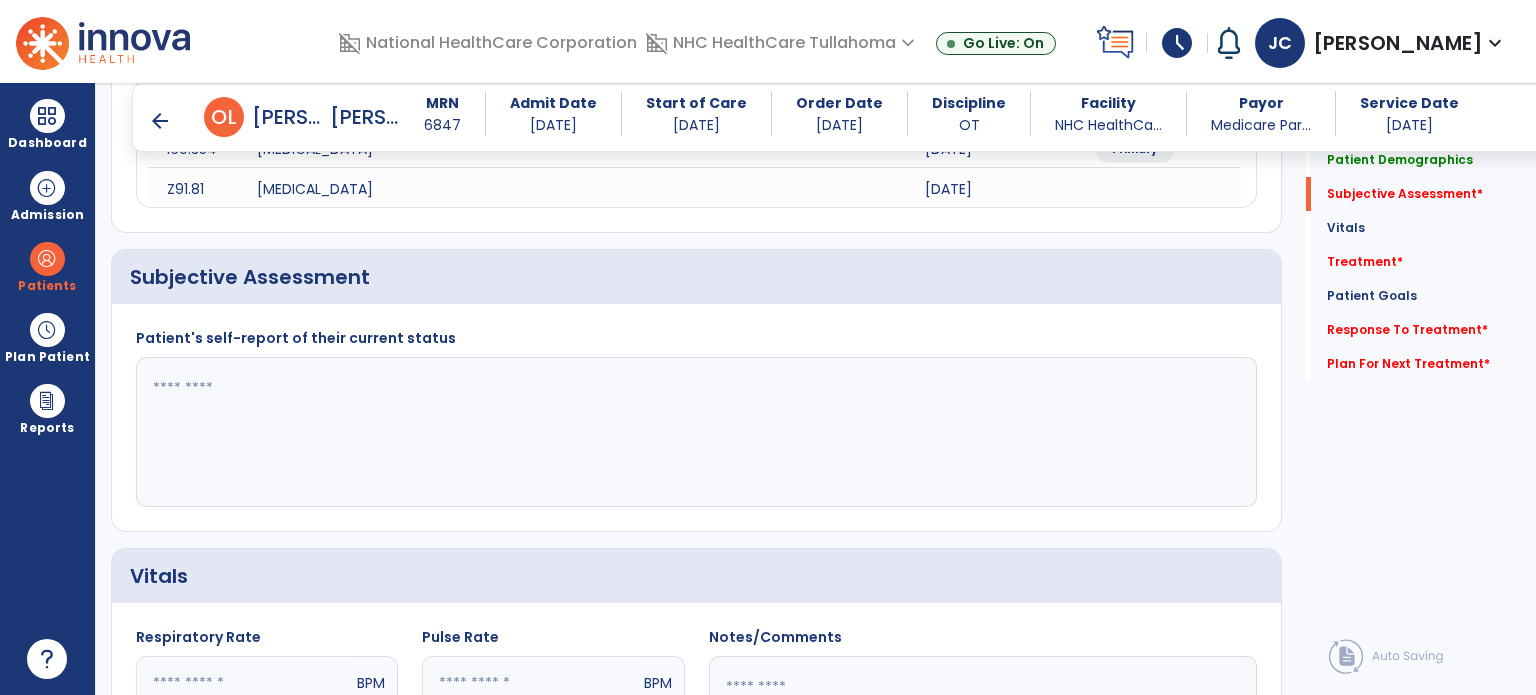click 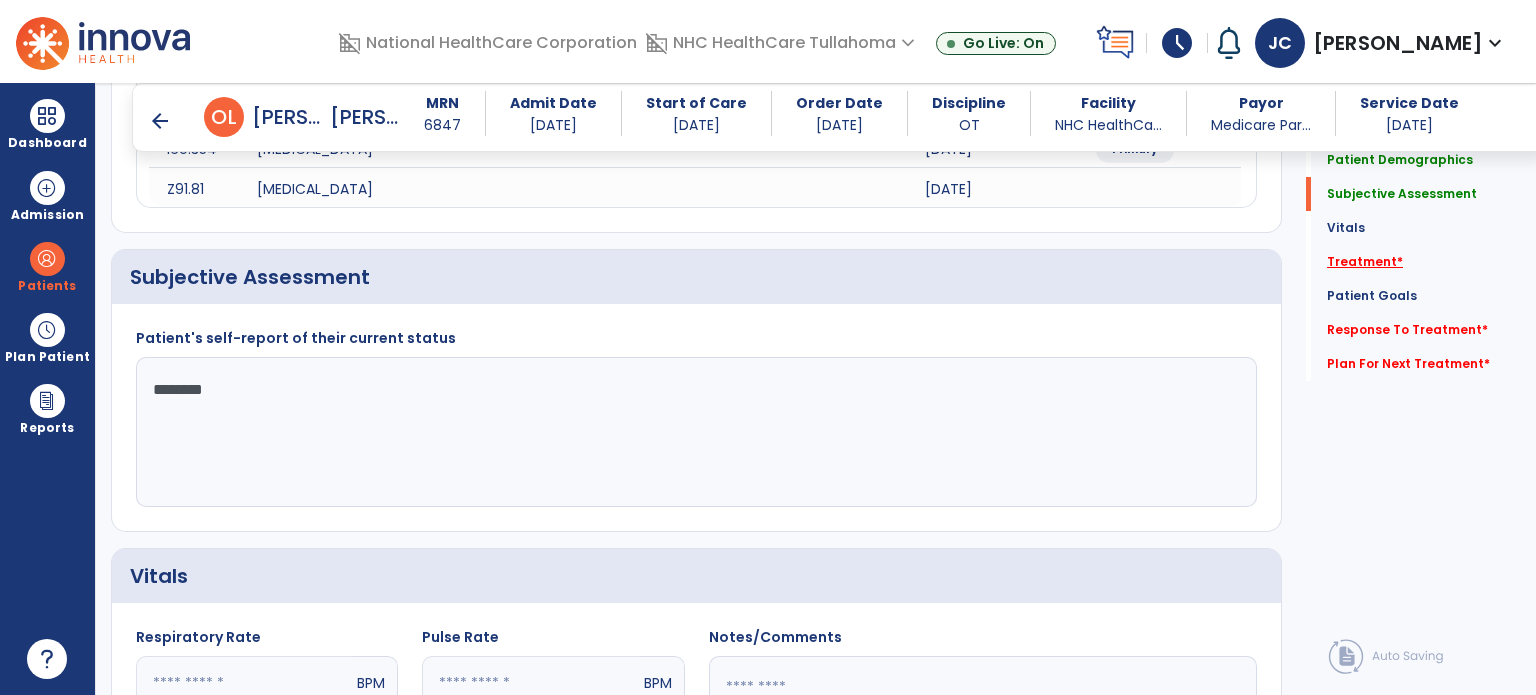 type on "********" 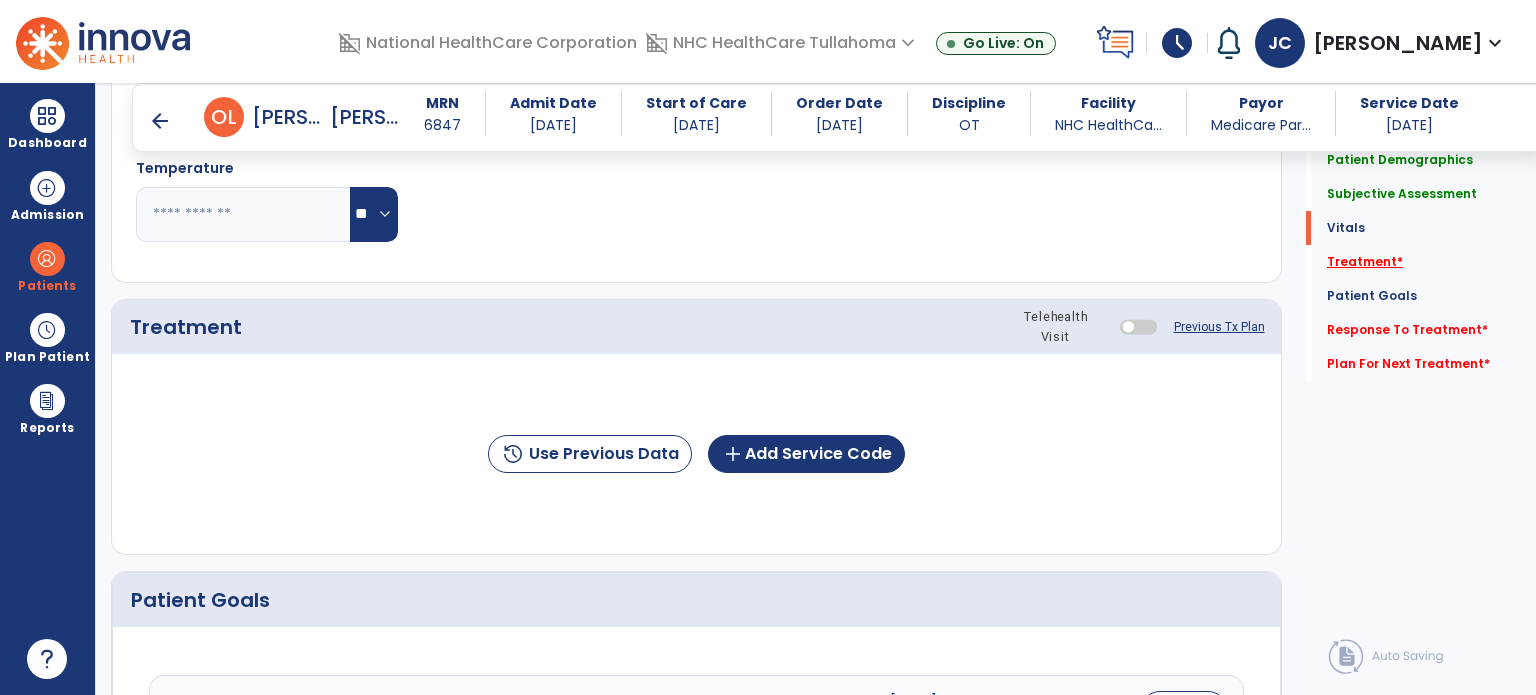 scroll, scrollTop: 1107, scrollLeft: 0, axis: vertical 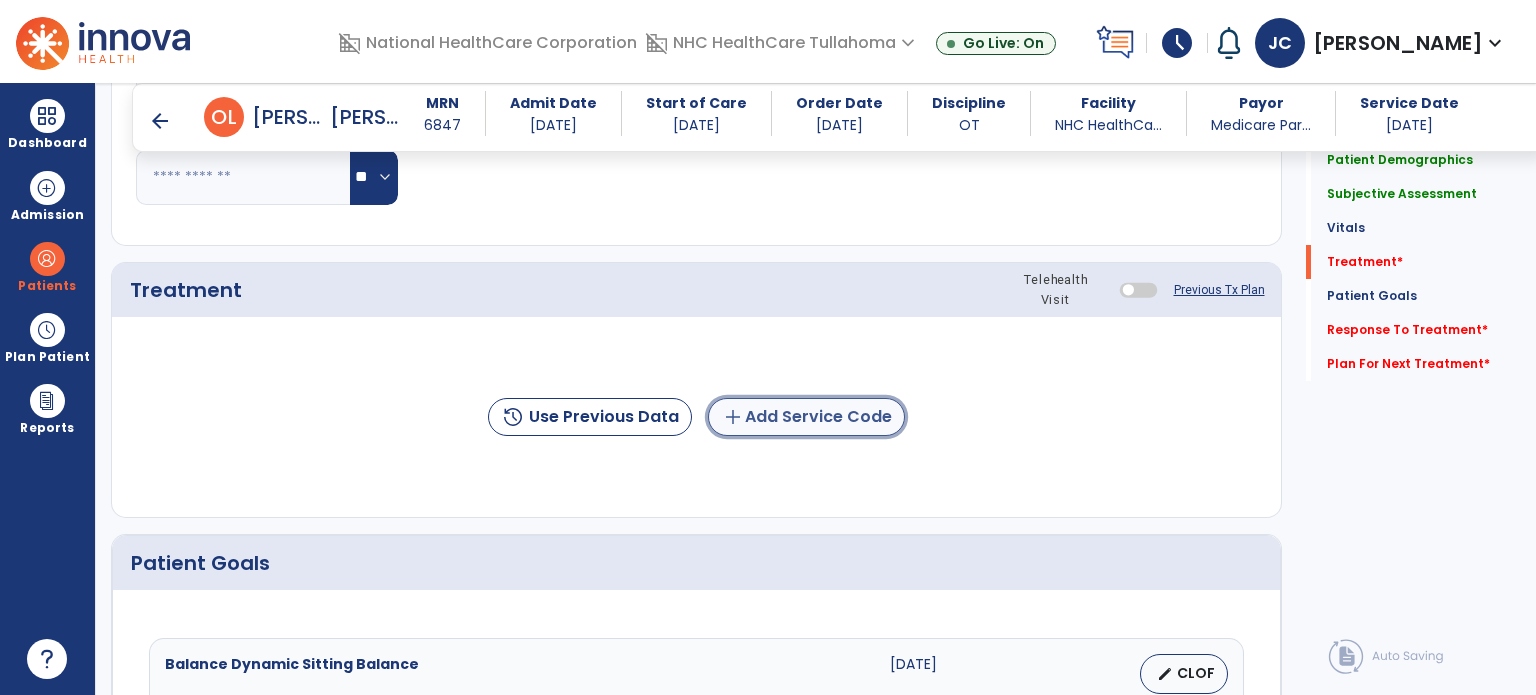 click on "add  Add Service Code" 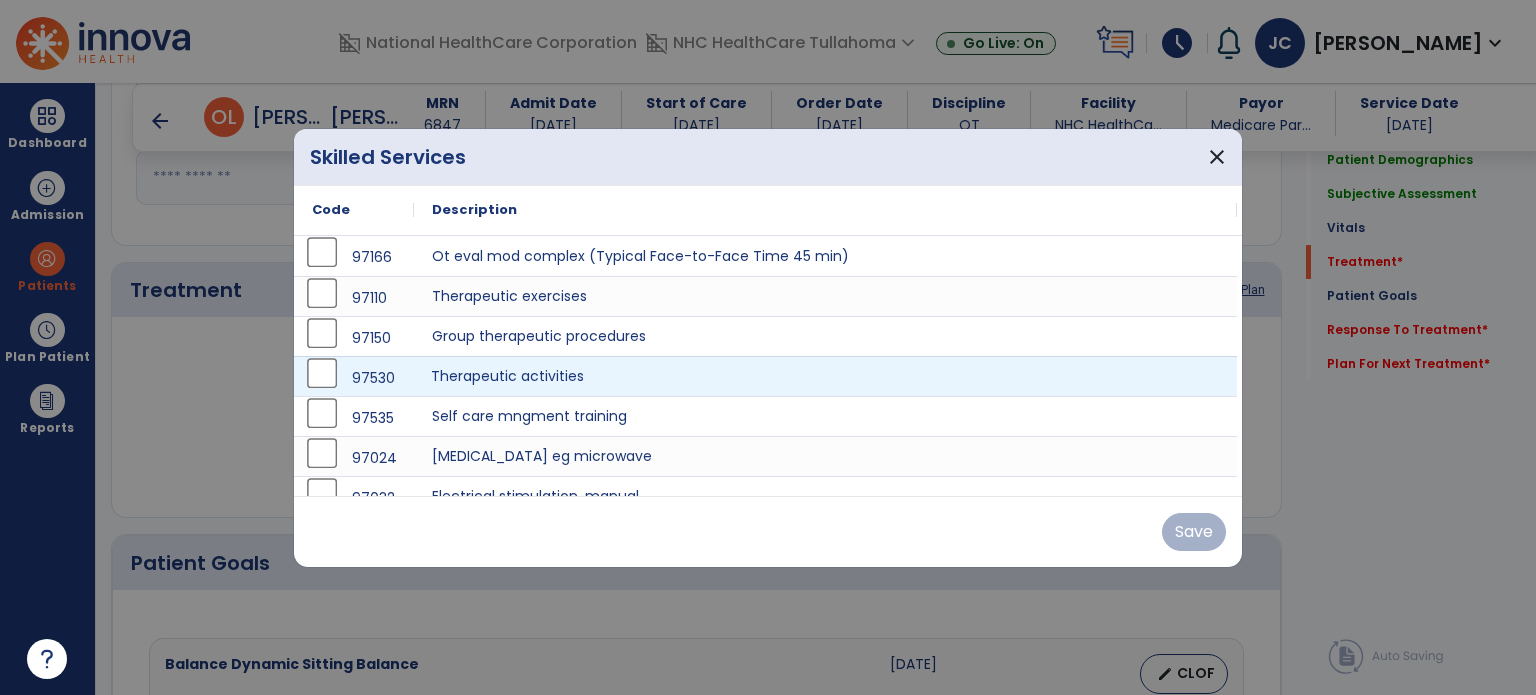 click on "Therapeutic activities" at bounding box center (825, 376) 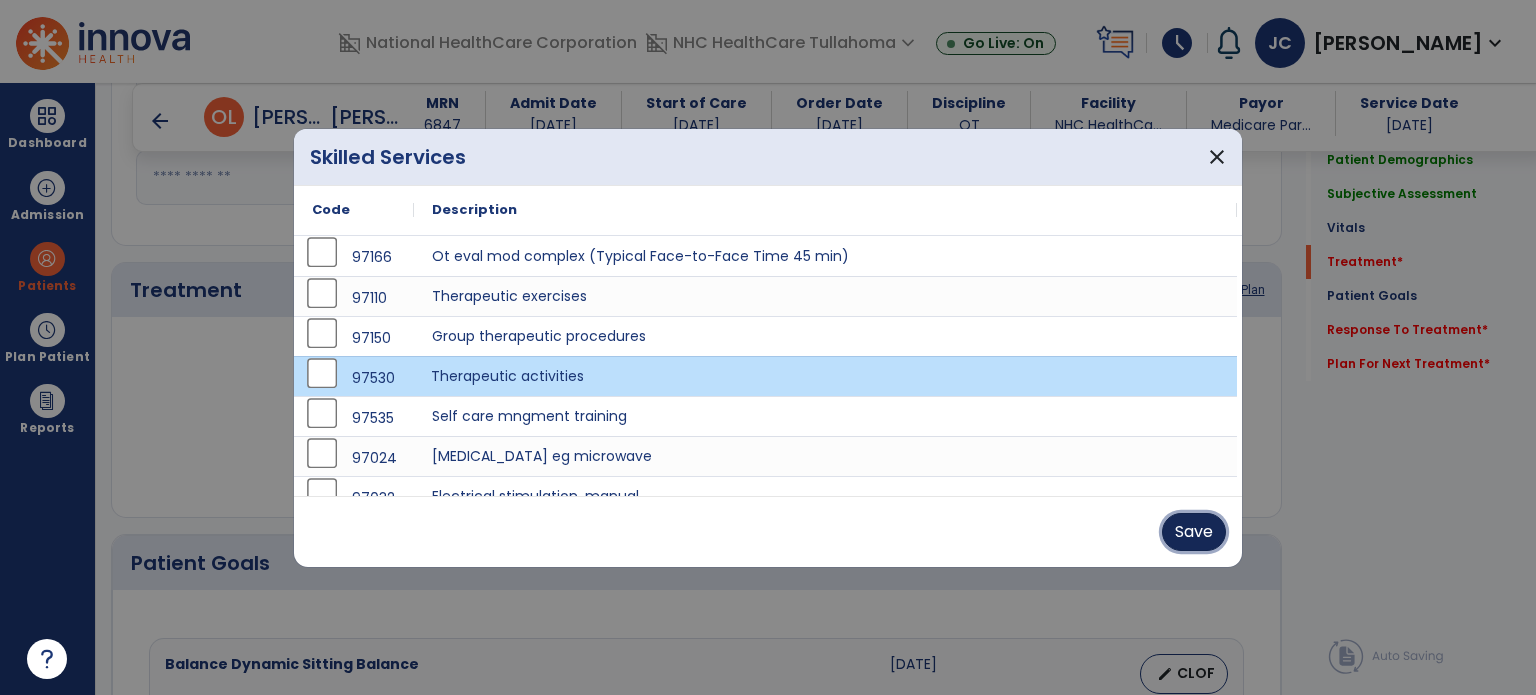 click on "Save" at bounding box center (1194, 532) 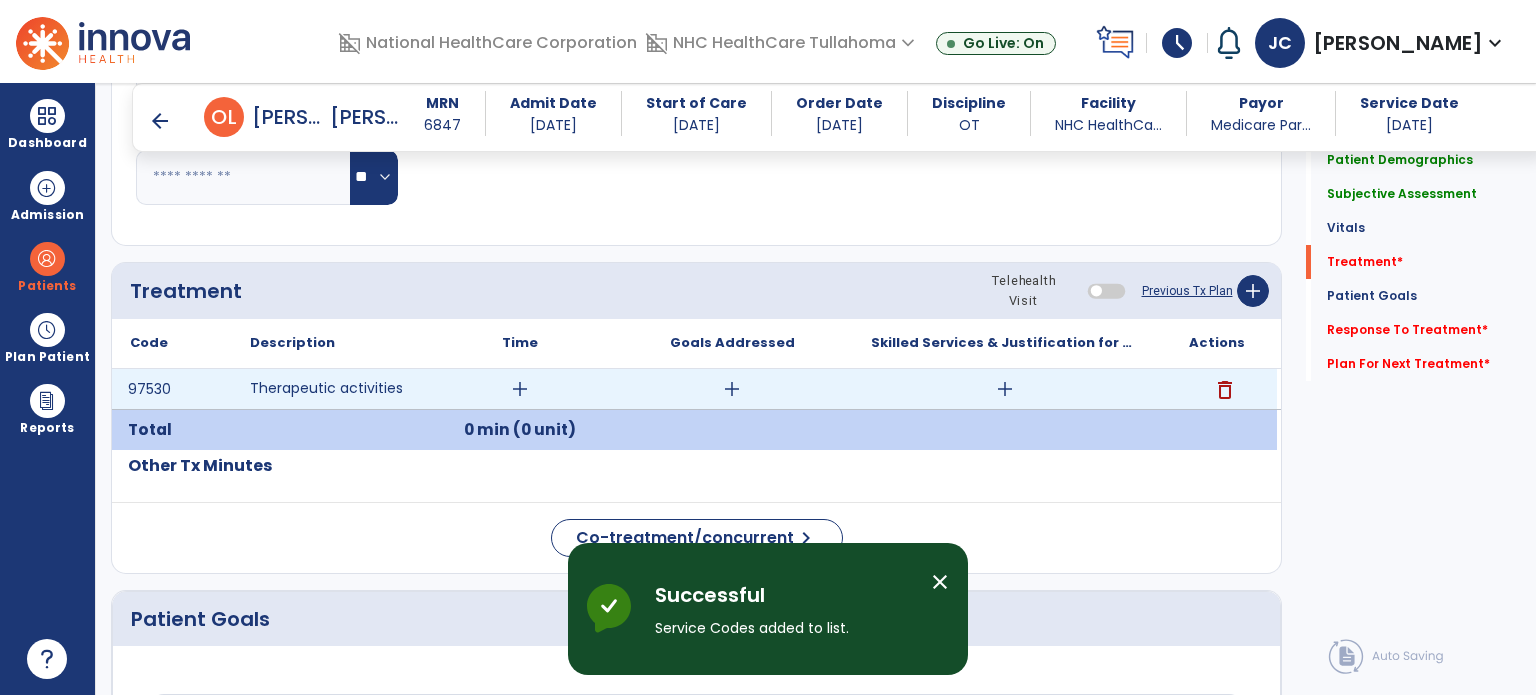 click on "add" at bounding box center (520, 389) 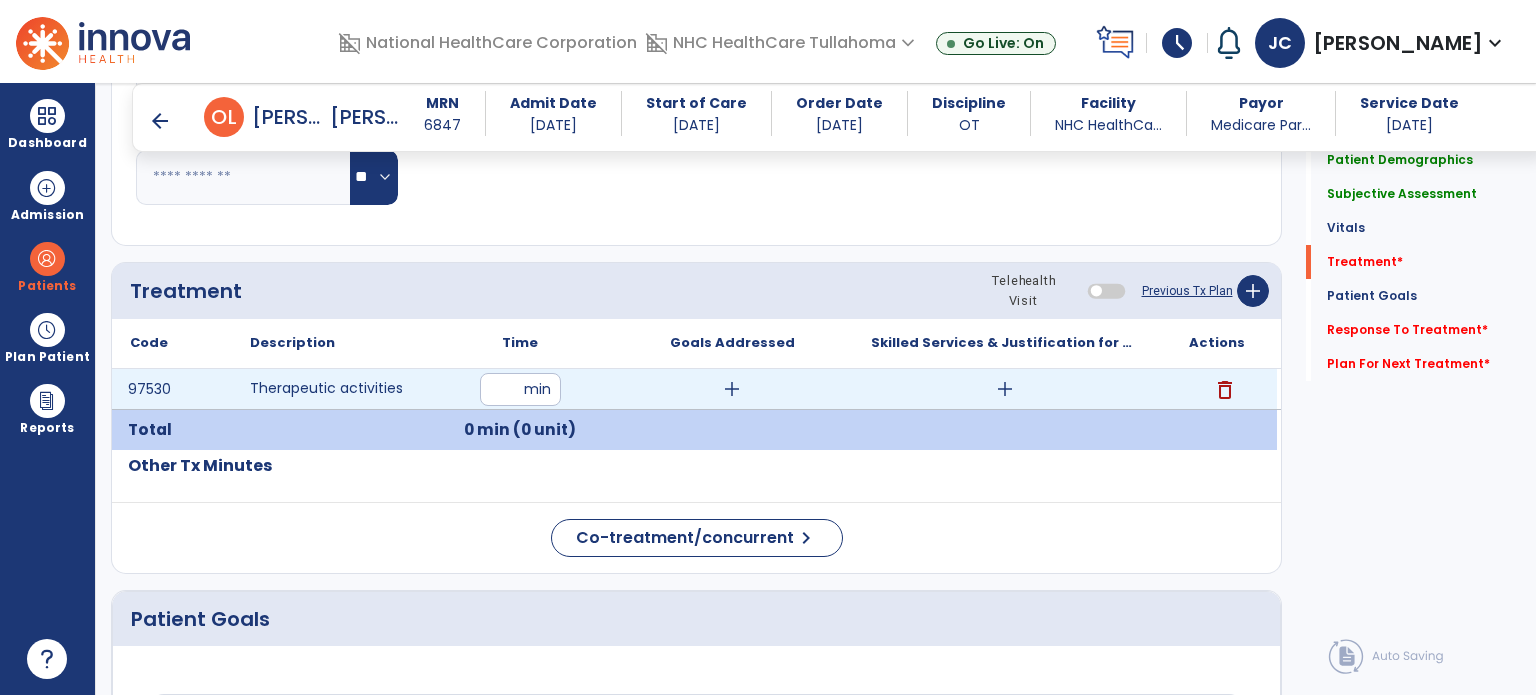 type on "**" 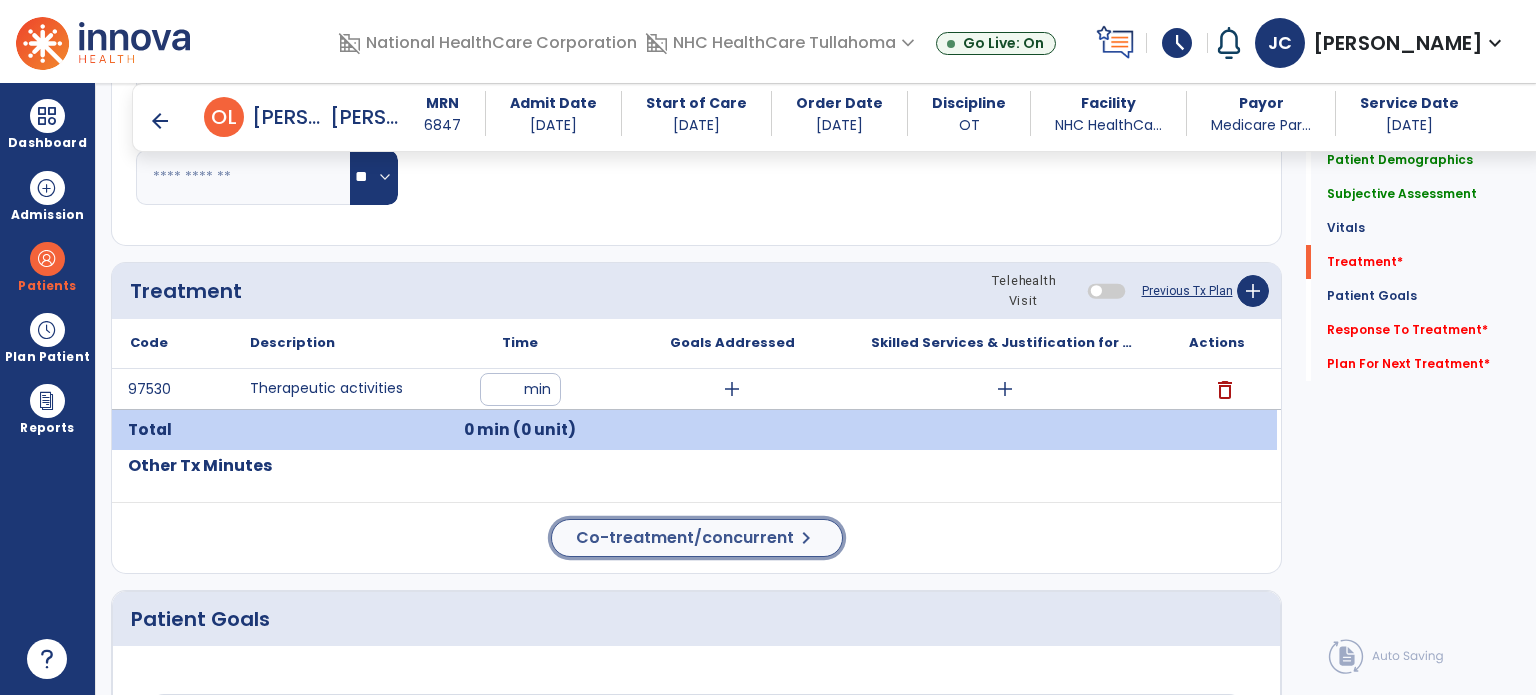 click on "Co-treatment/concurrent" 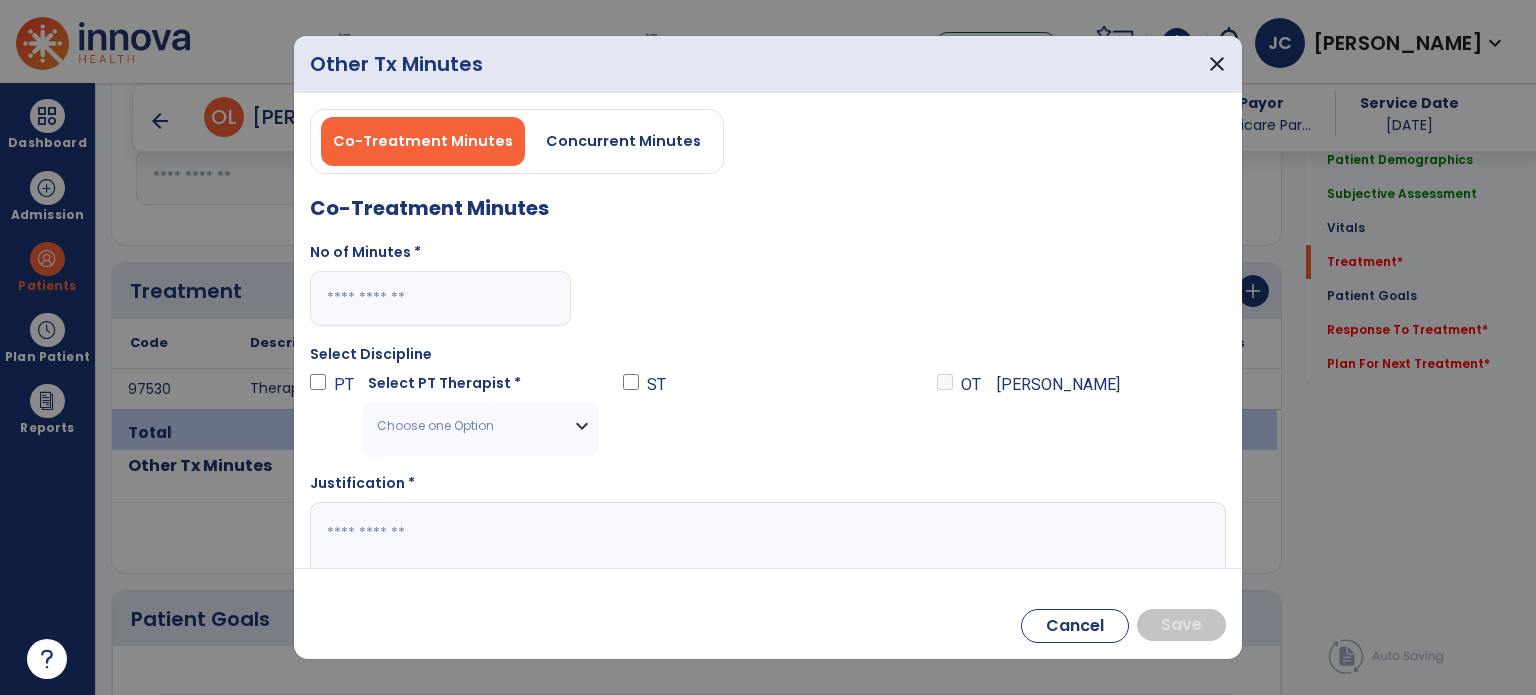 click on "No of Minutes *" at bounding box center [440, 256] 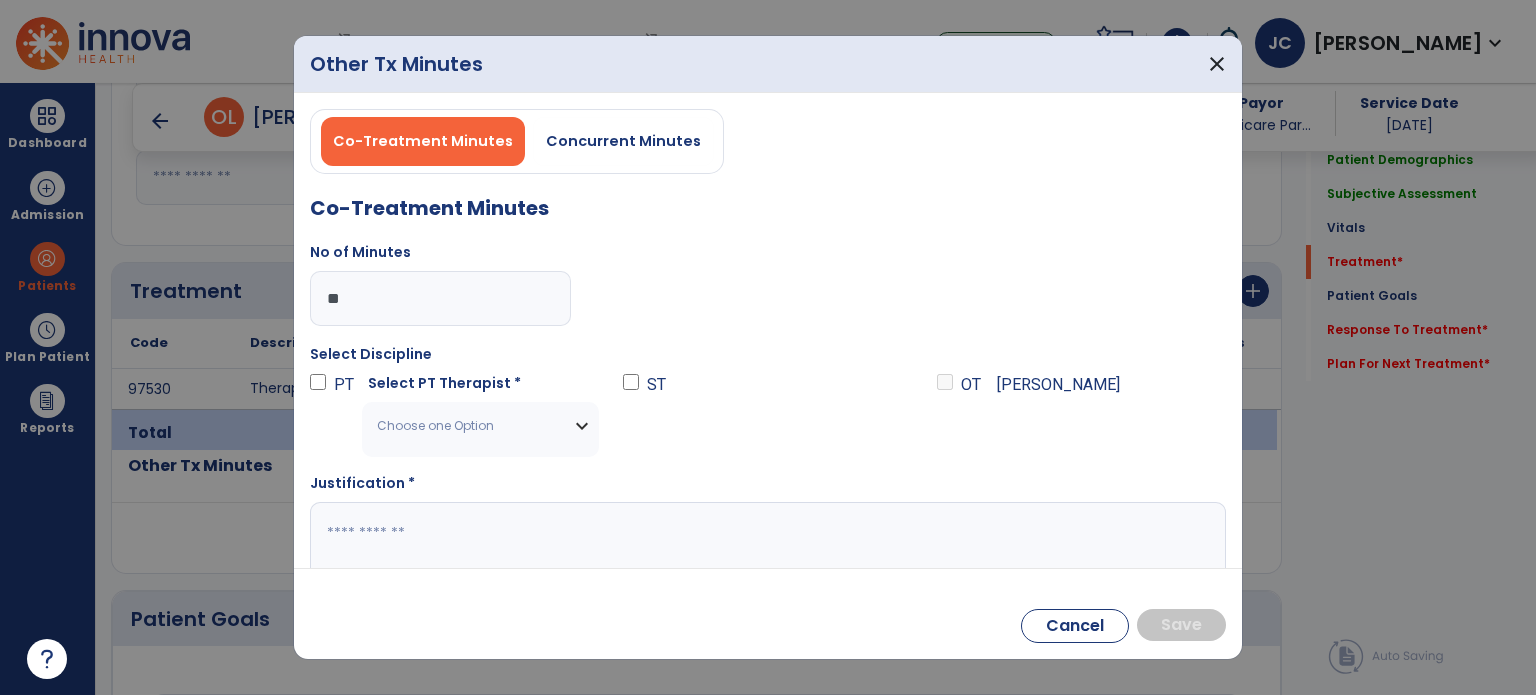 type on "**" 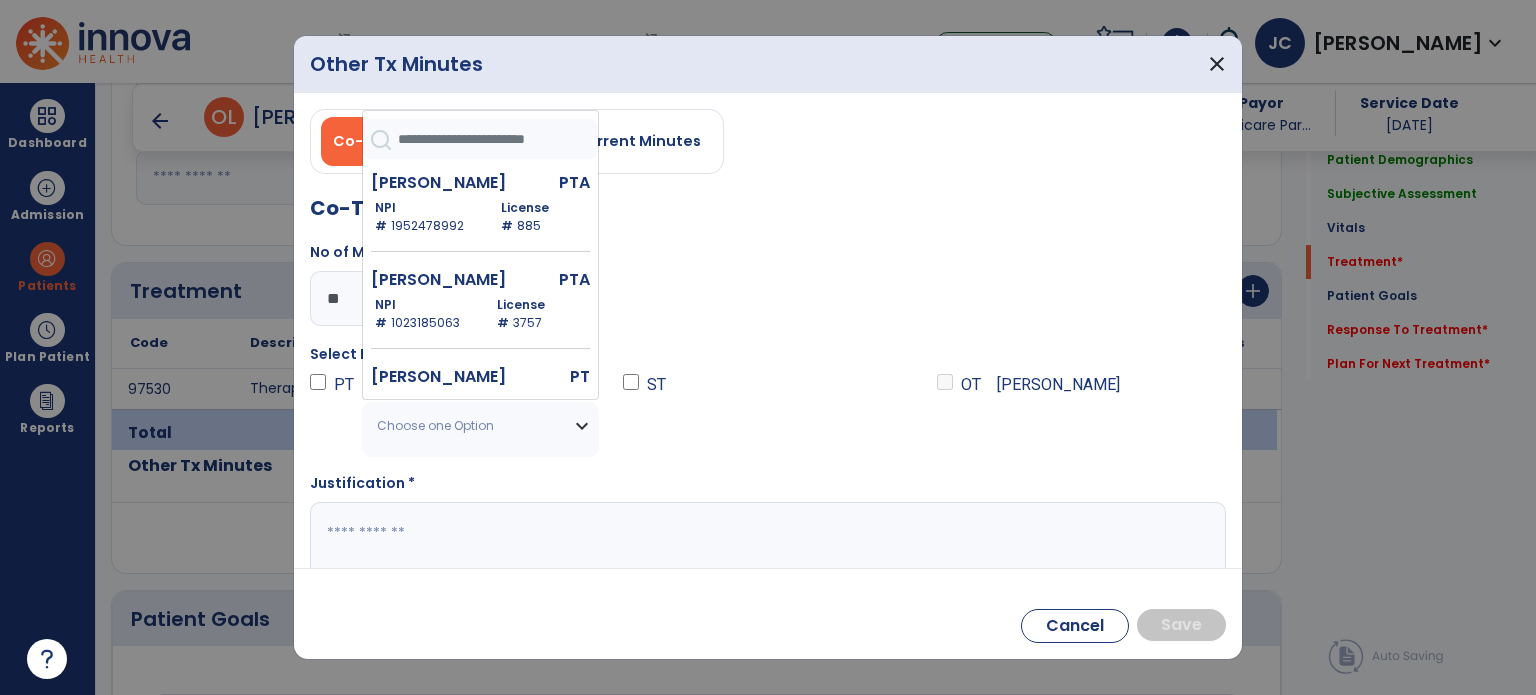 click on "Choose one Option" at bounding box center (468, 426) 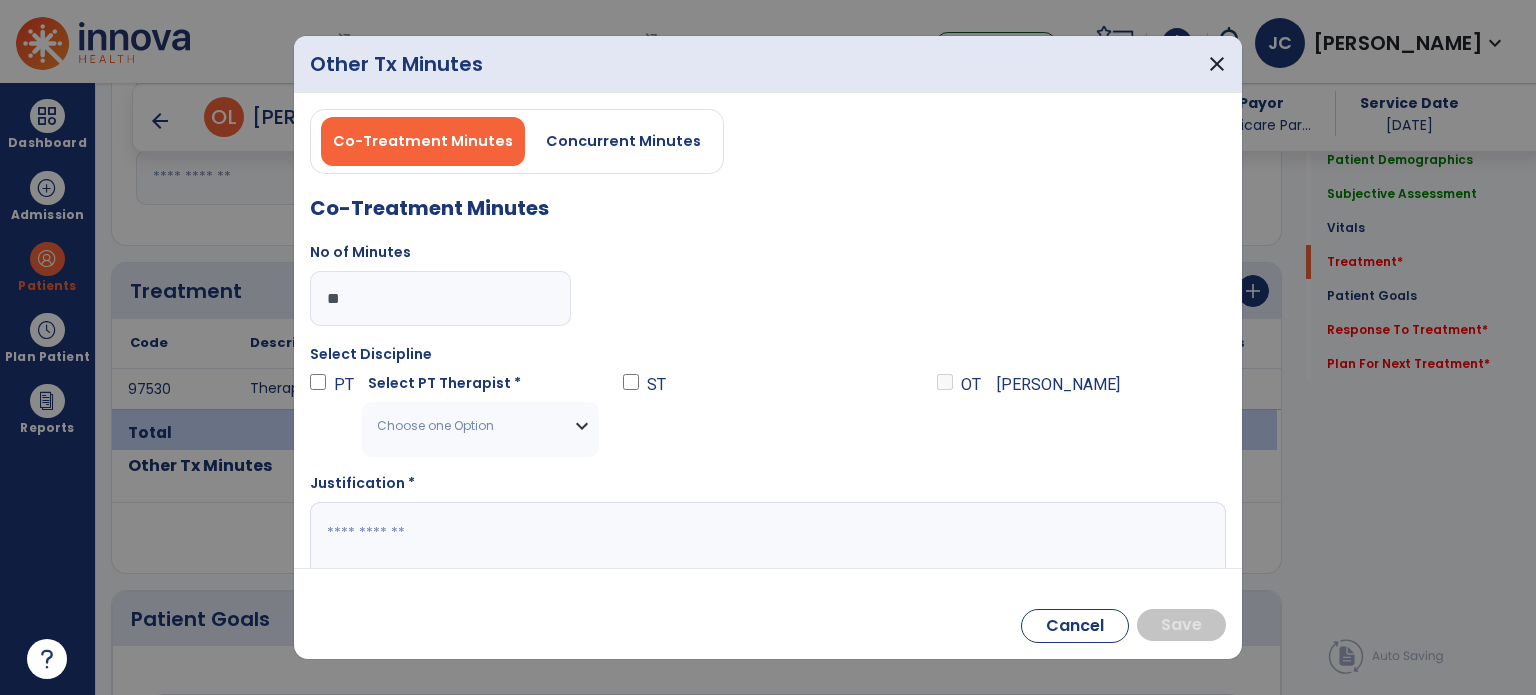 click on "Choose one Option" at bounding box center [468, 426] 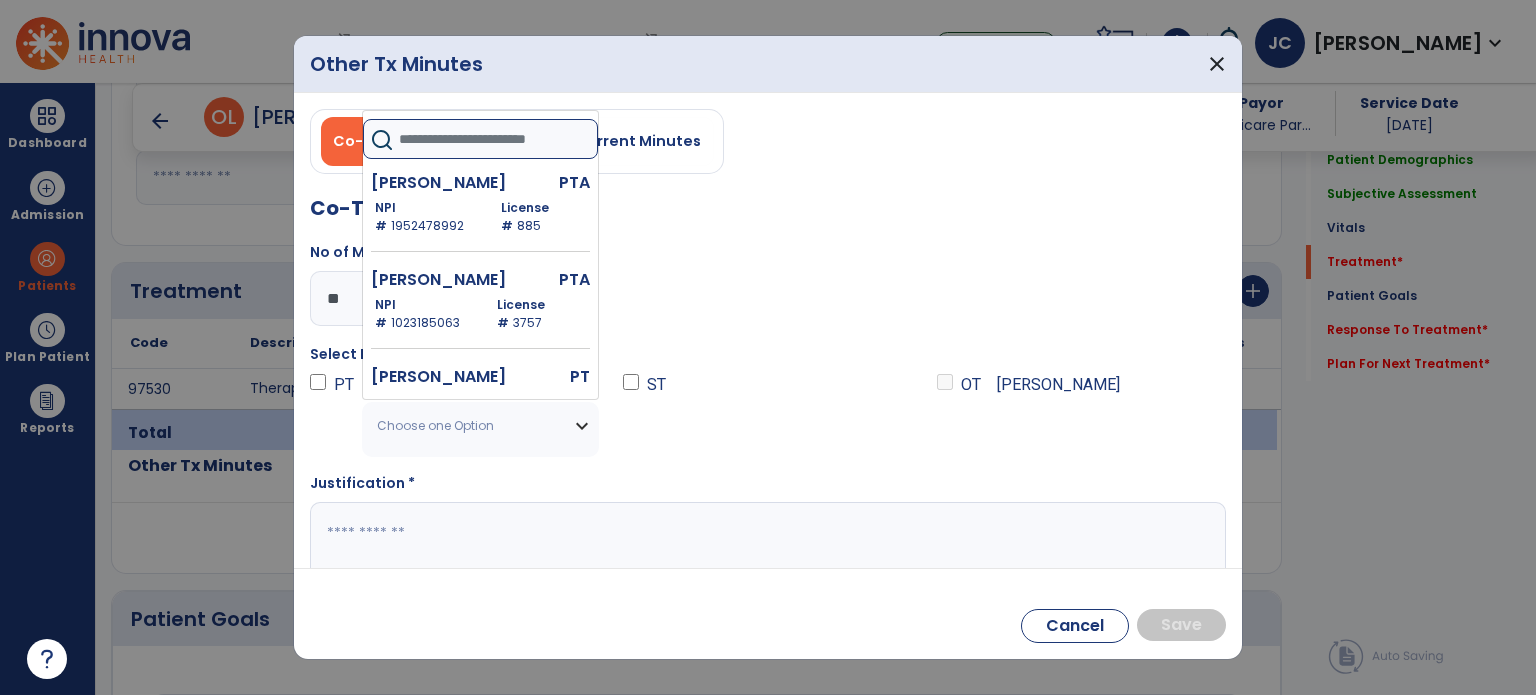 click at bounding box center [498, 139] 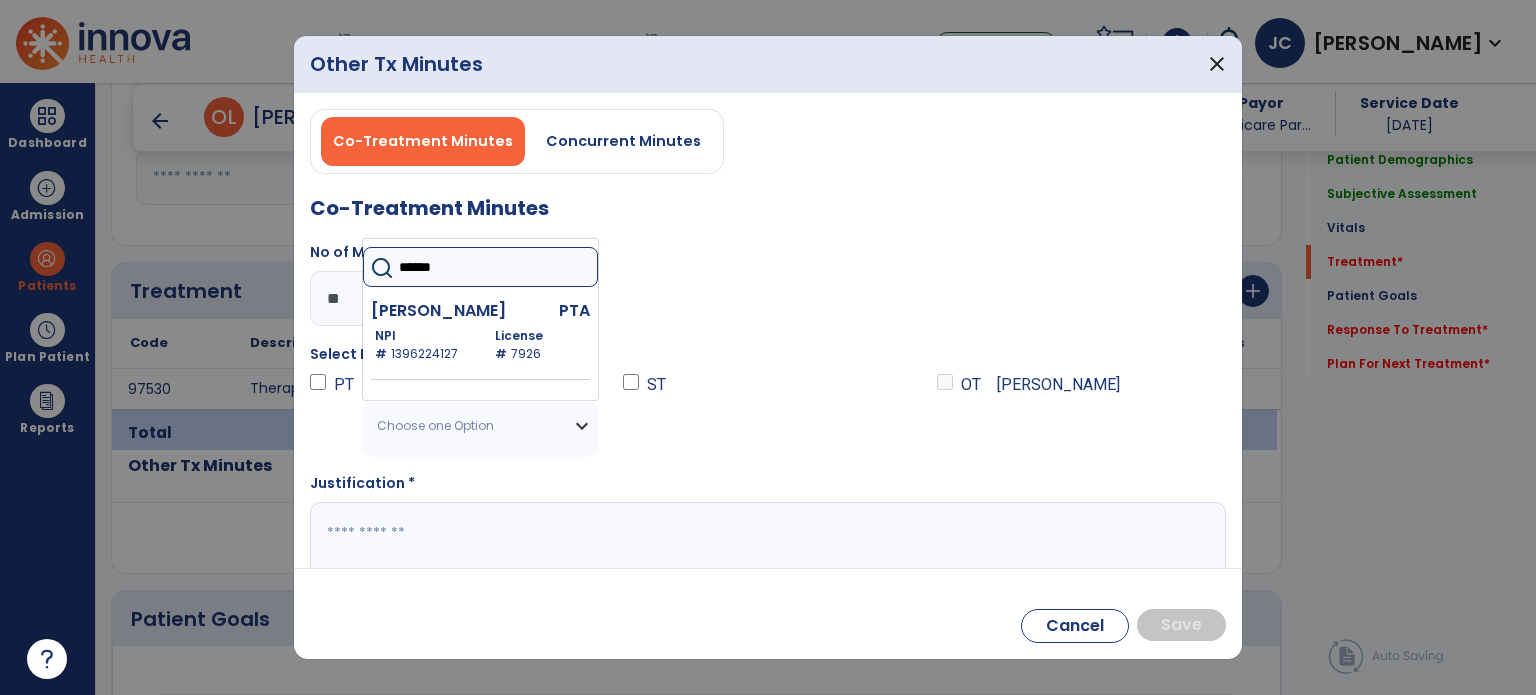 type on "******" 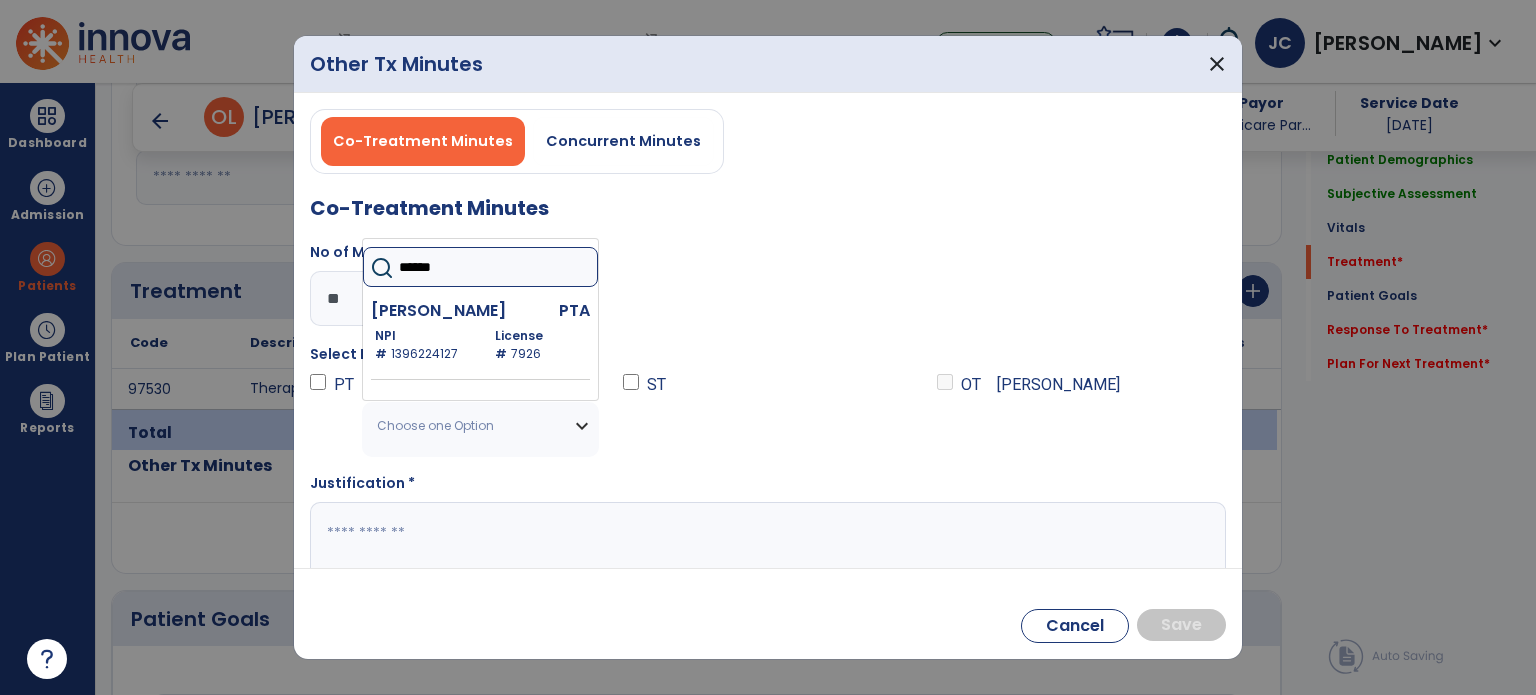 click on "Choose one Option" at bounding box center (480, 426) 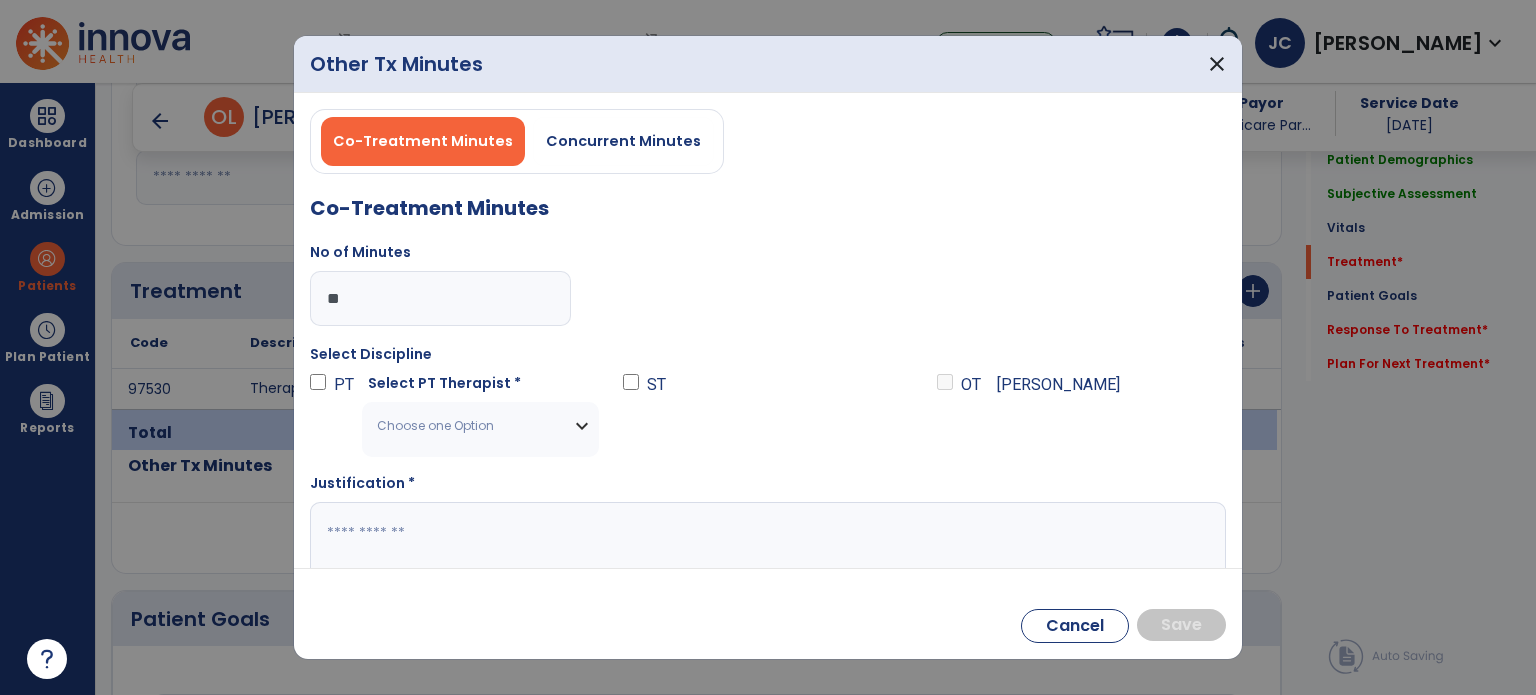 click on "Choose one Option" at bounding box center [480, 426] 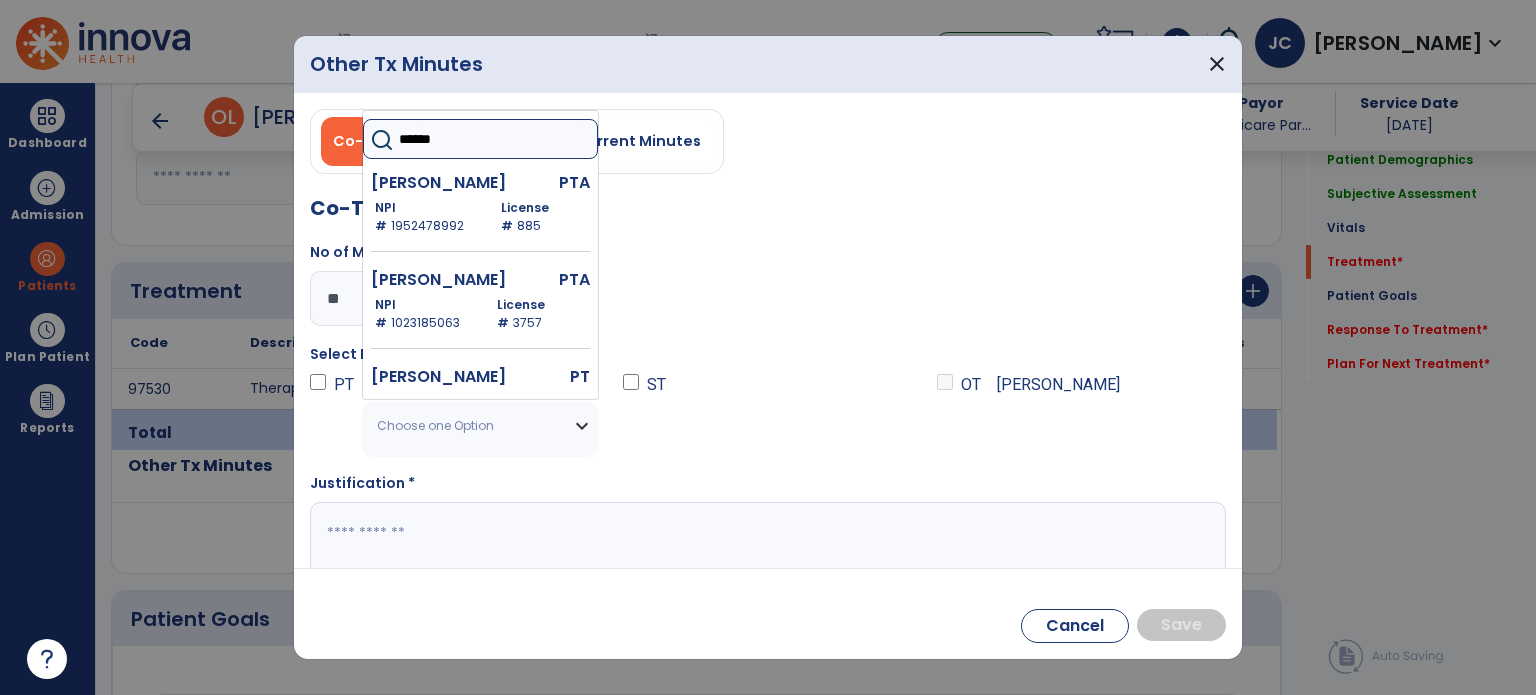 click on "******" at bounding box center (498, 139) 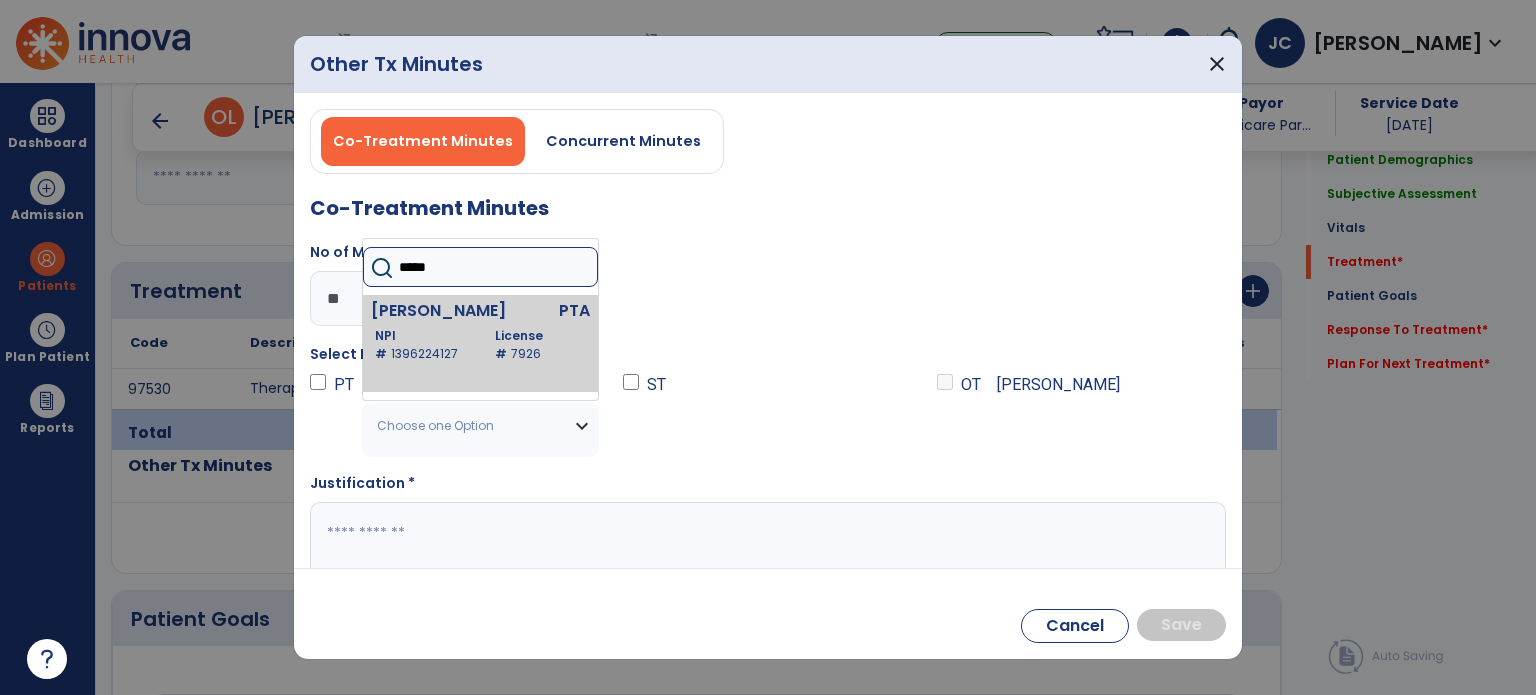 type on "*****" 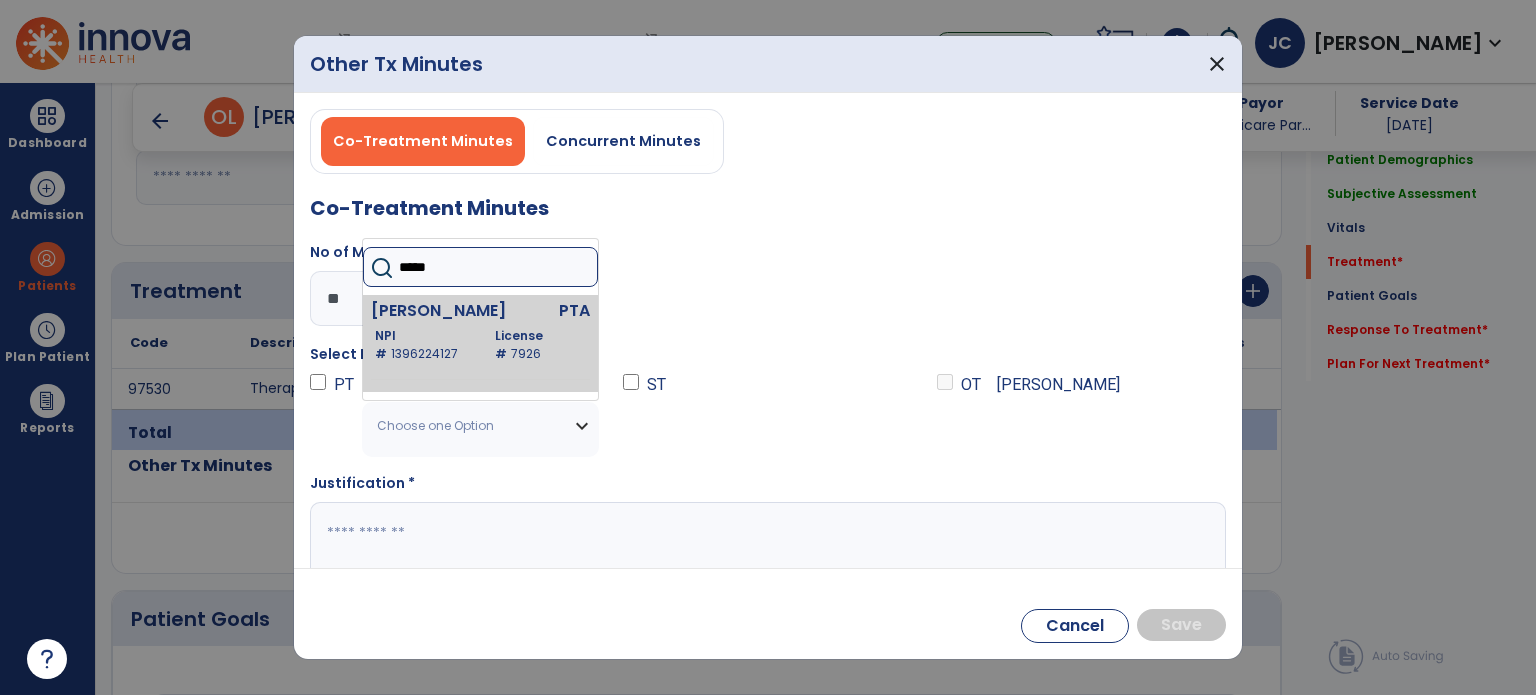 click on "NPI #  [US_HEALTHCARE_NPI]" at bounding box center (423, 345) 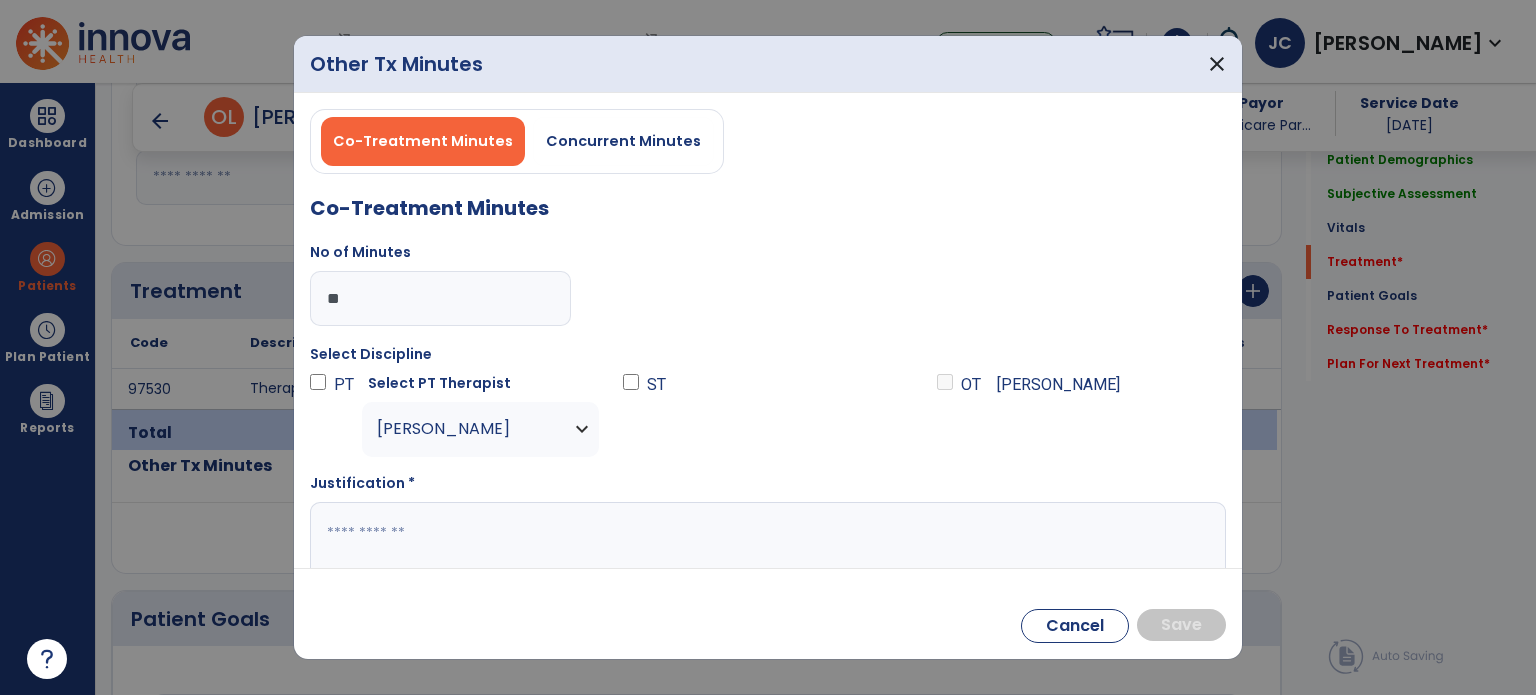 click at bounding box center (766, 541) 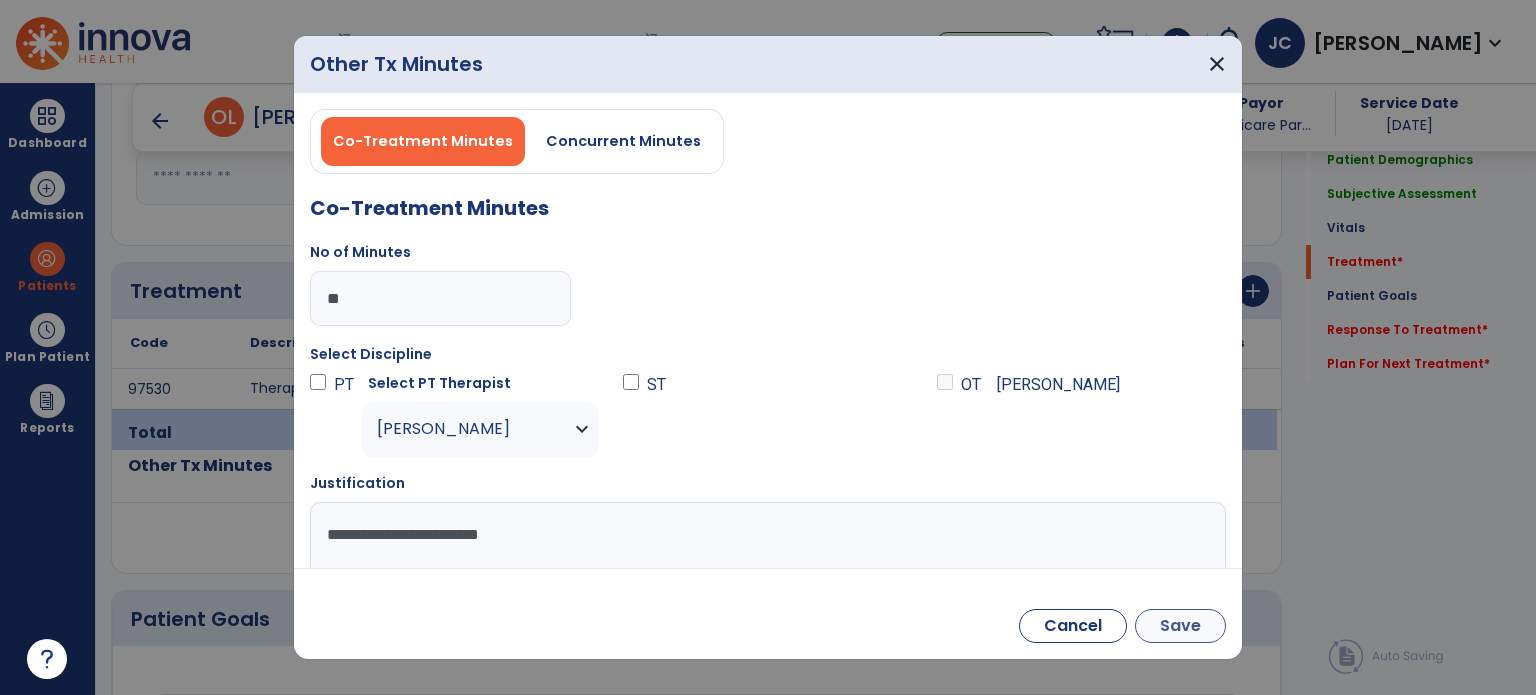 type on "**********" 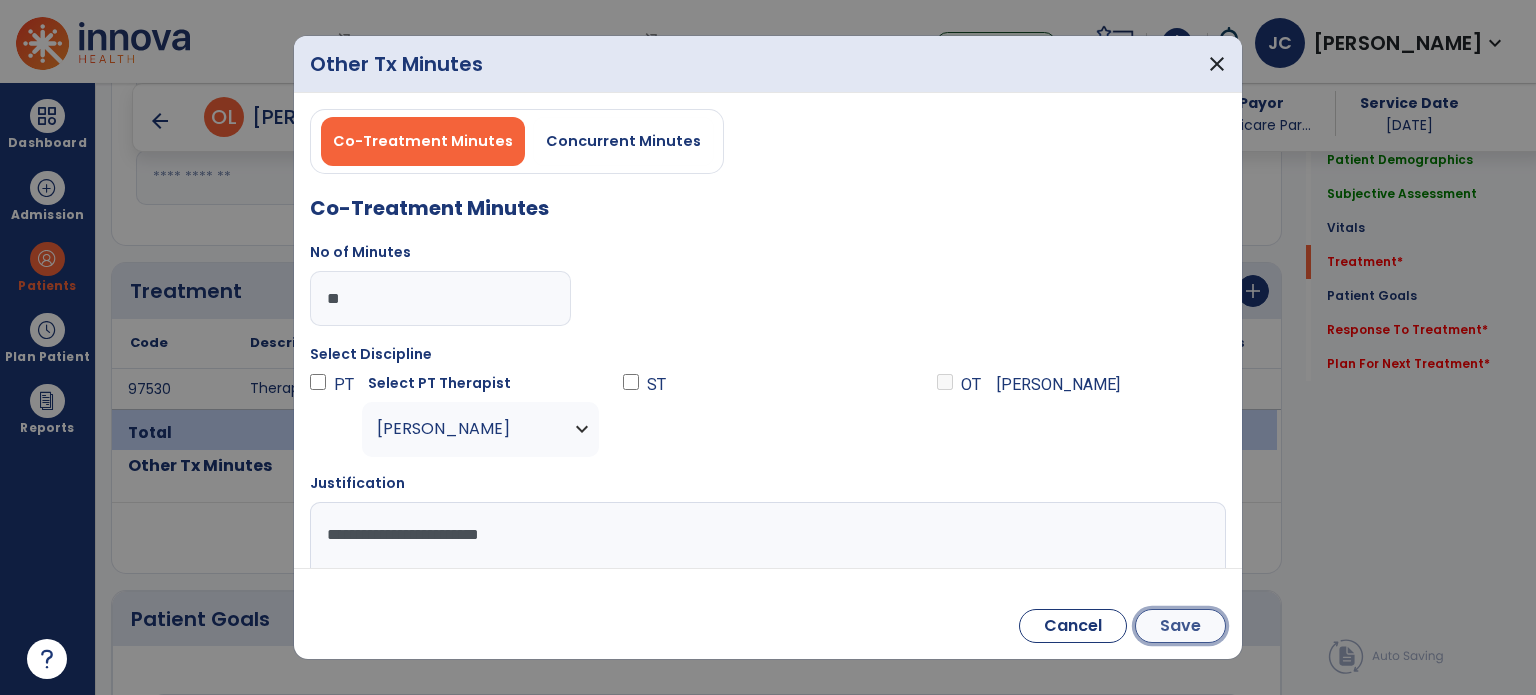 click on "Save" at bounding box center (1180, 626) 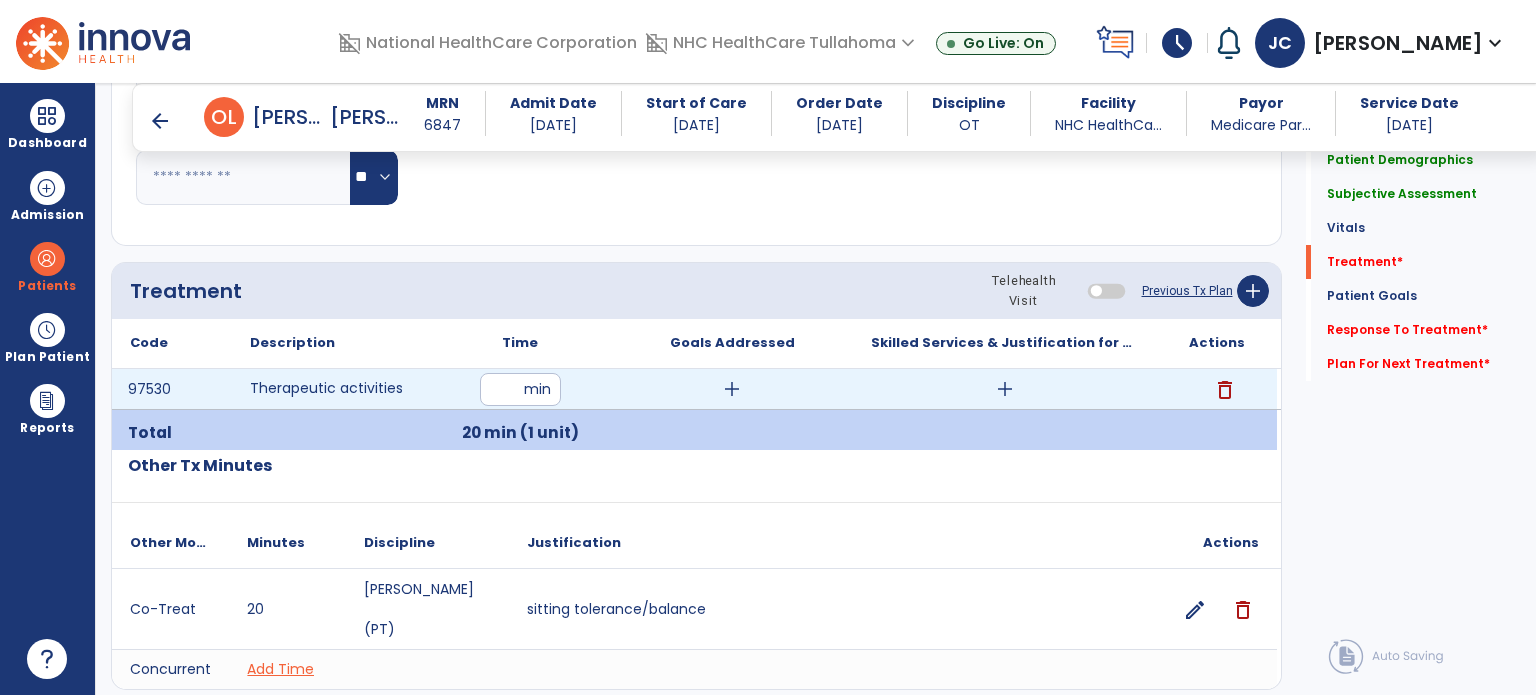 click on "add" at bounding box center [1005, 389] 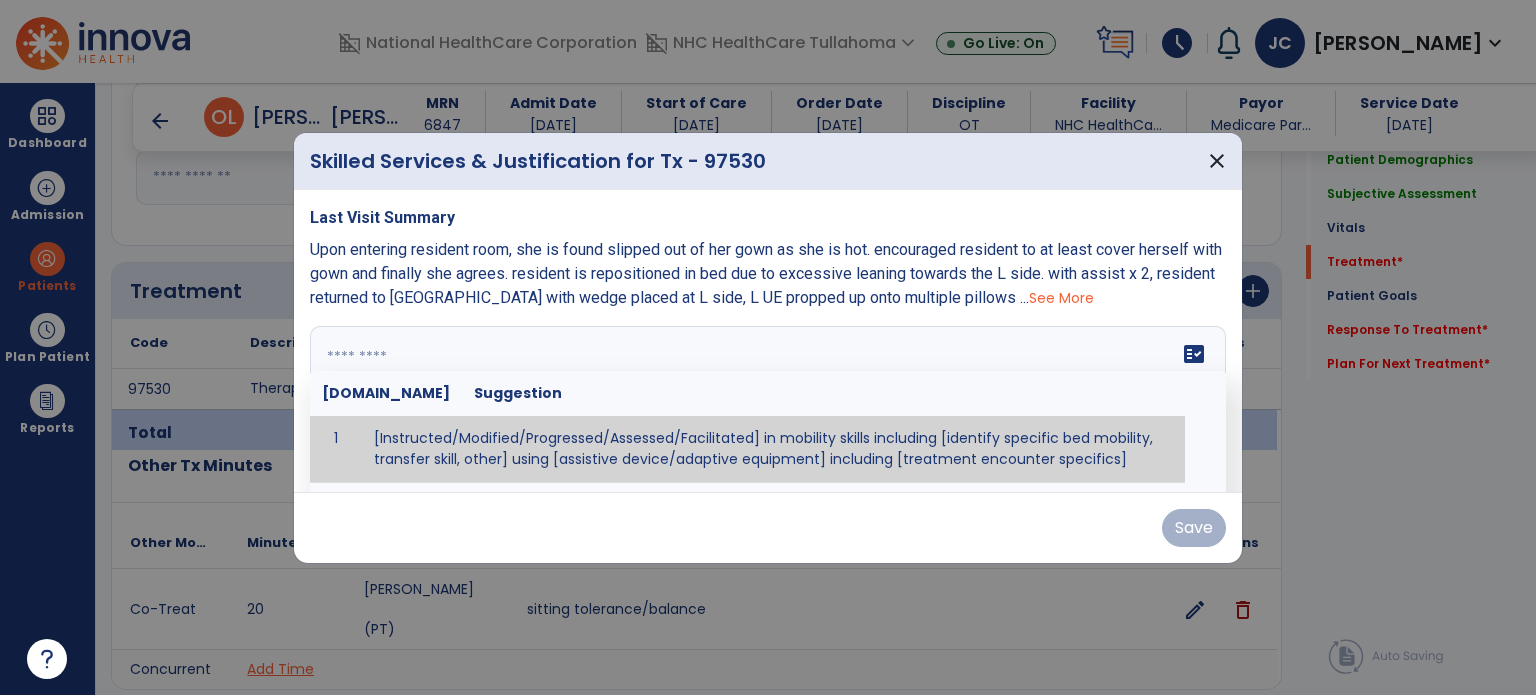 click at bounding box center [766, 401] 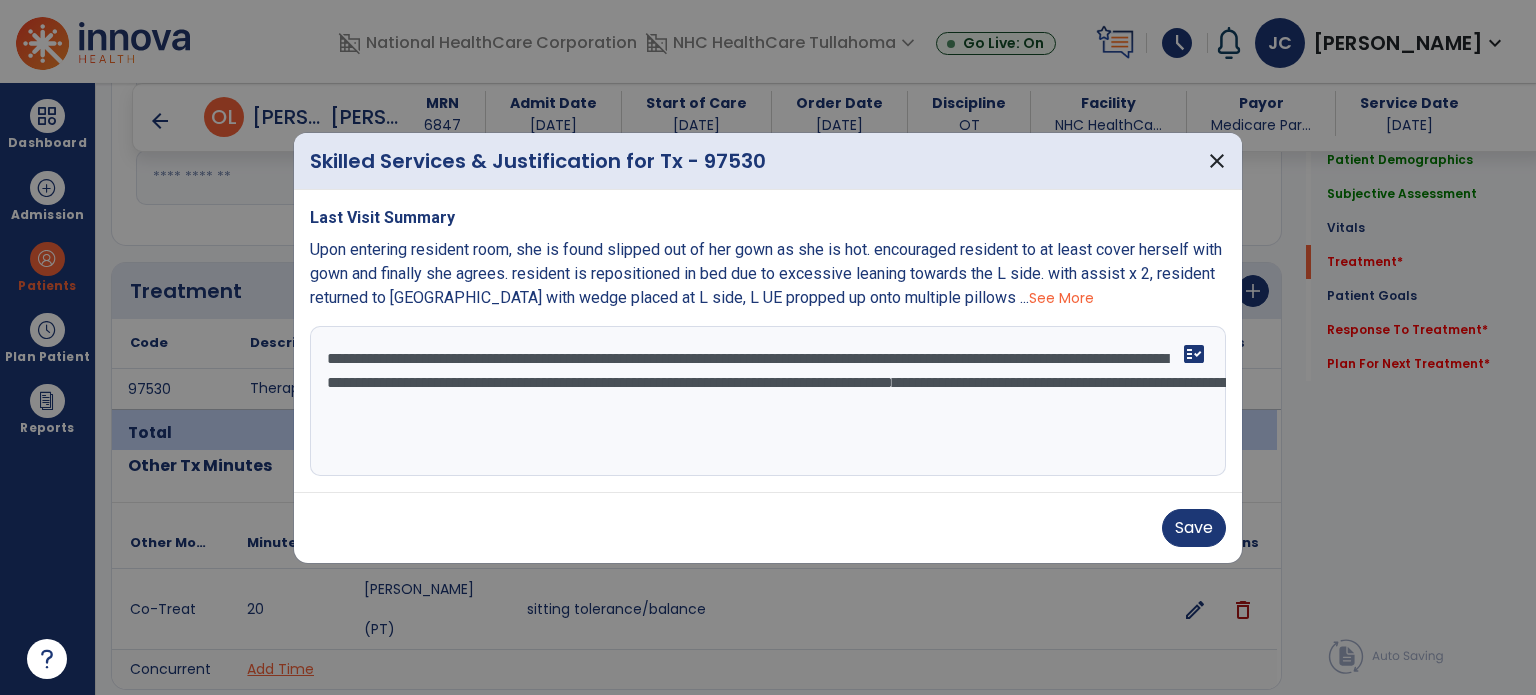 click on "**********" at bounding box center [768, 401] 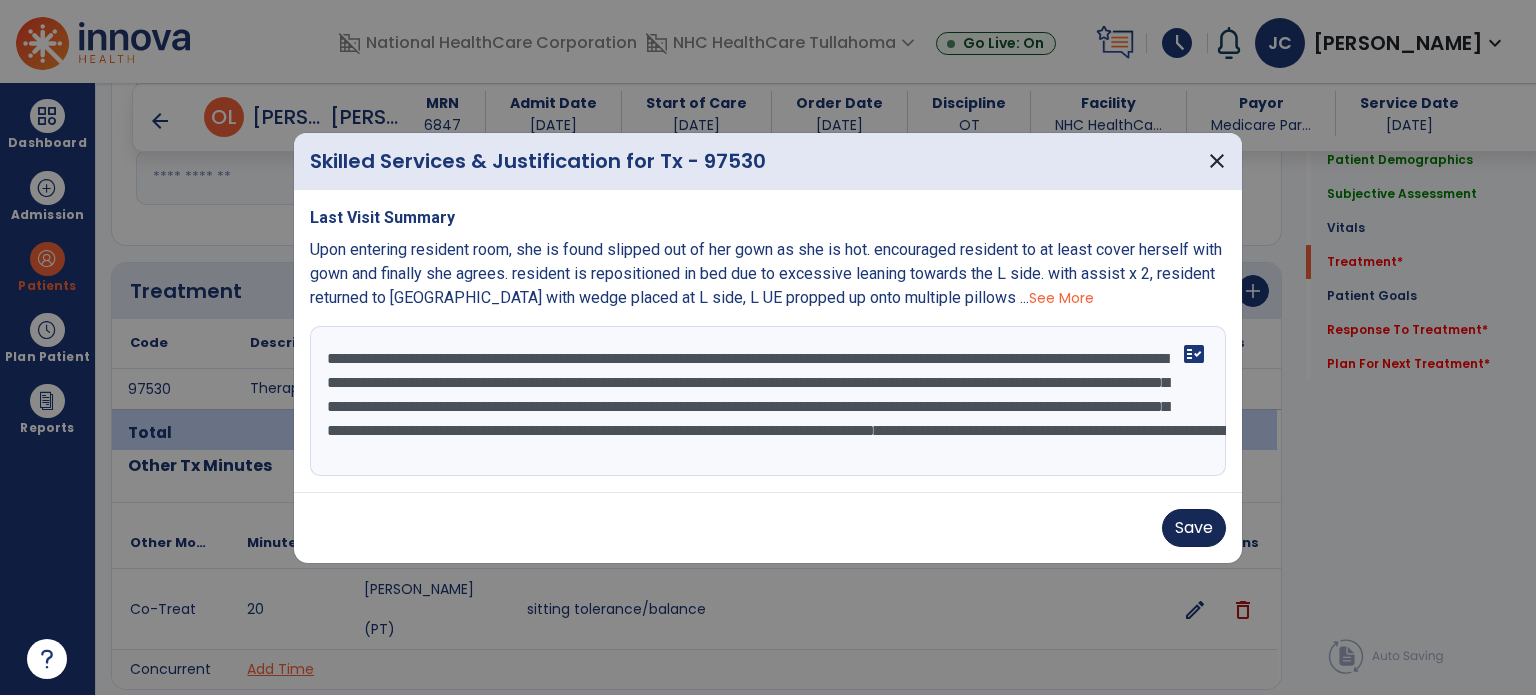 type on "**********" 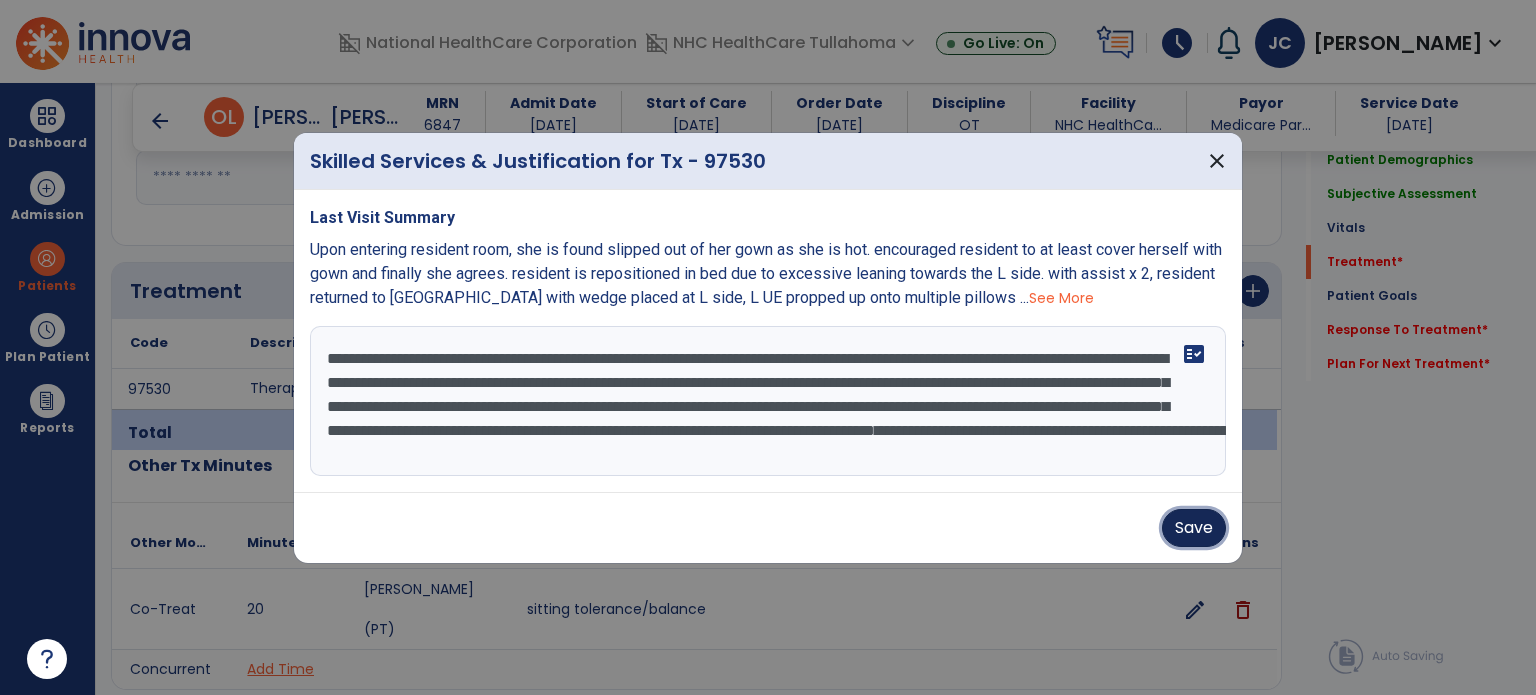 click on "Save" at bounding box center (1194, 528) 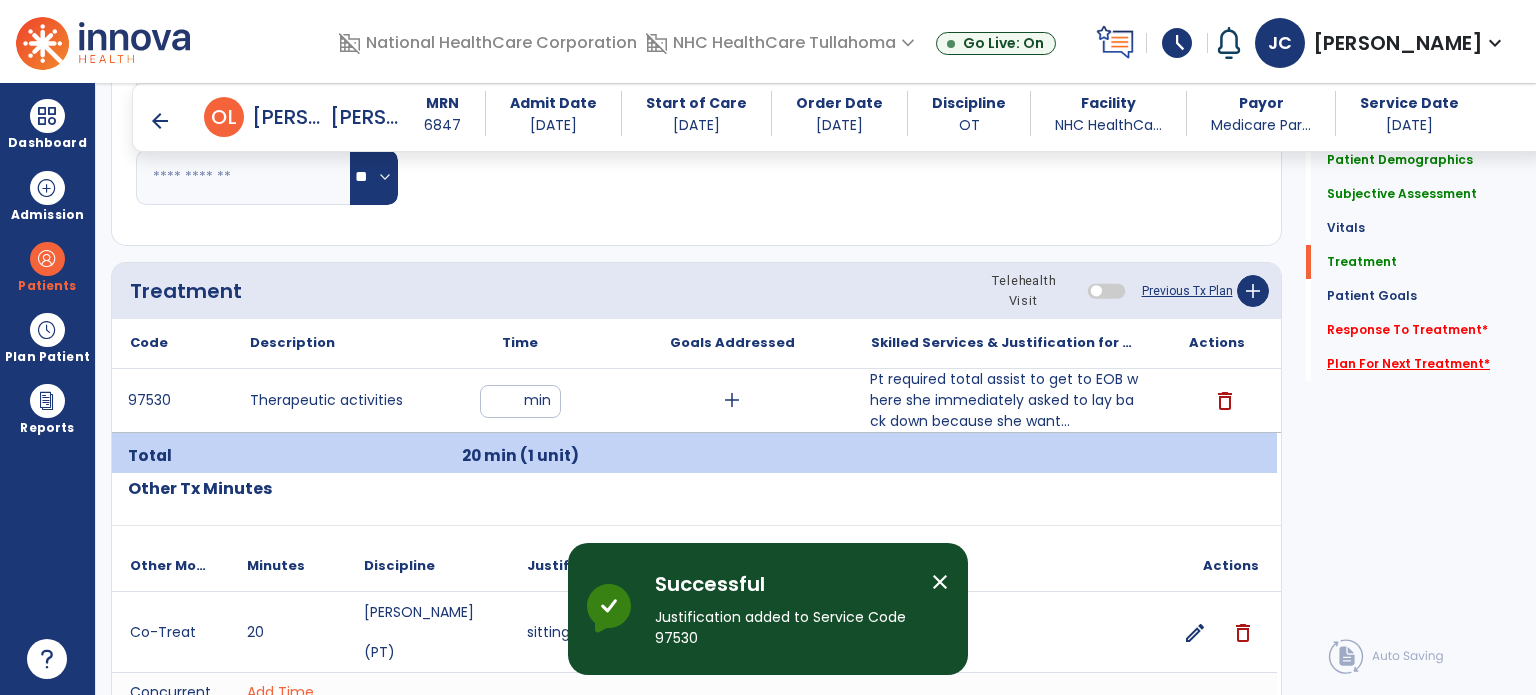 click on "Plan For Next Treatment   *" 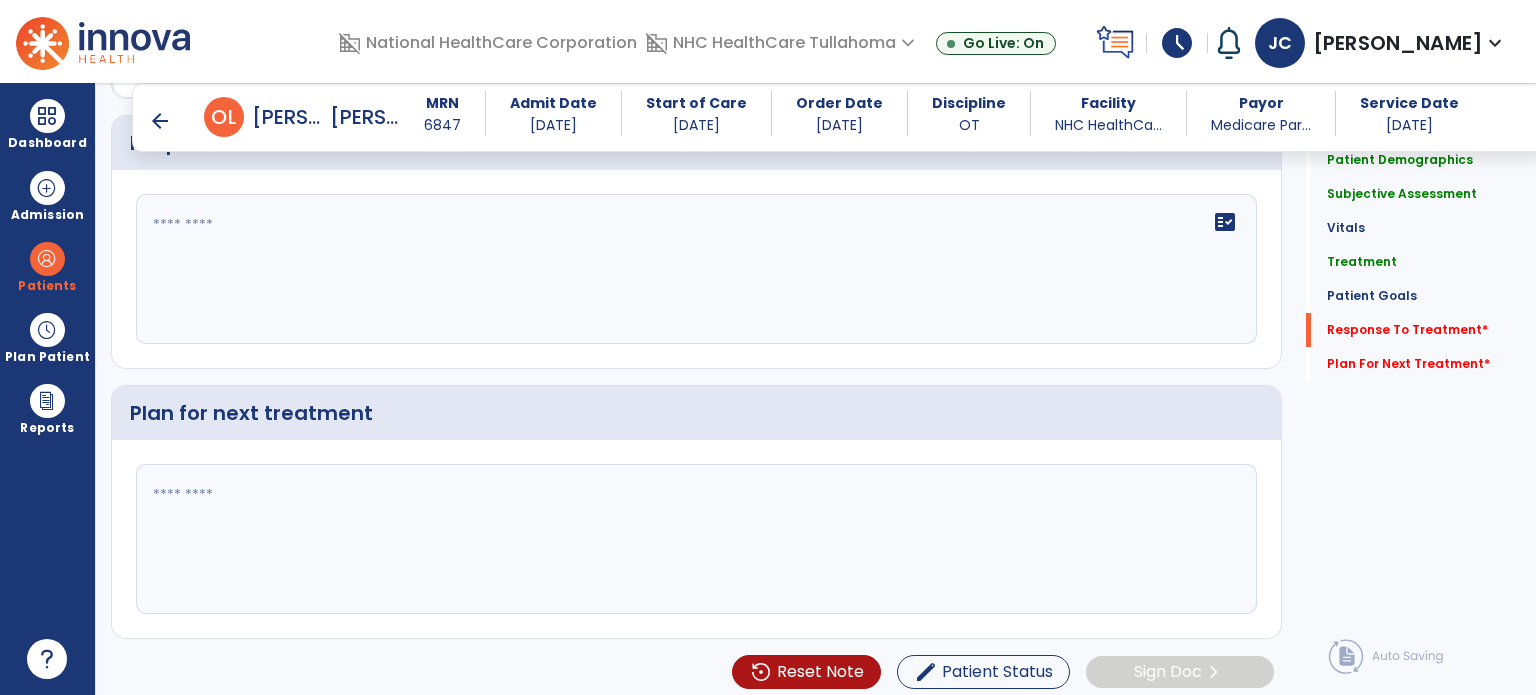 scroll, scrollTop: 3230, scrollLeft: 0, axis: vertical 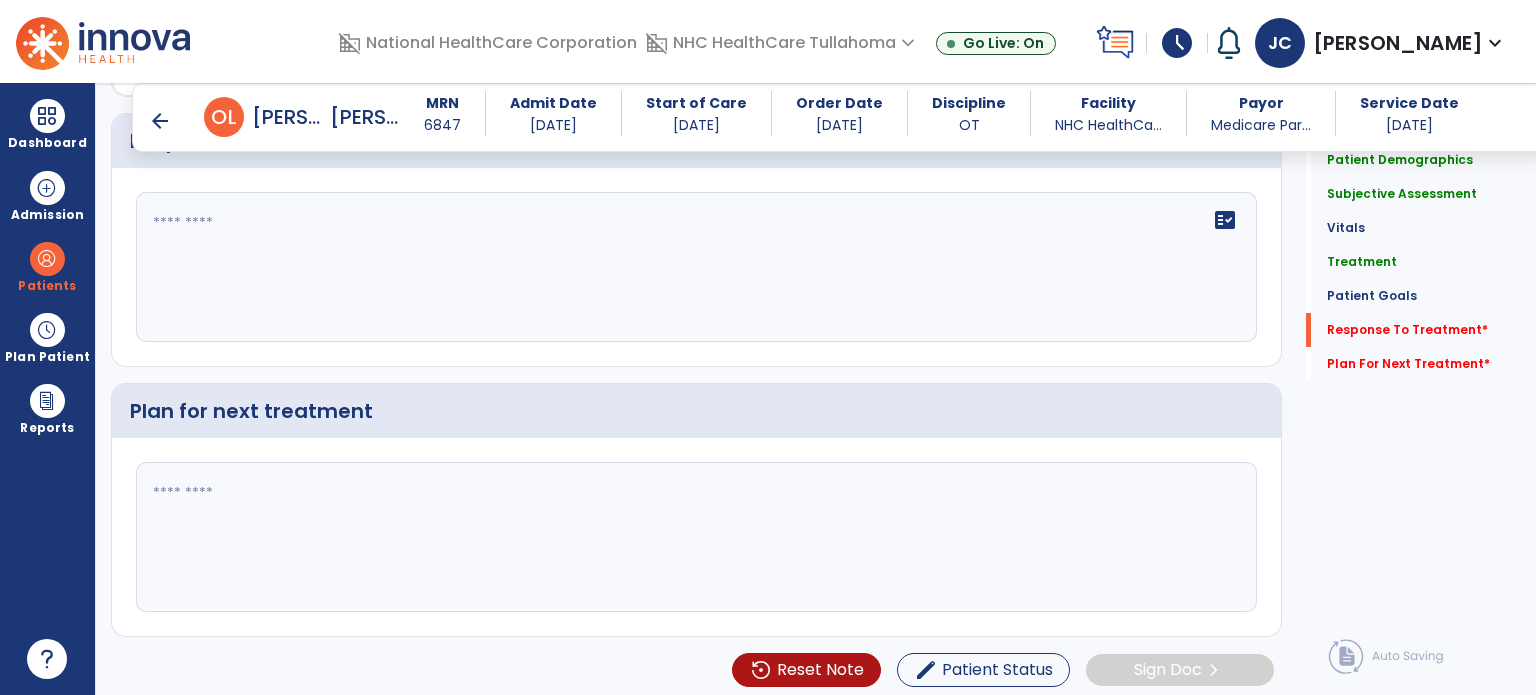 click 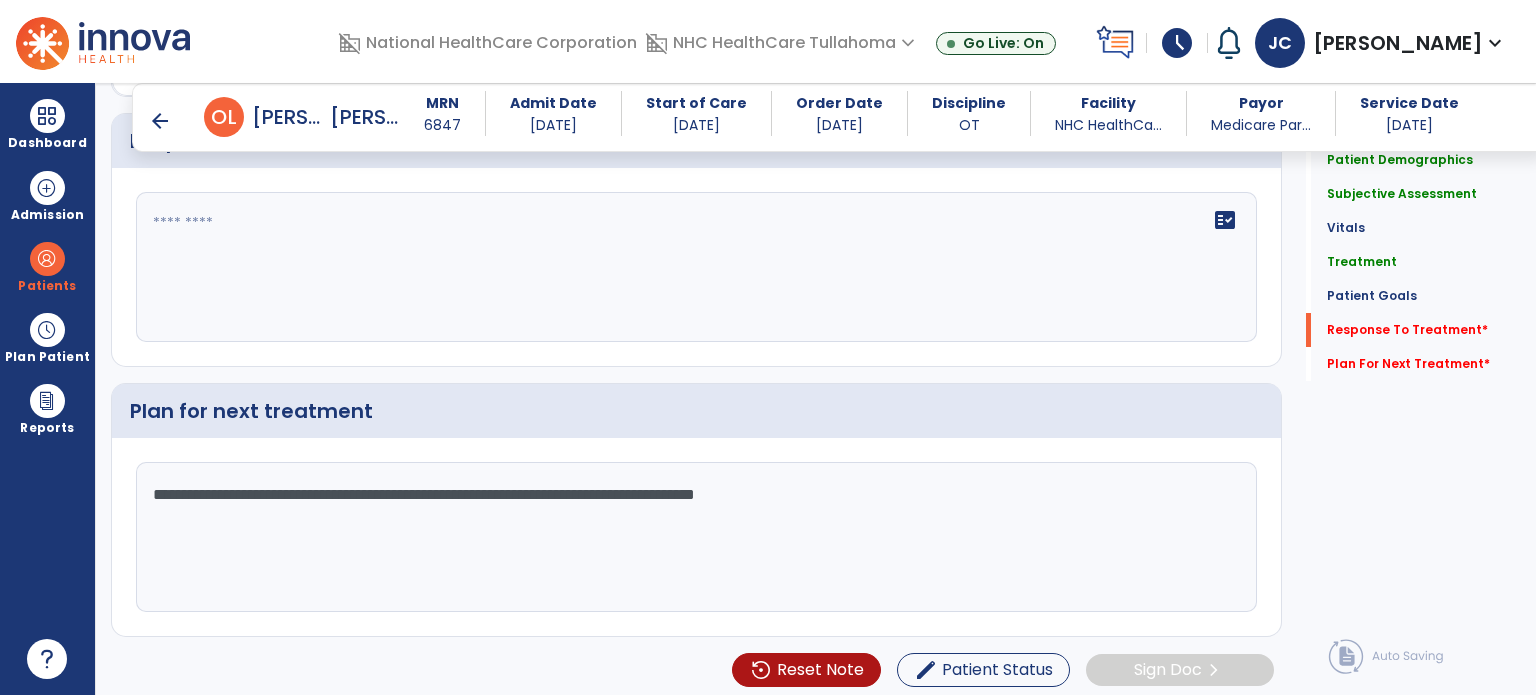 type on "**********" 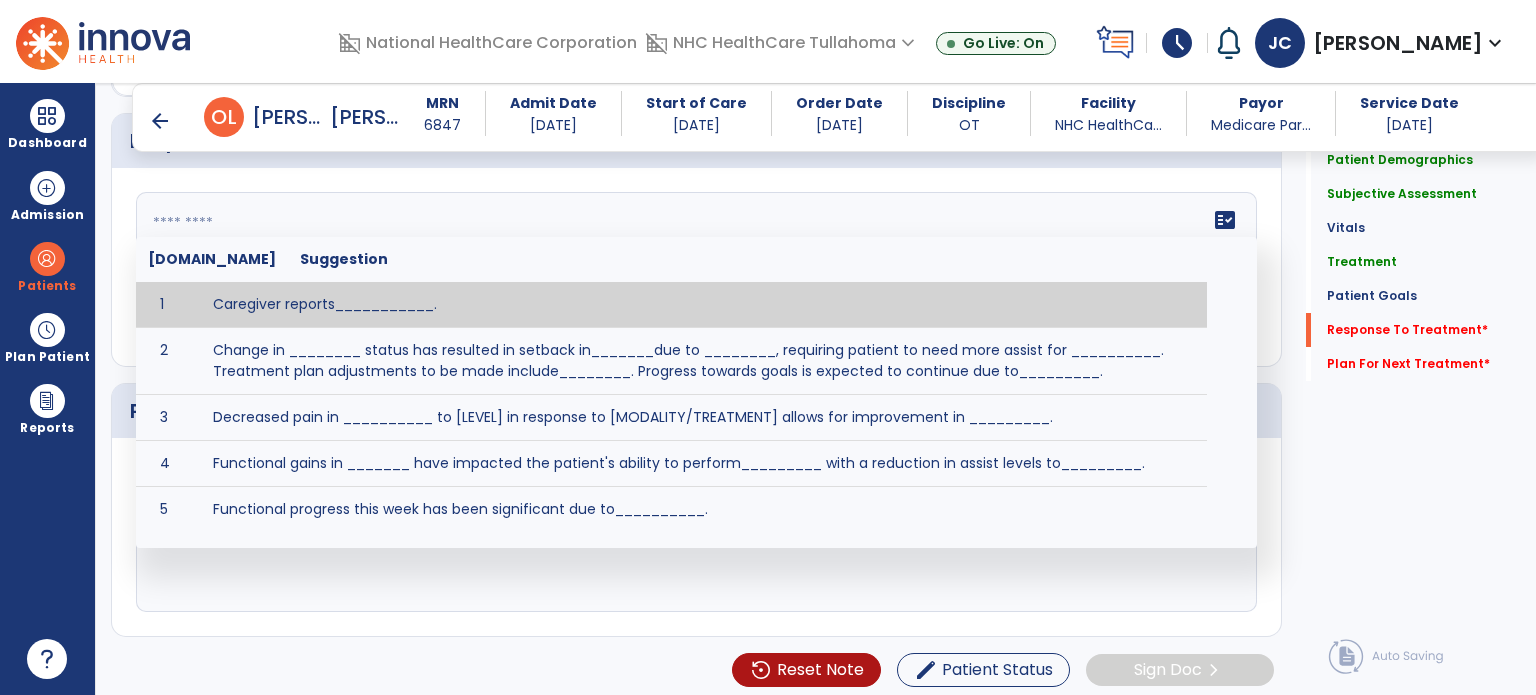 click 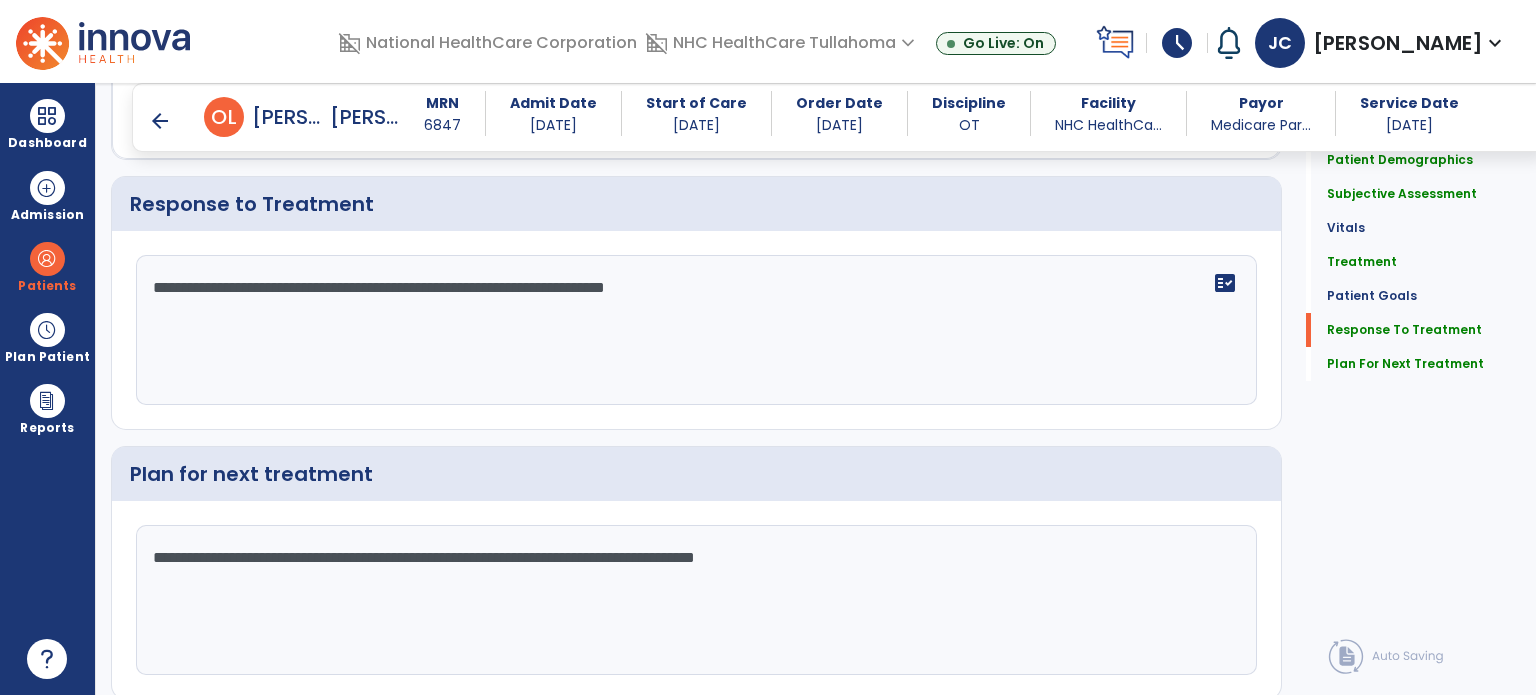 scroll, scrollTop: 3230, scrollLeft: 0, axis: vertical 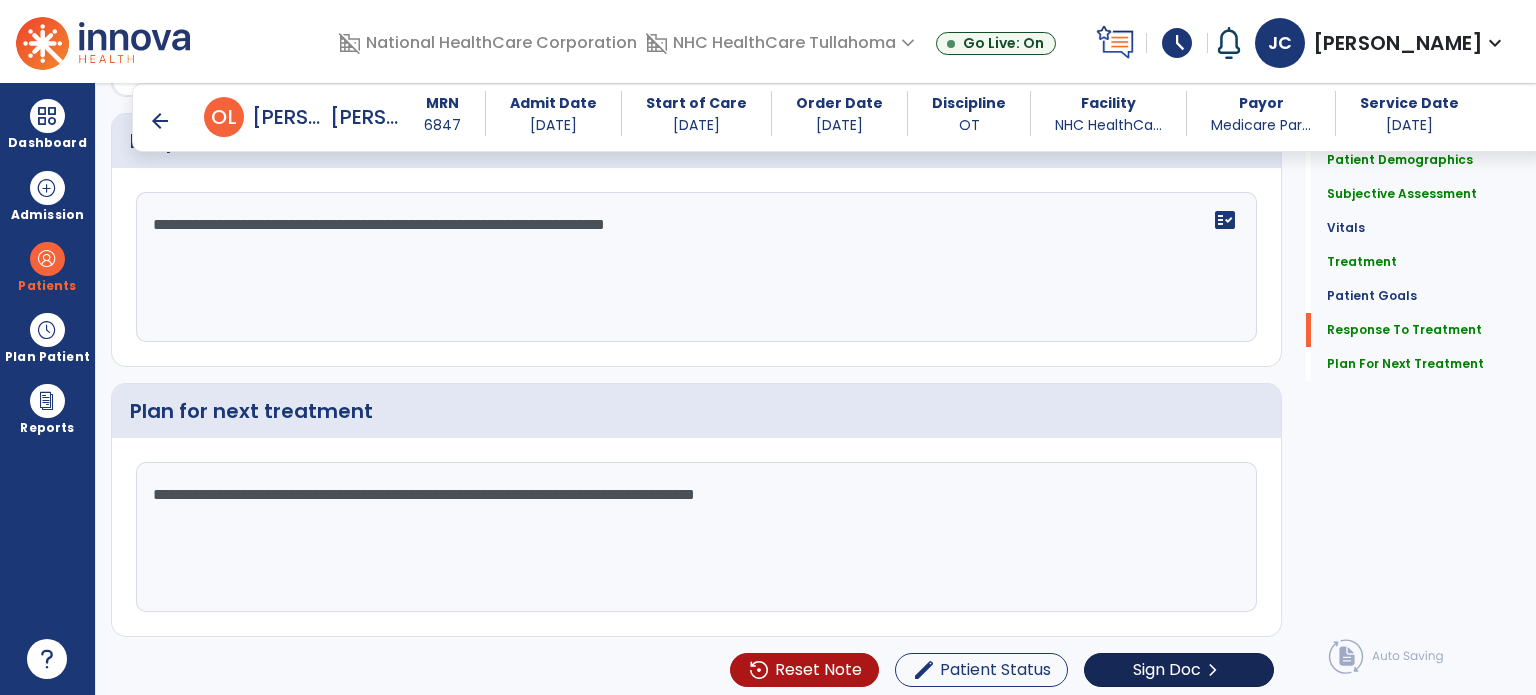 type on "**********" 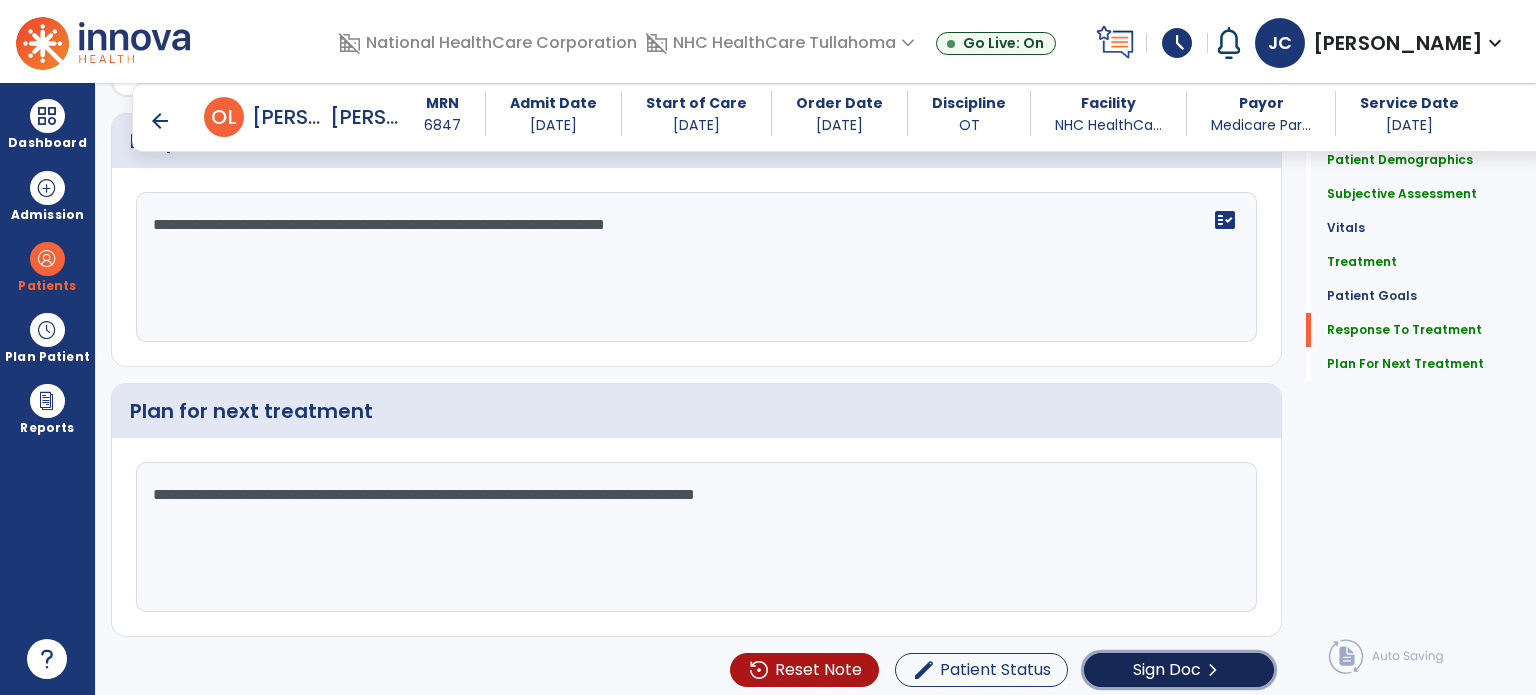 click on "Sign Doc" 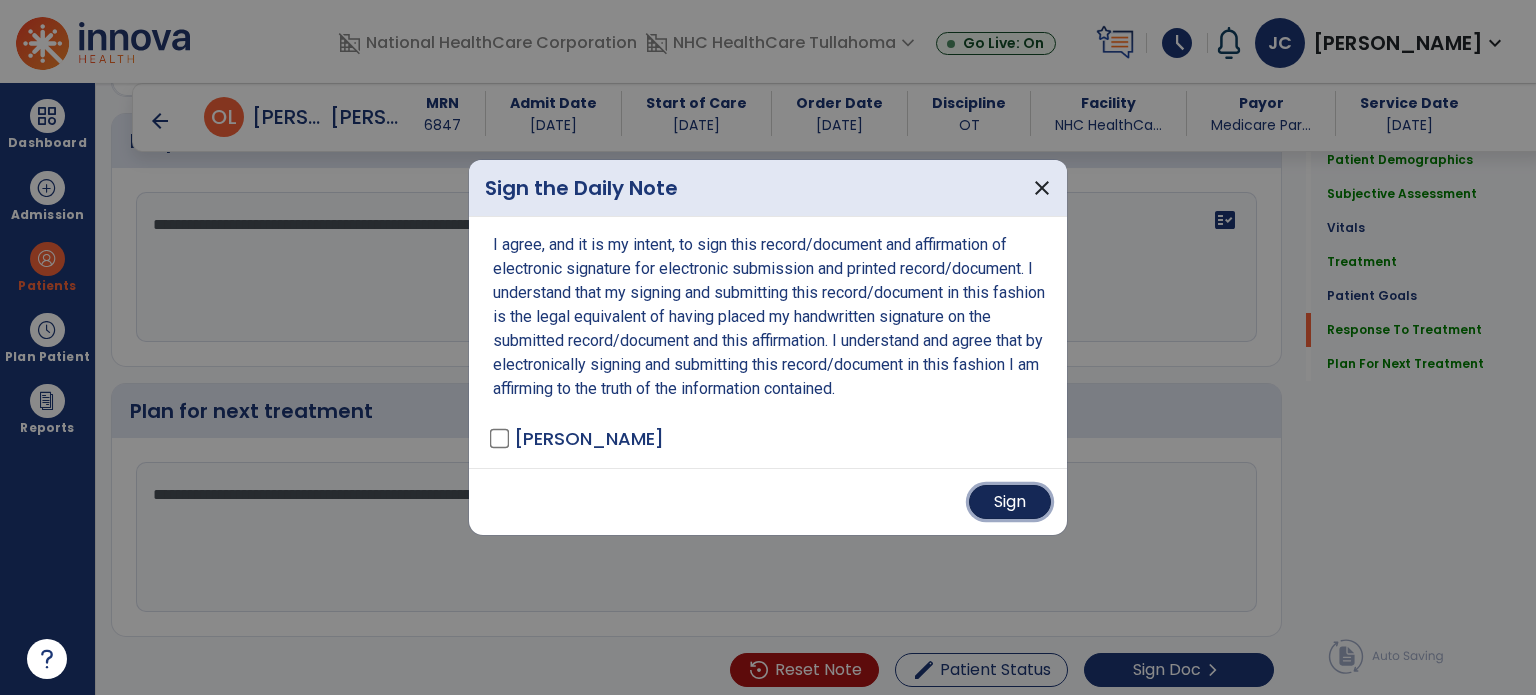 click on "Sign" at bounding box center [1010, 502] 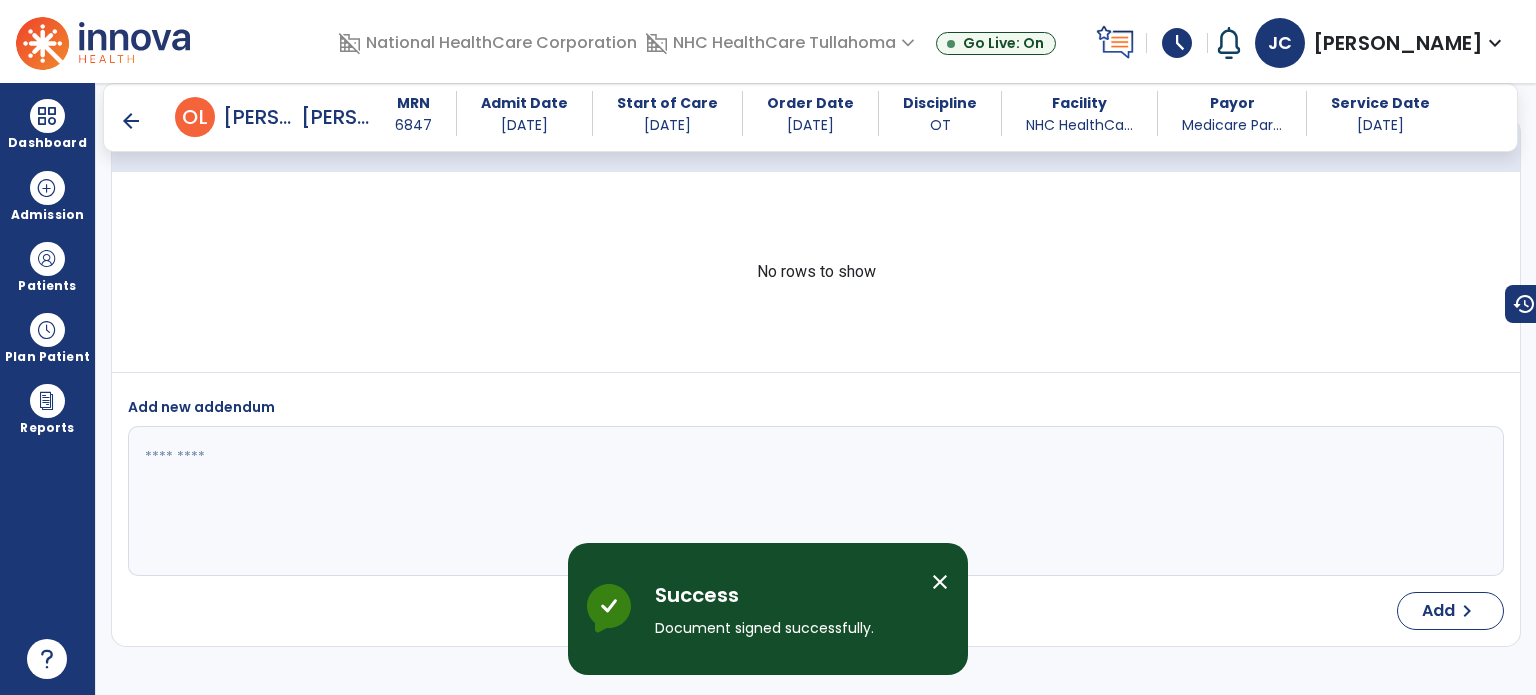 scroll, scrollTop: 4112, scrollLeft: 0, axis: vertical 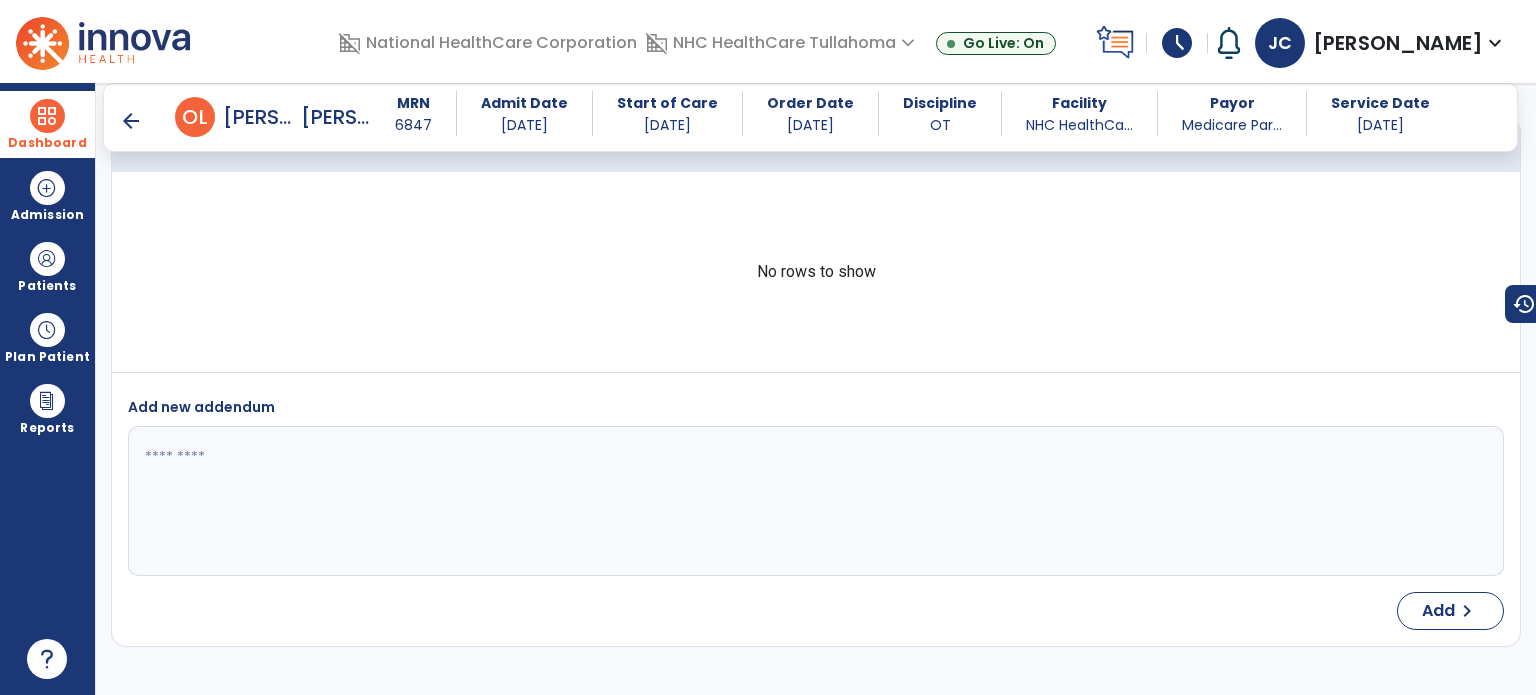click at bounding box center [47, 116] 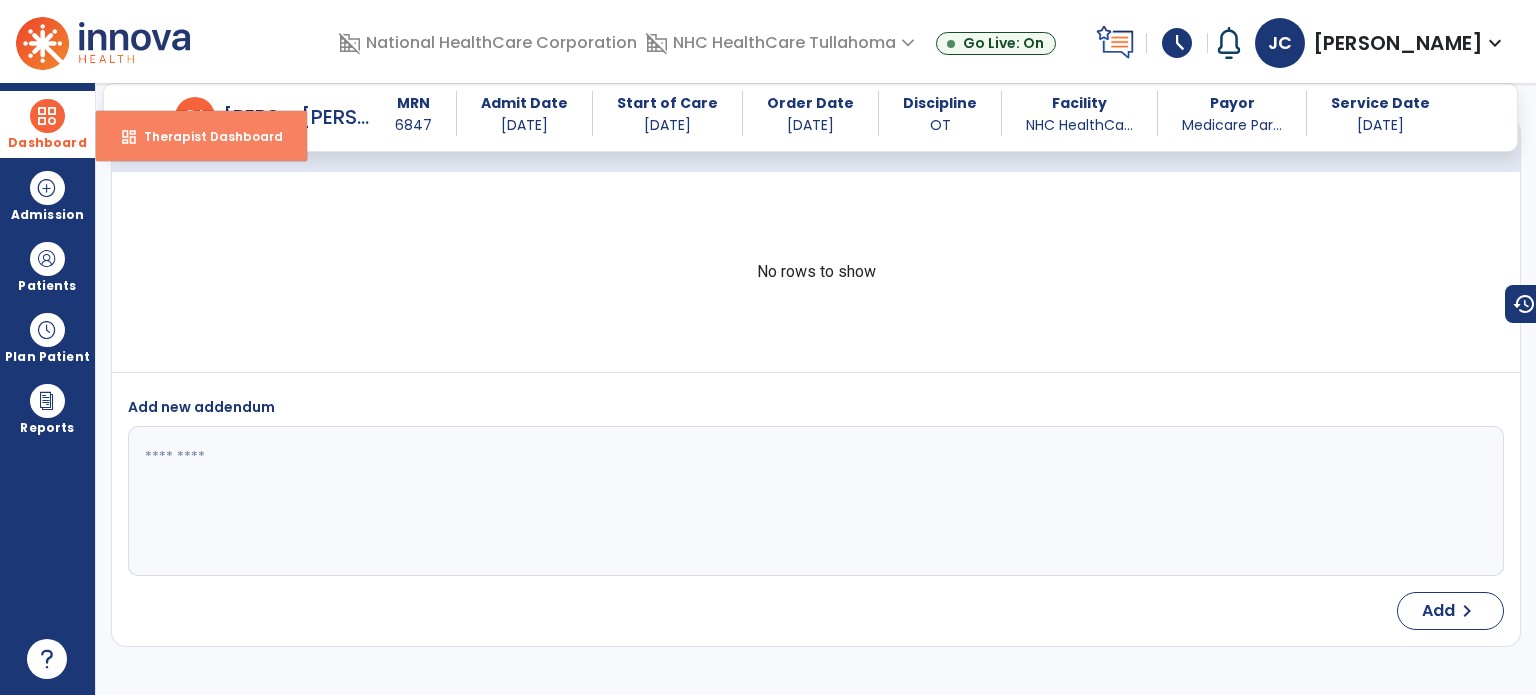 click on "dashboard  Therapist Dashboard" at bounding box center (201, 136) 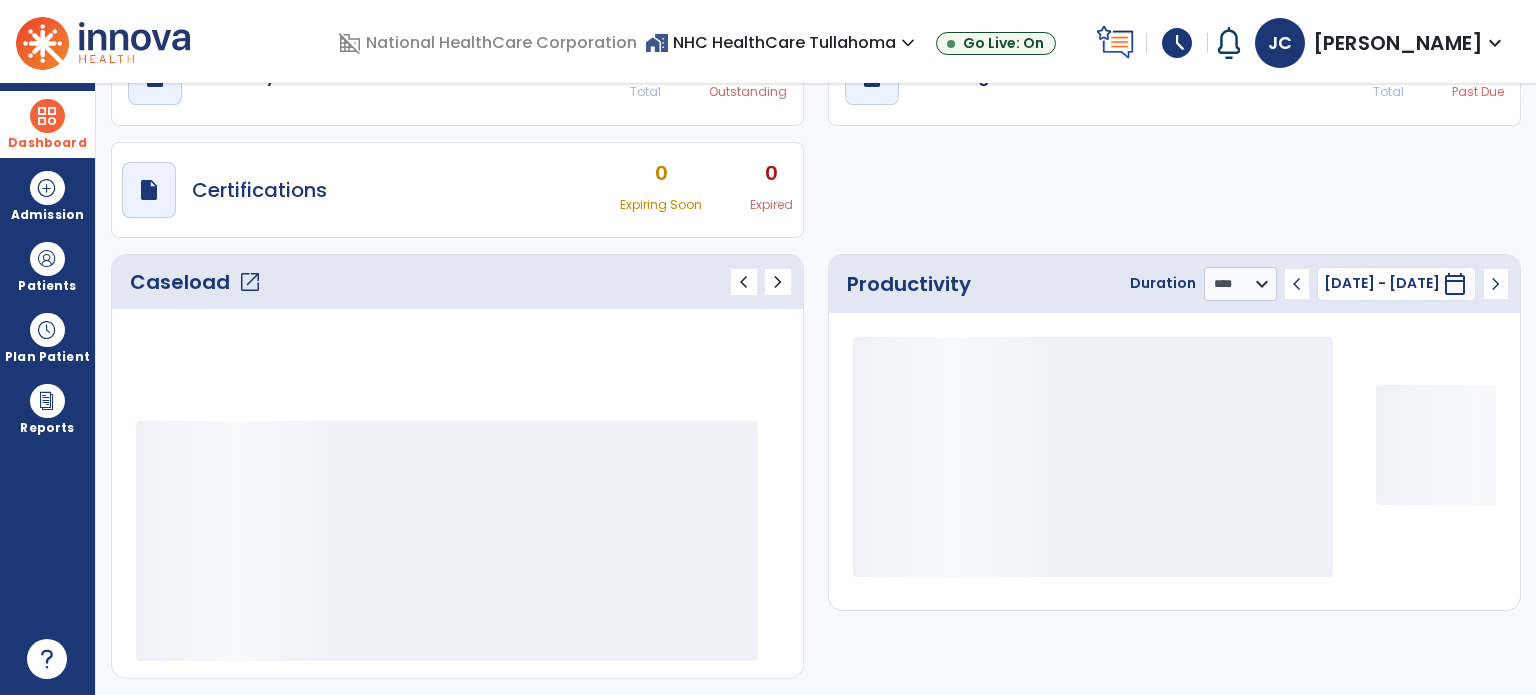 scroll, scrollTop: 49, scrollLeft: 0, axis: vertical 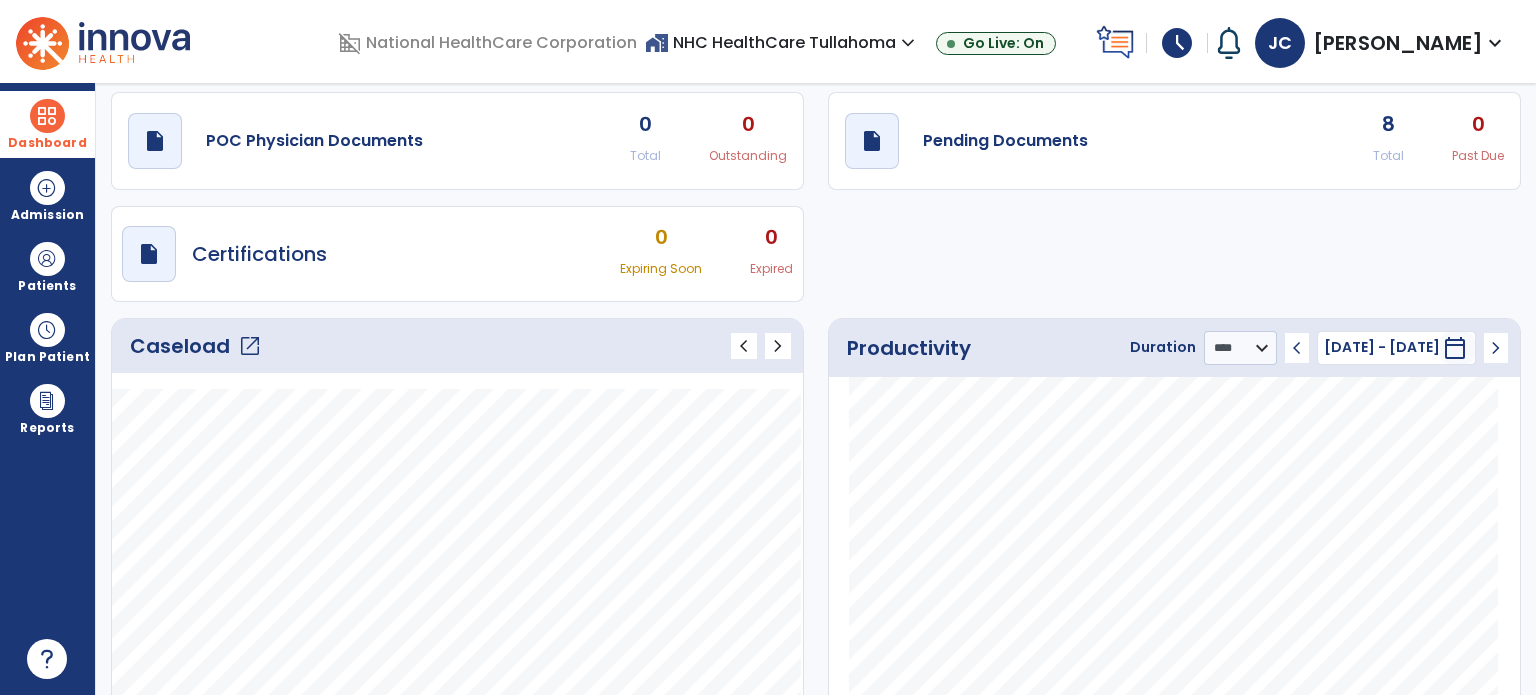 click on "8" 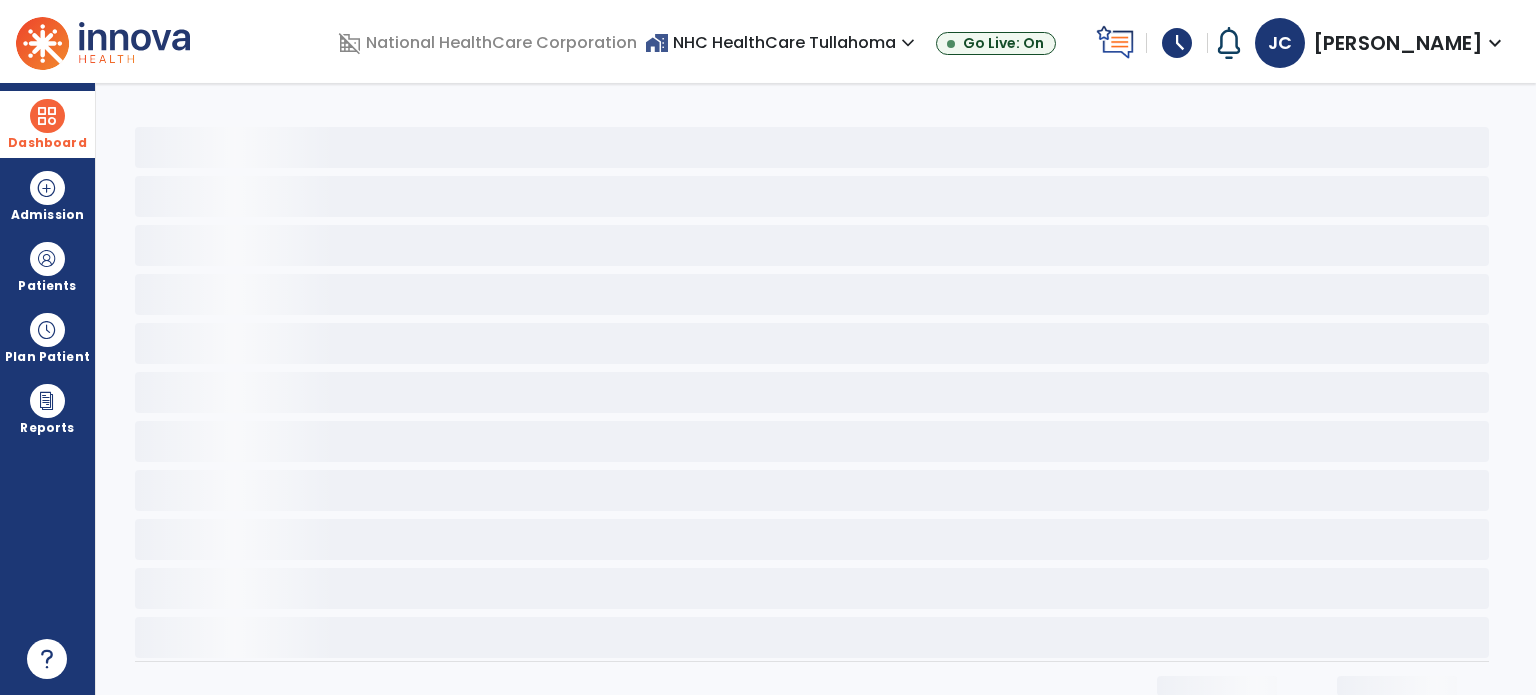 scroll, scrollTop: 0, scrollLeft: 0, axis: both 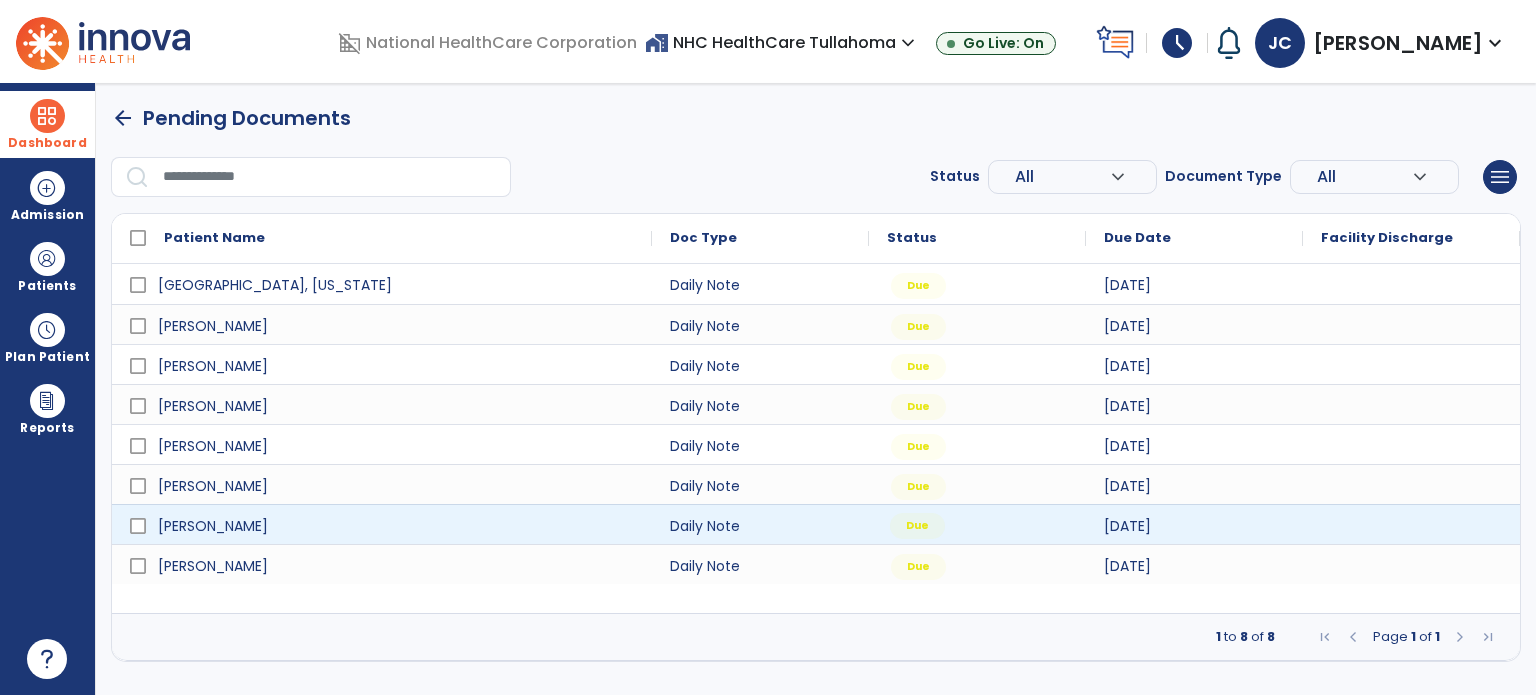 click on "Due" at bounding box center [977, 524] 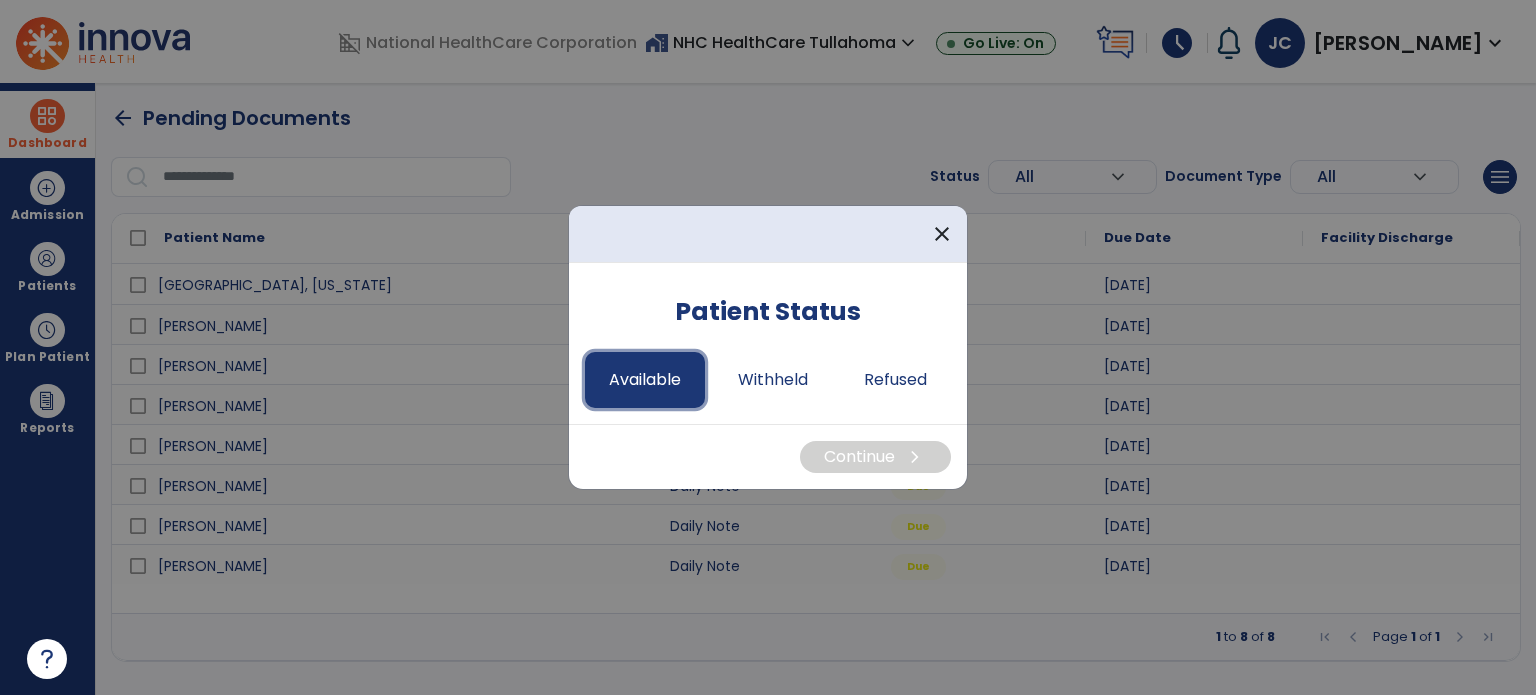 click on "Available" at bounding box center [645, 380] 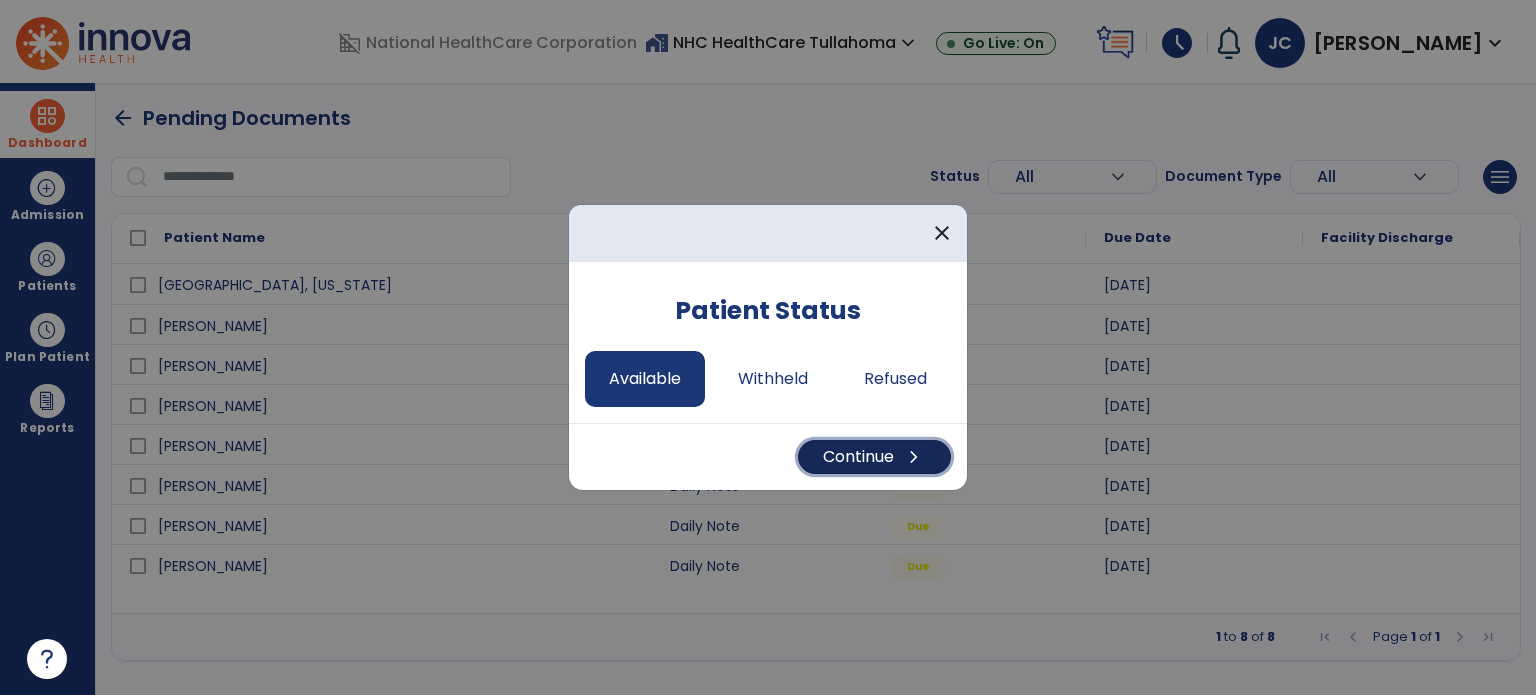 click on "chevron_right" at bounding box center (914, 457) 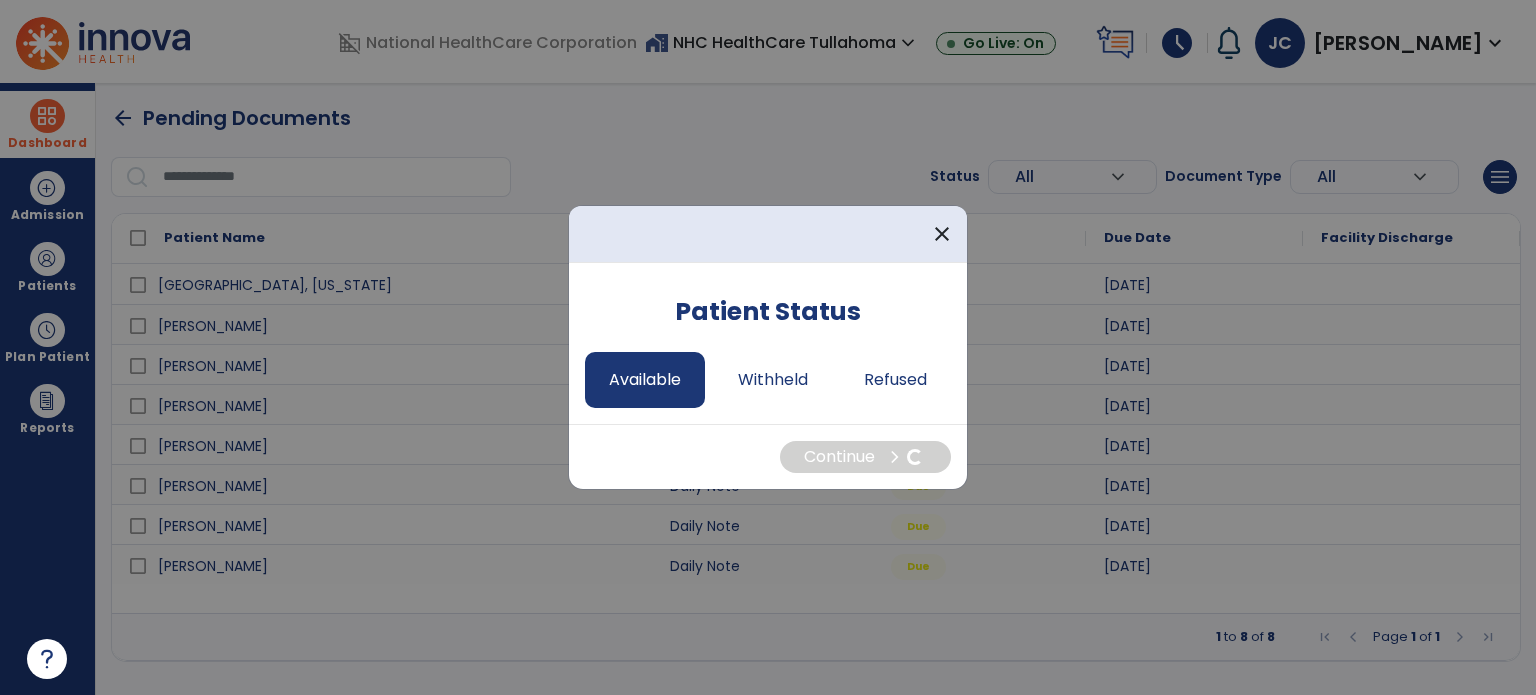 select on "*" 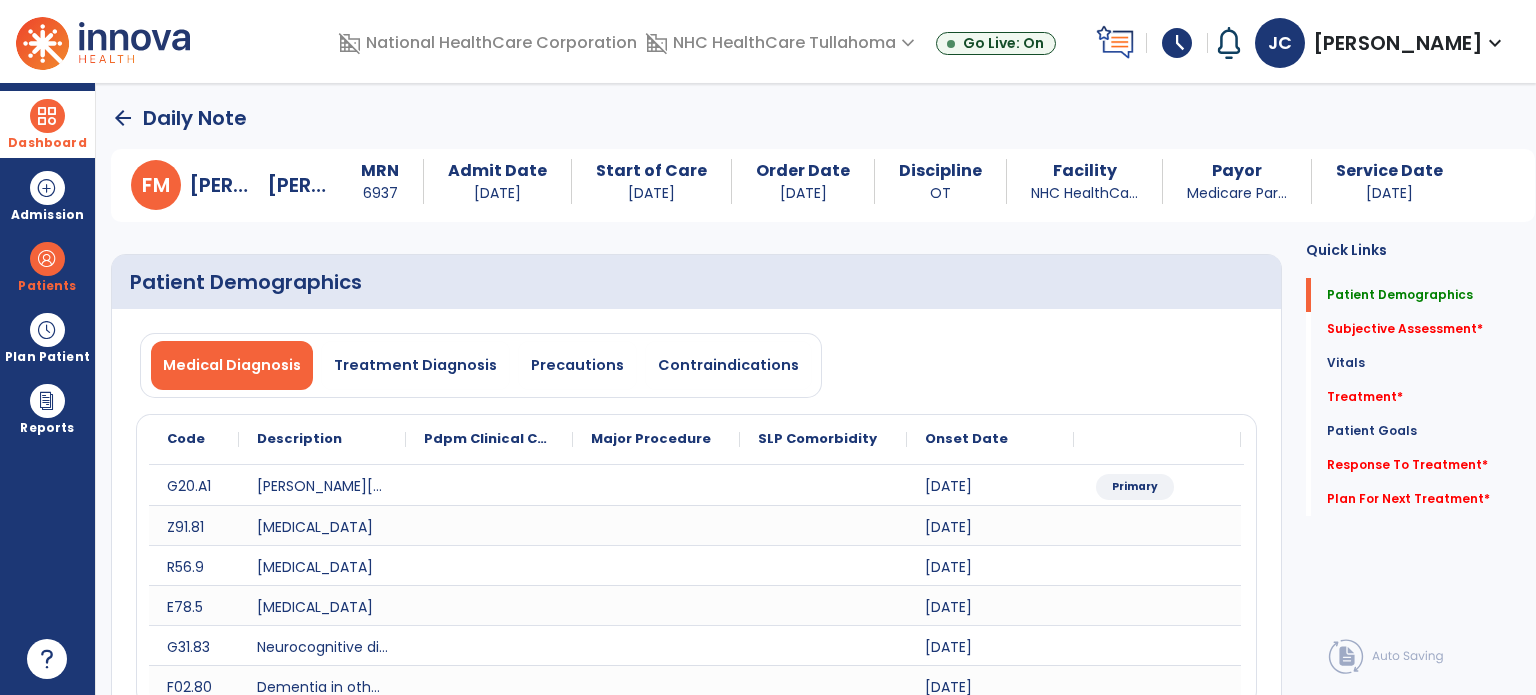 scroll, scrollTop: 535, scrollLeft: 0, axis: vertical 